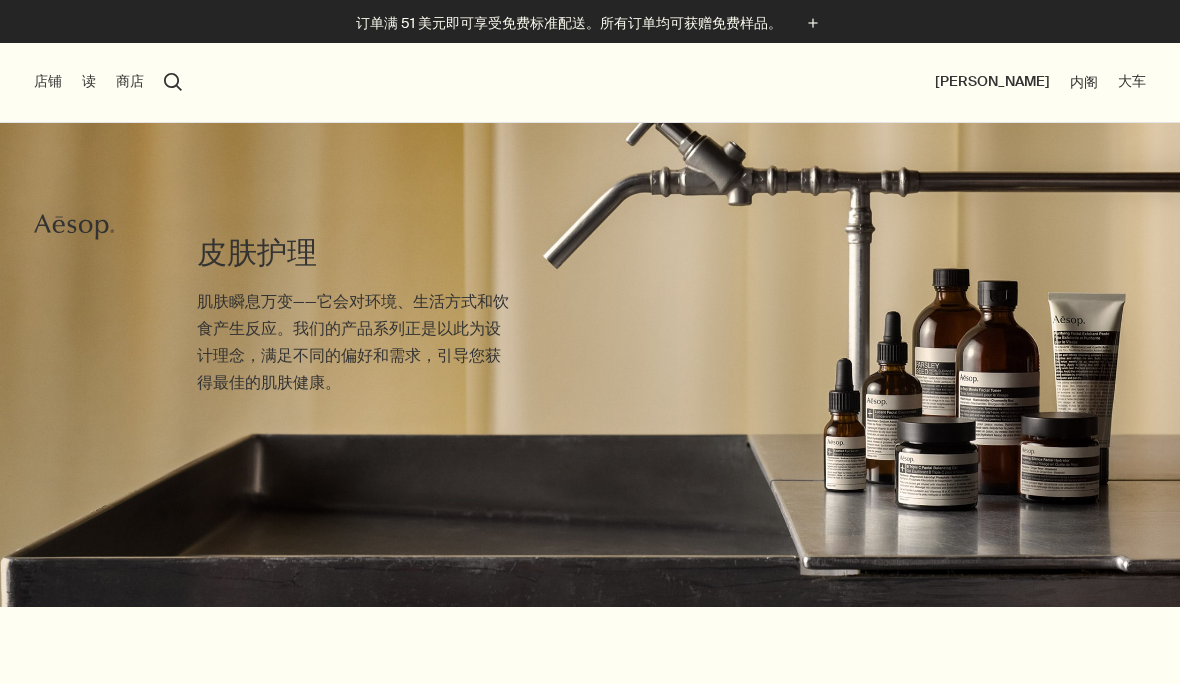 scroll, scrollTop: 0, scrollLeft: 0, axis: both 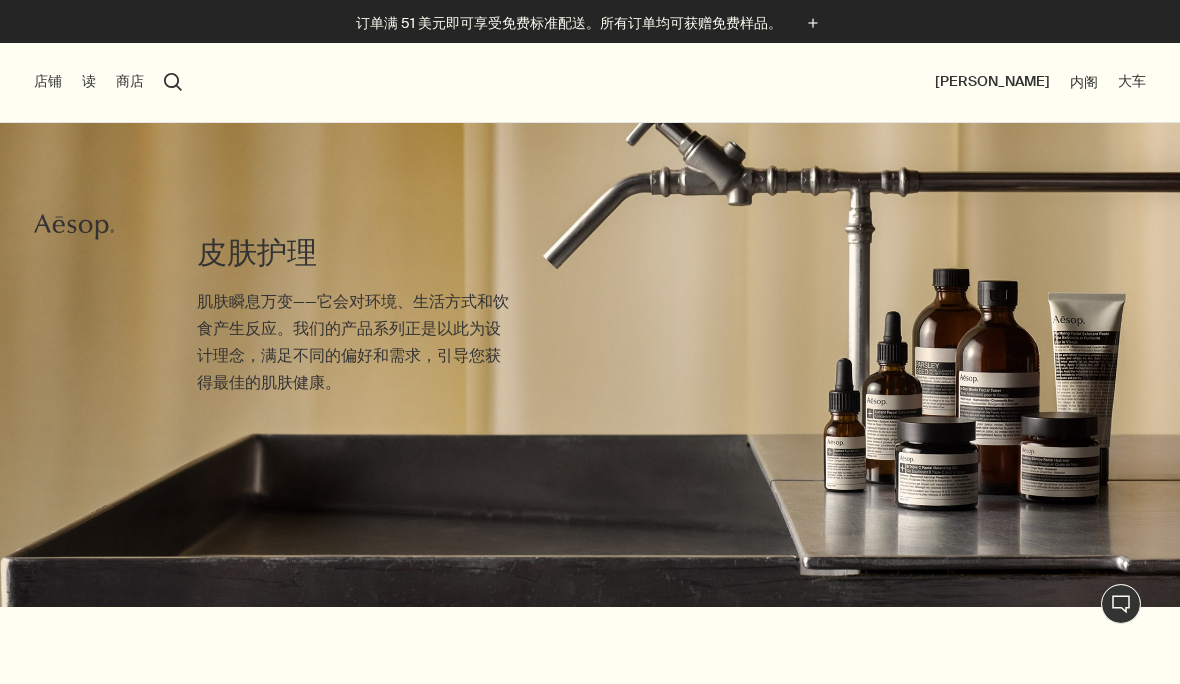 click on "大车" at bounding box center (1132, 82) 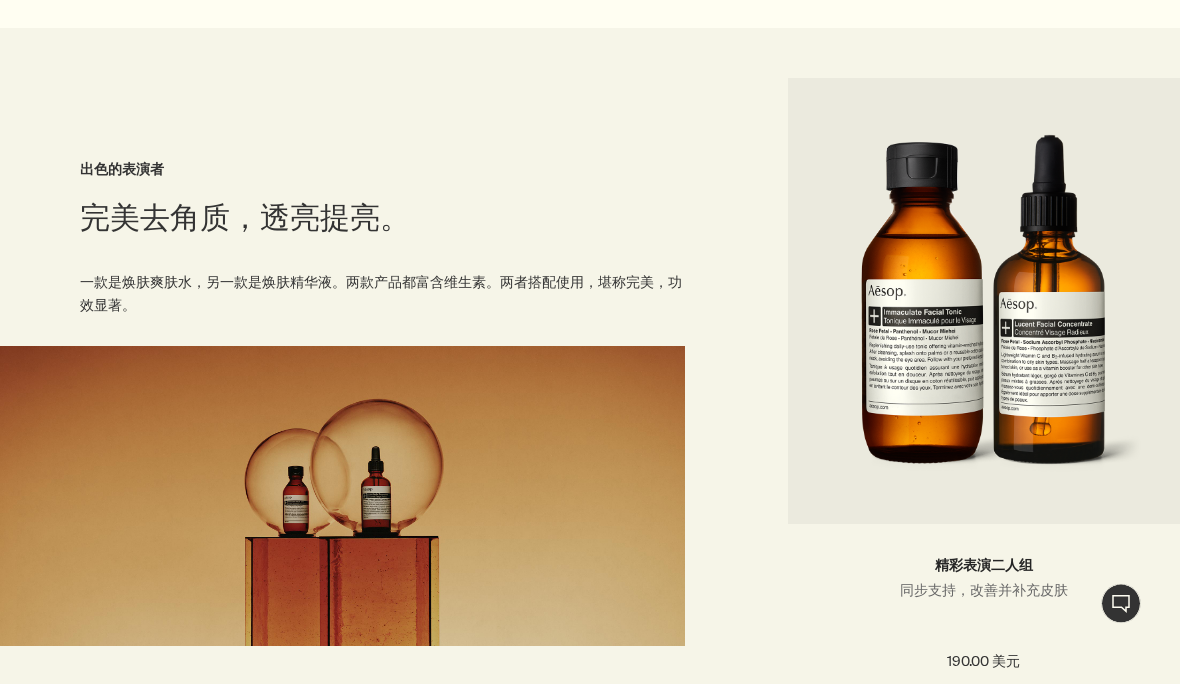 scroll, scrollTop: 2006, scrollLeft: 0, axis: vertical 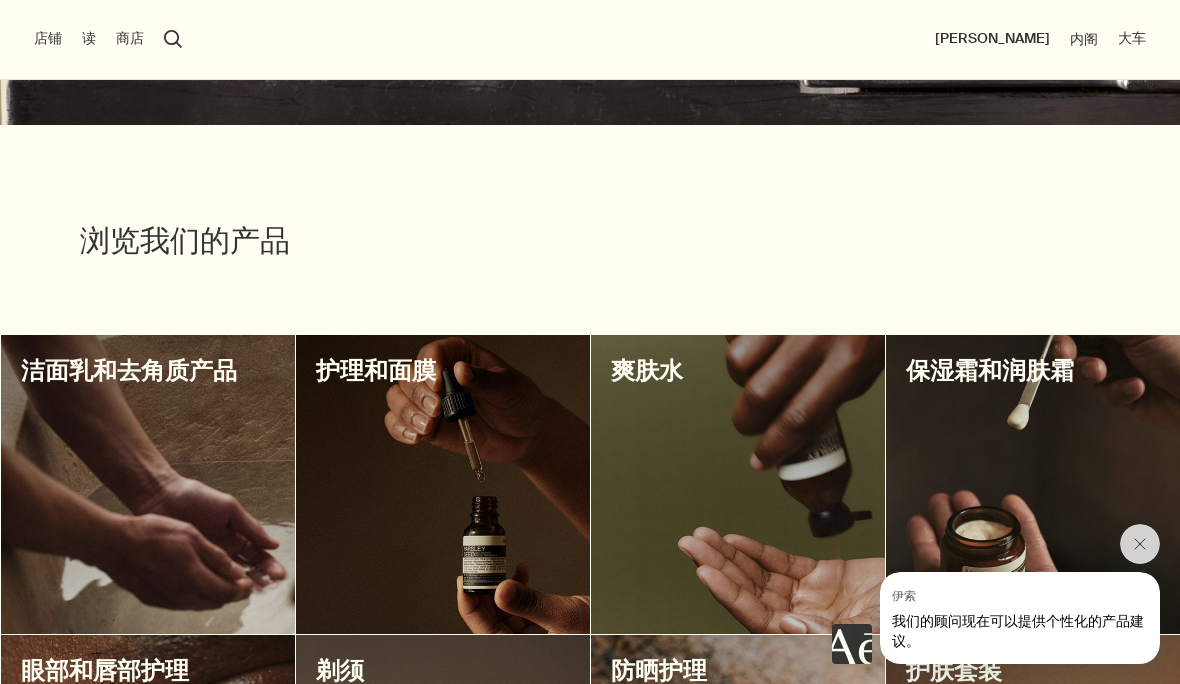 click at bounding box center (738, 484) 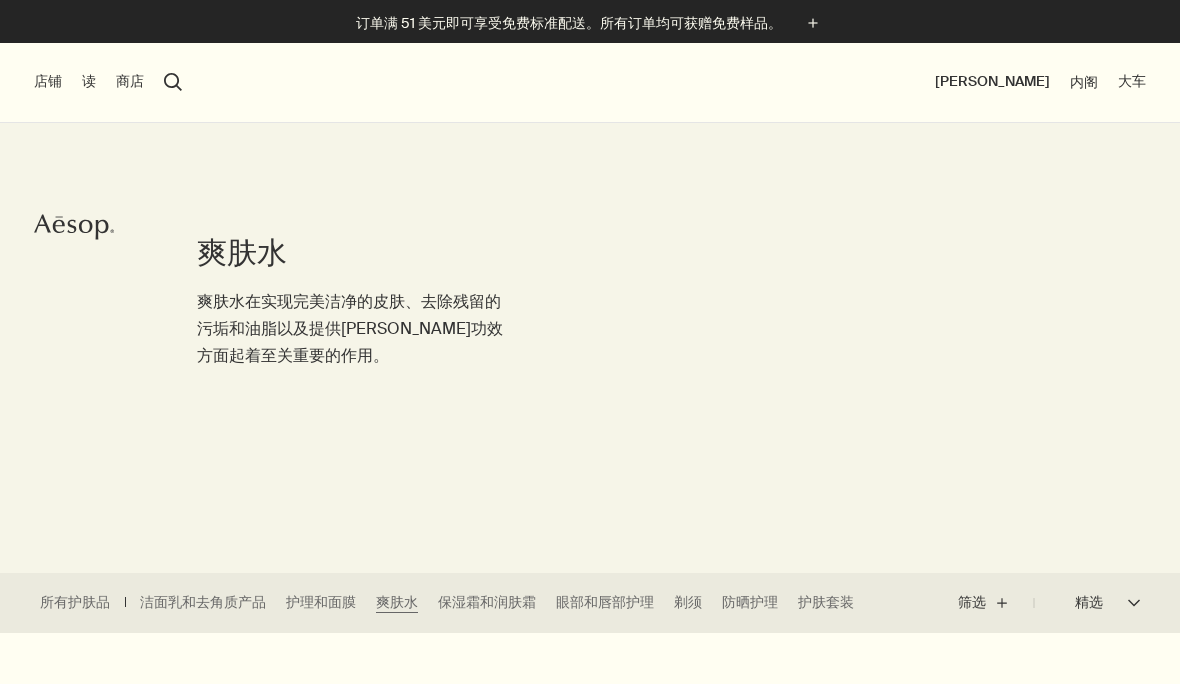 scroll, scrollTop: 0, scrollLeft: 0, axis: both 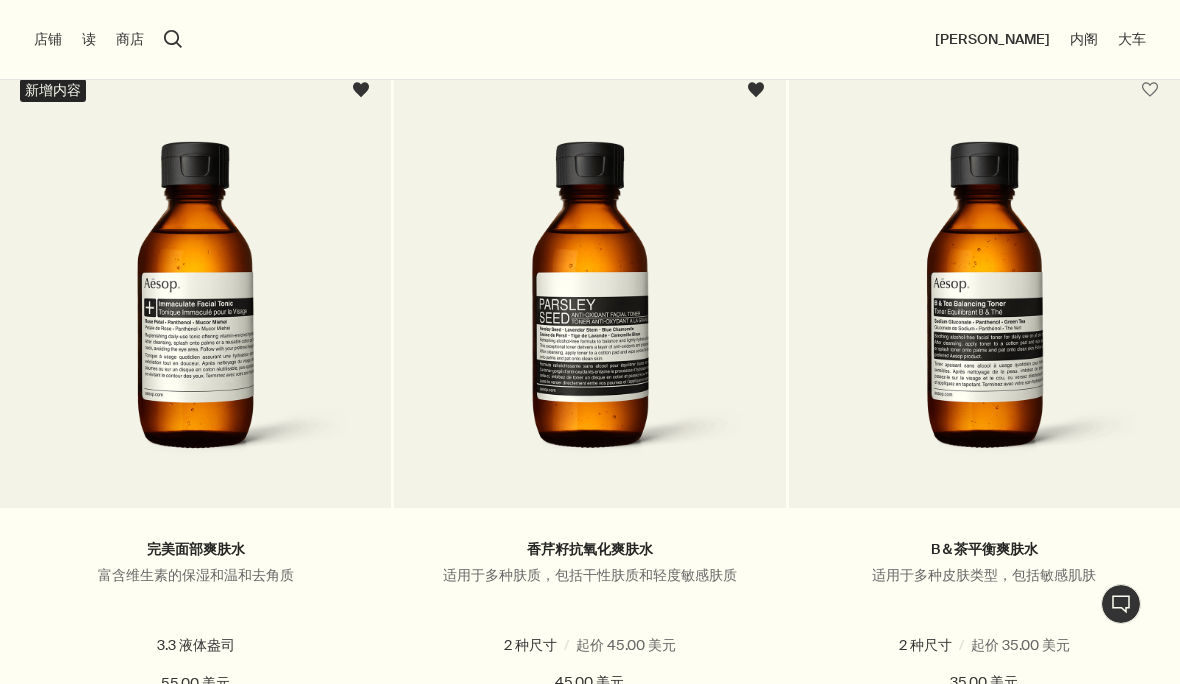 click at bounding box center (195, 309) 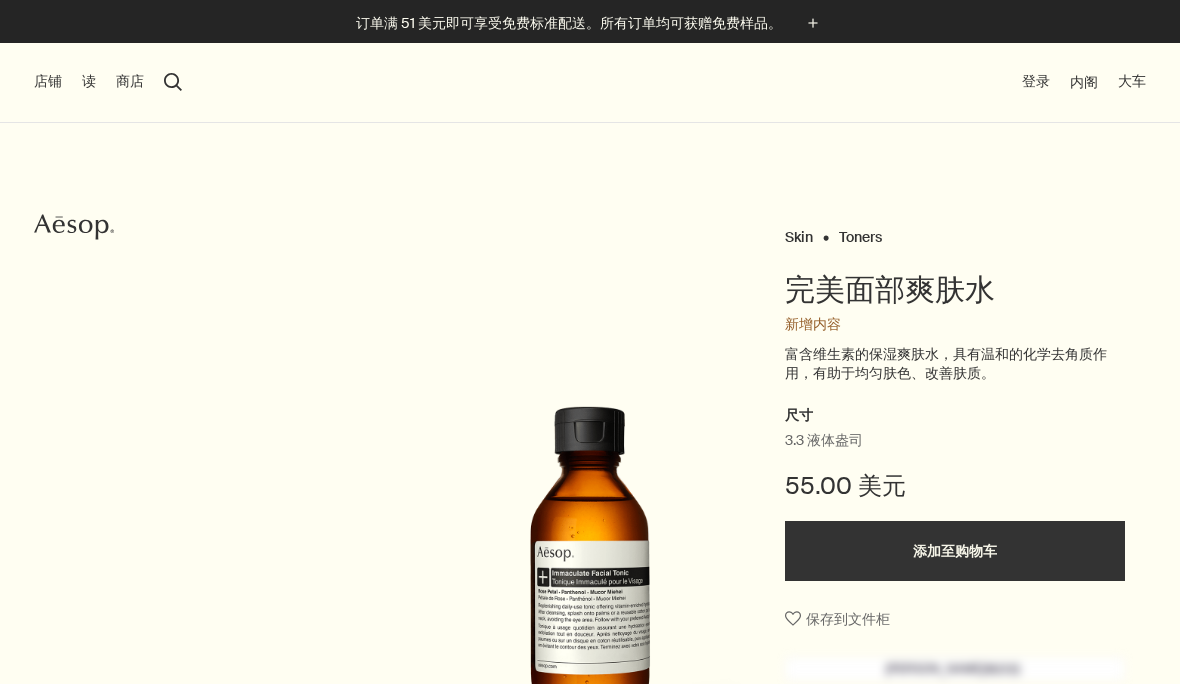 scroll, scrollTop: 0, scrollLeft: 0, axis: both 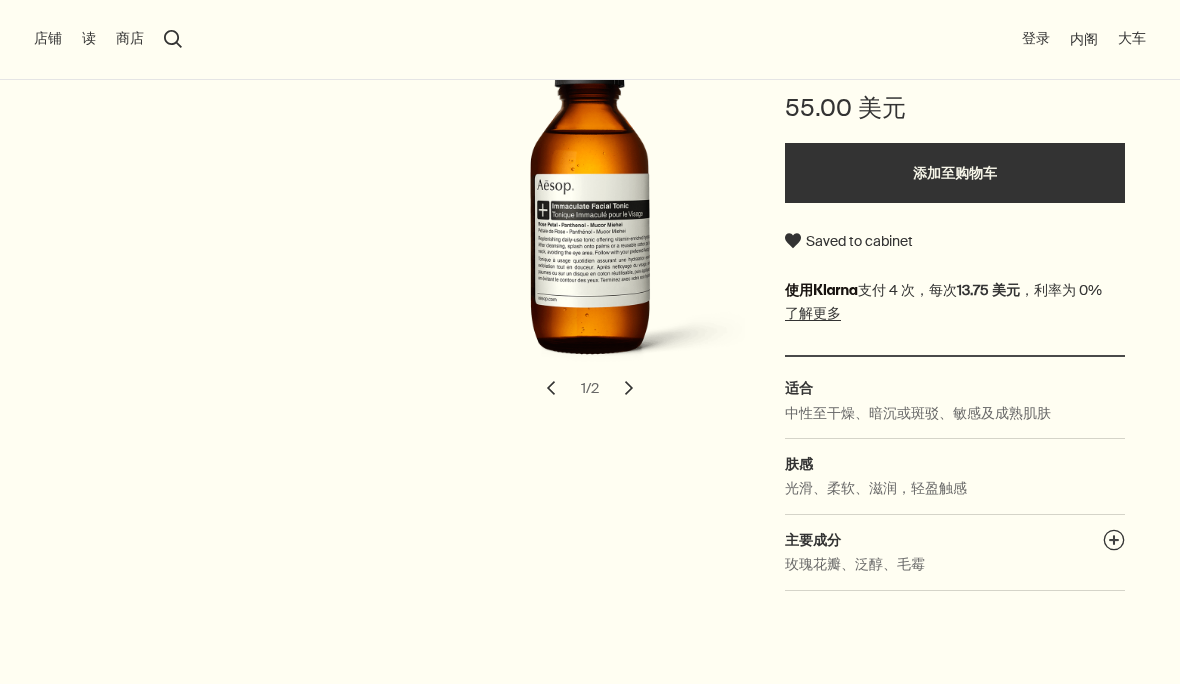 click on "plusAndCloseWithCircle" at bounding box center (1114, 543) 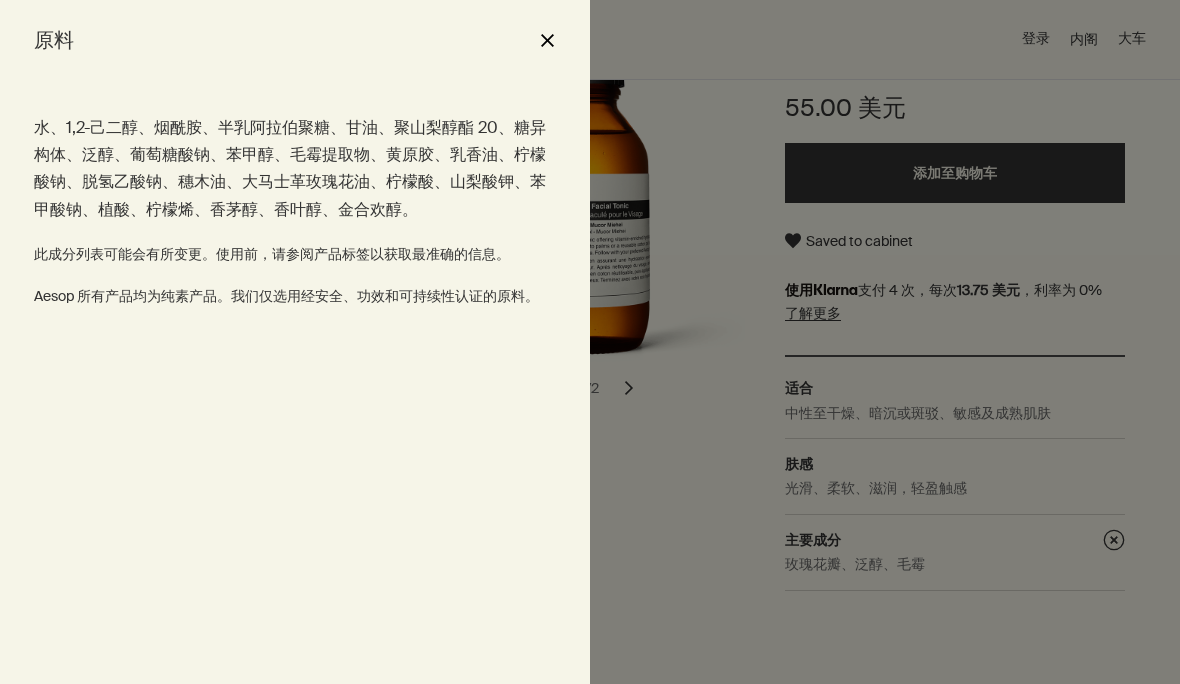 click on "close" at bounding box center (547, 40) 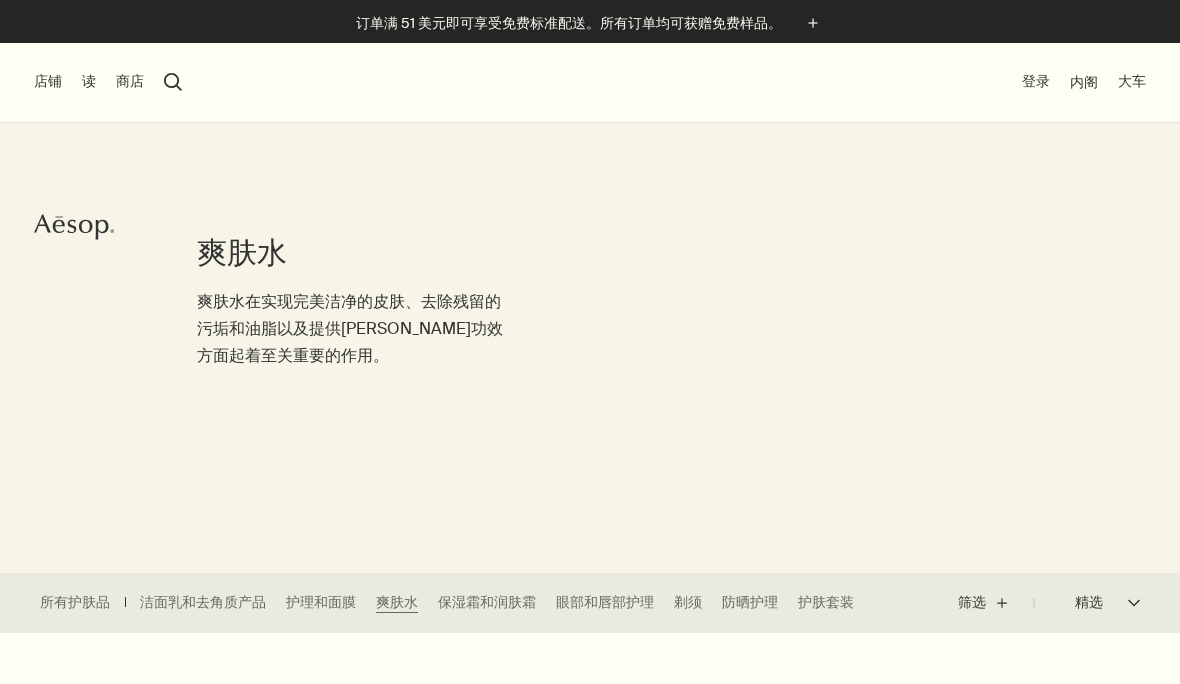 scroll, scrollTop: 0, scrollLeft: 0, axis: both 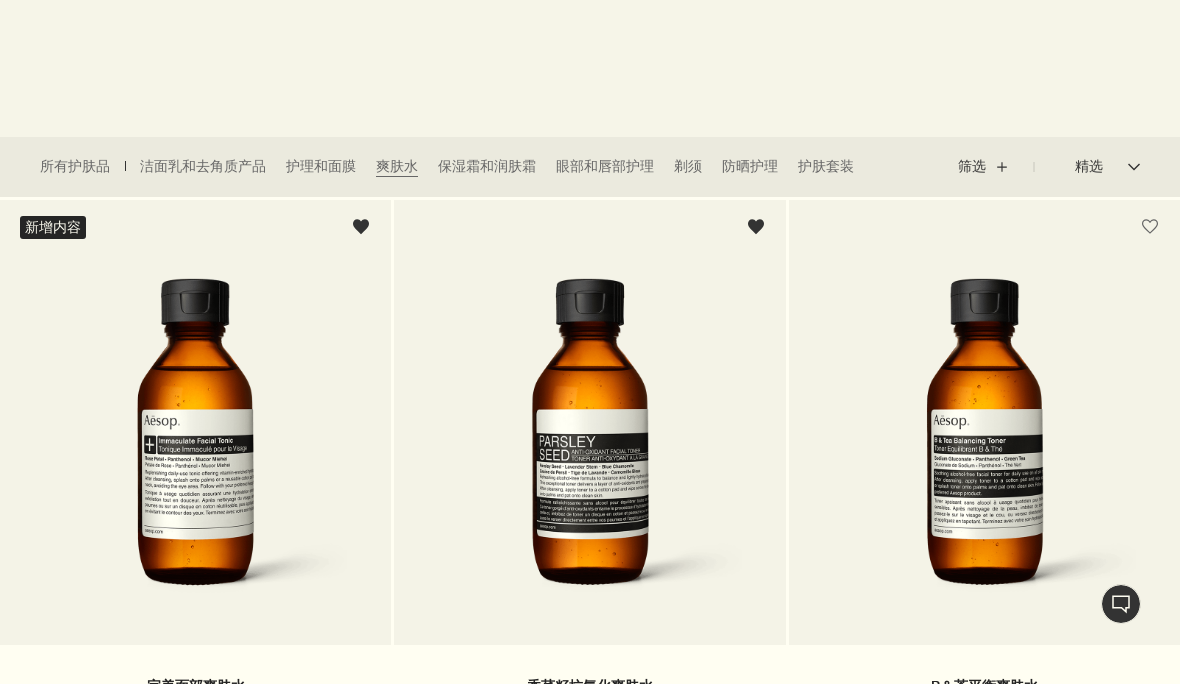 click at bounding box center (589, 446) 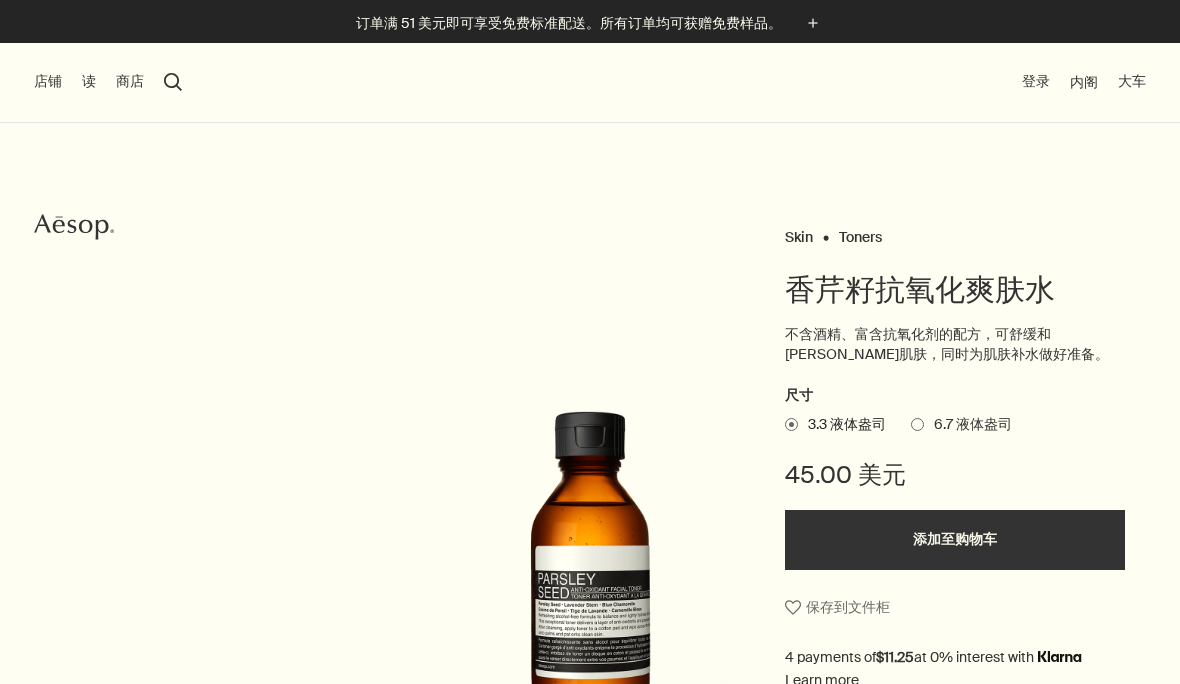 scroll, scrollTop: 0, scrollLeft: 0, axis: both 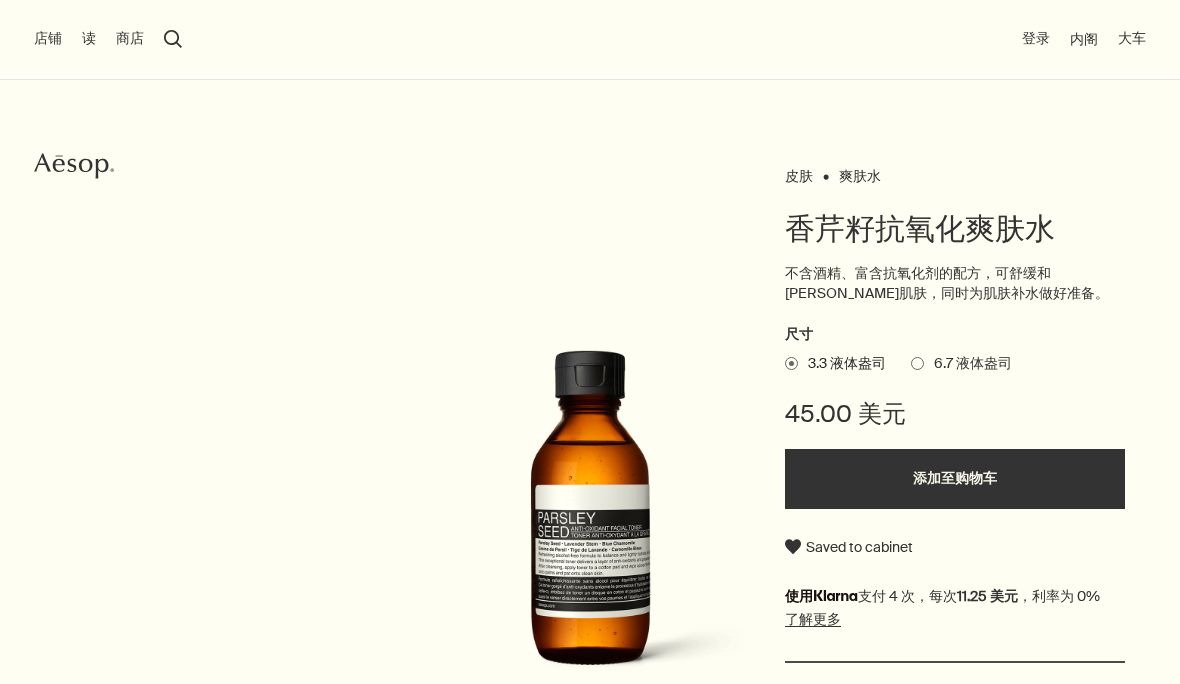 click on "6.7 液体盎司" at bounding box center (968, 364) 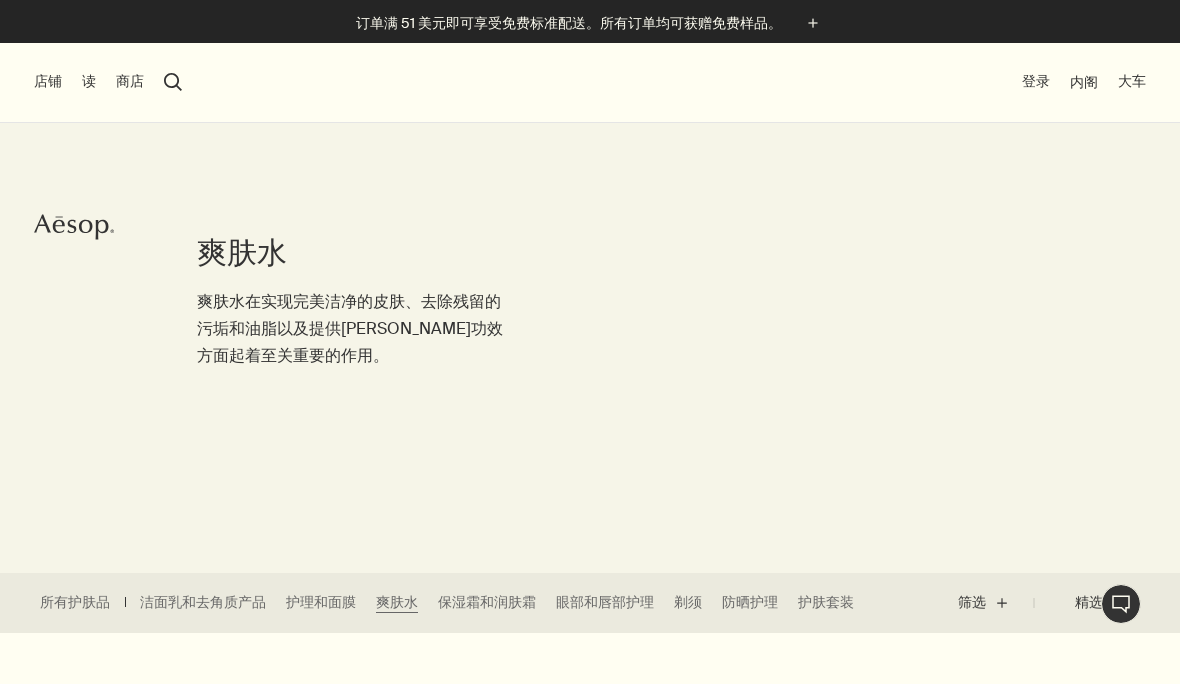 scroll, scrollTop: 0, scrollLeft: 0, axis: both 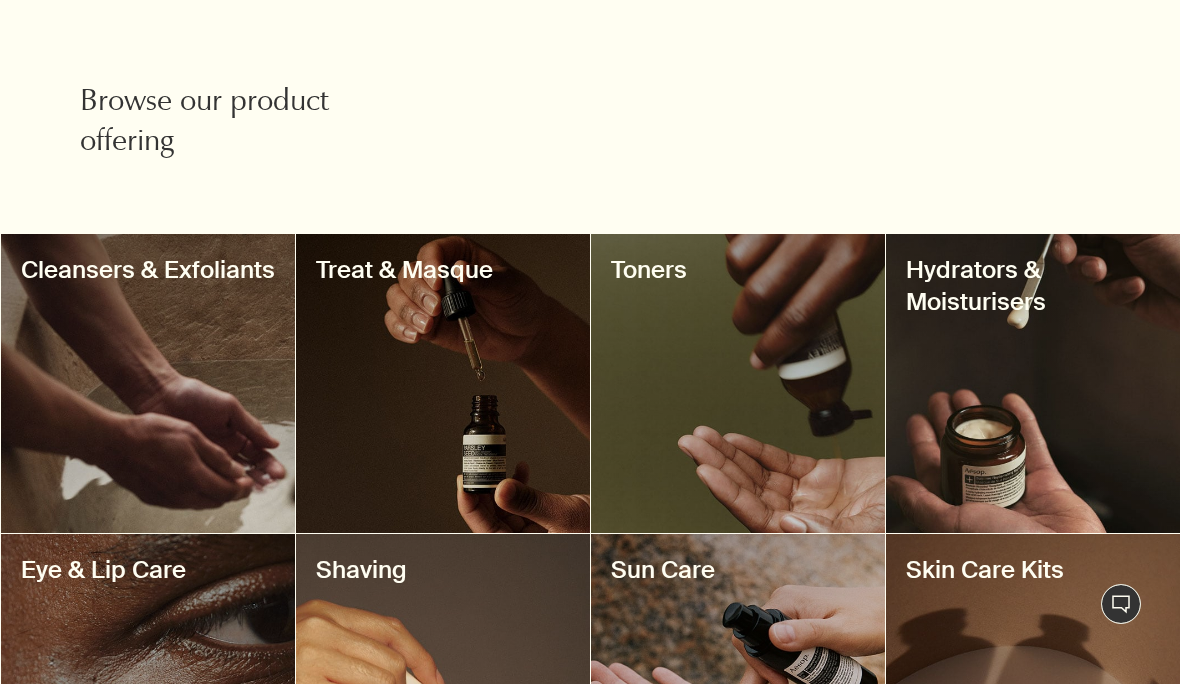 click at bounding box center [443, 383] 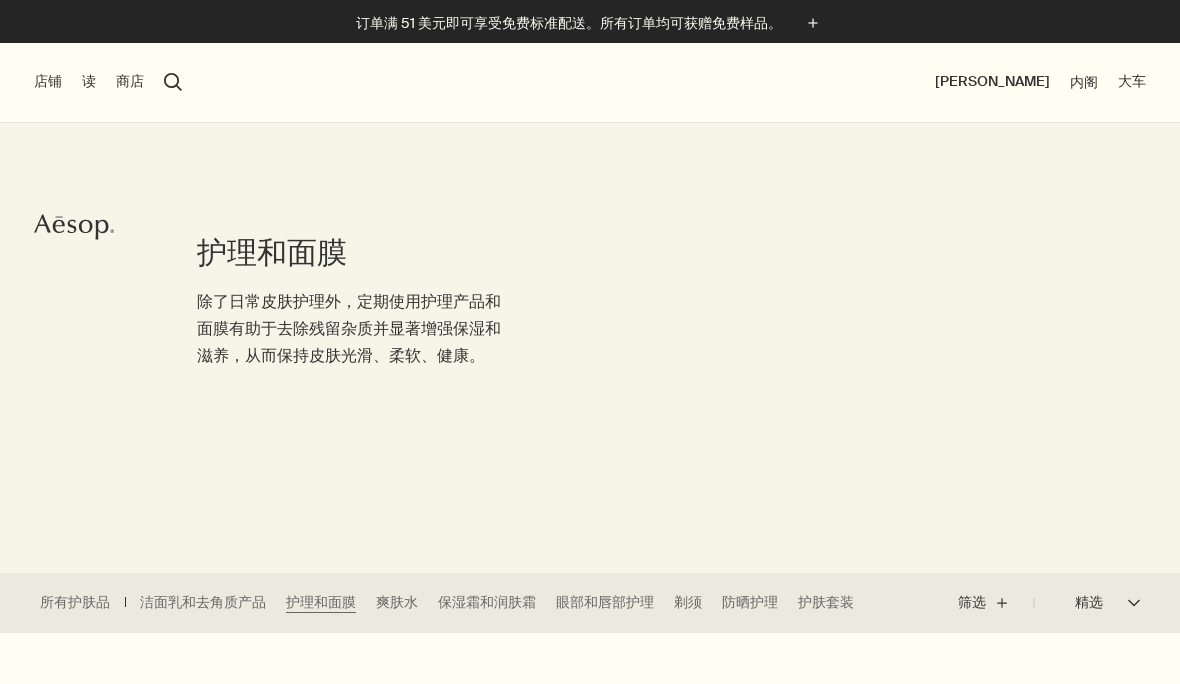 scroll, scrollTop: 0, scrollLeft: 0, axis: both 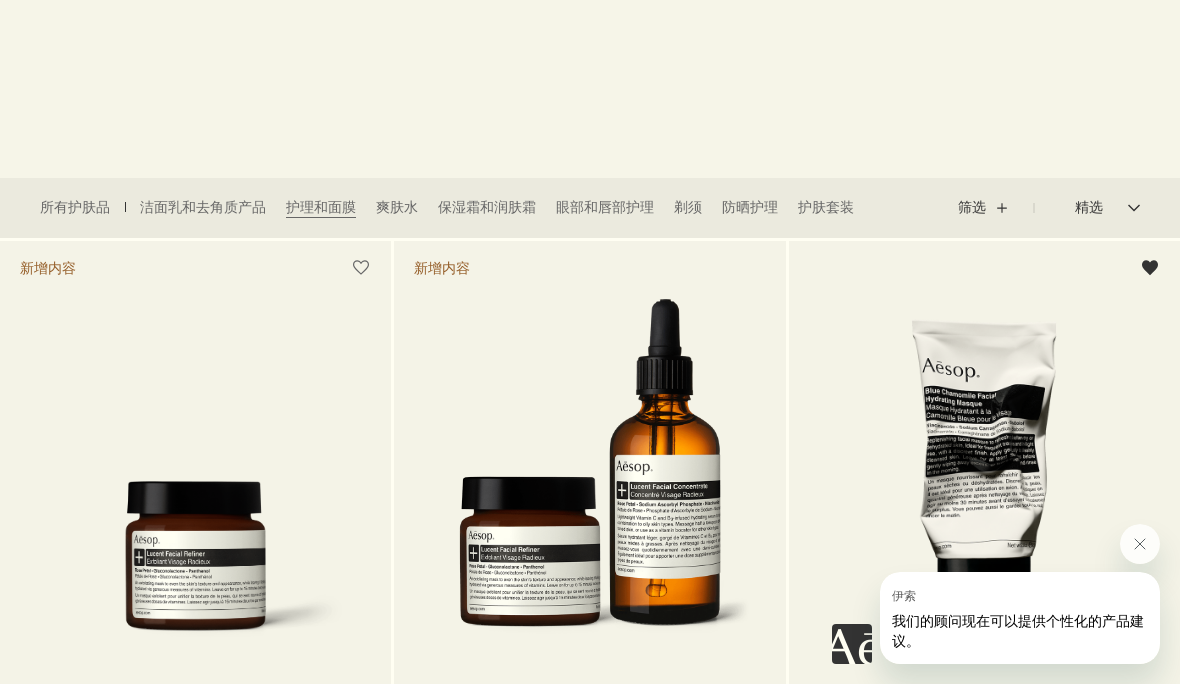 click on "保湿霜和润肤霜" at bounding box center [487, 207] 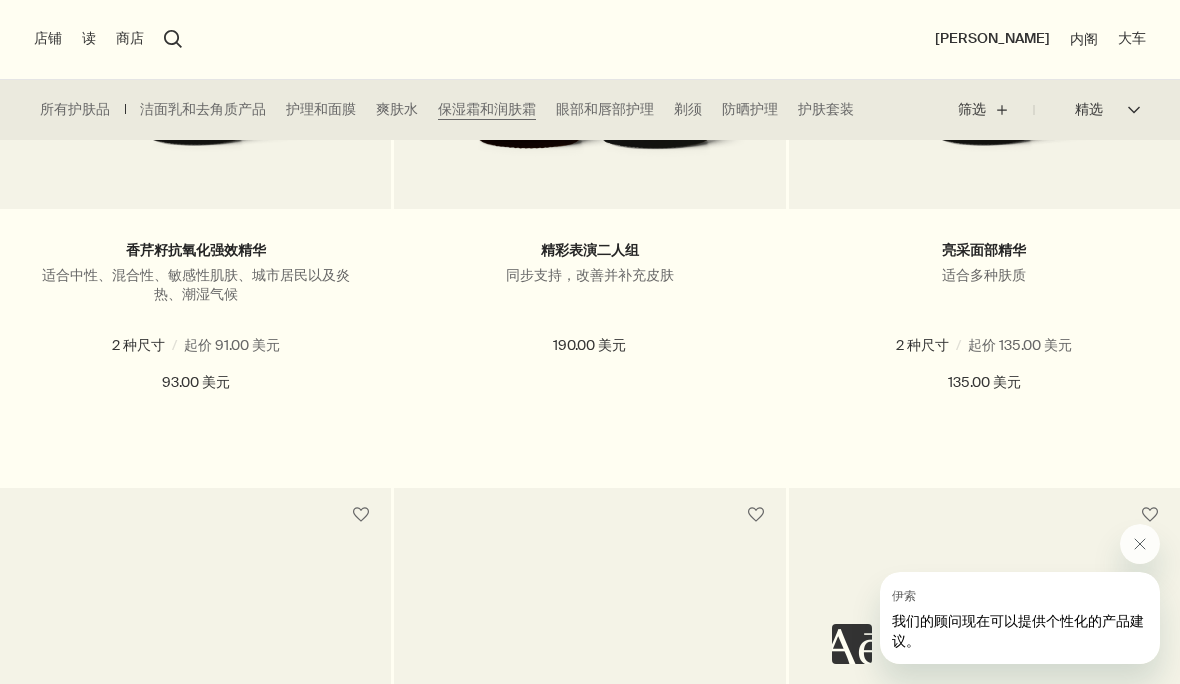 scroll, scrollTop: 1570, scrollLeft: 0, axis: vertical 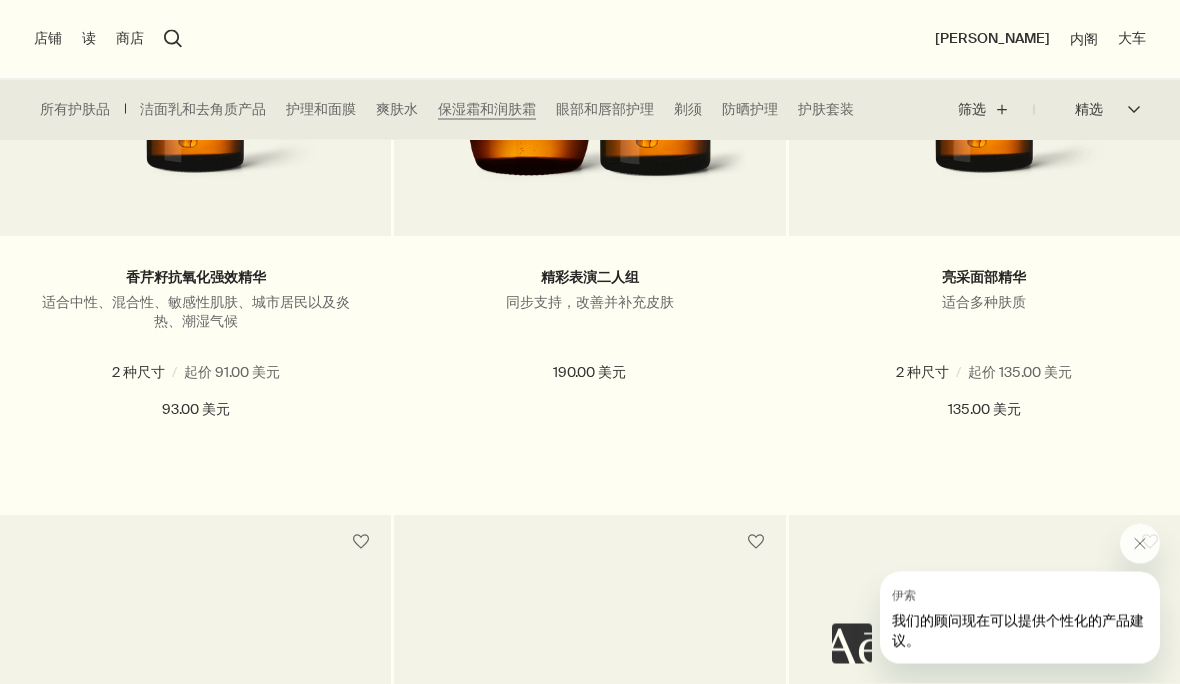click on "护肤套装" at bounding box center (826, 109) 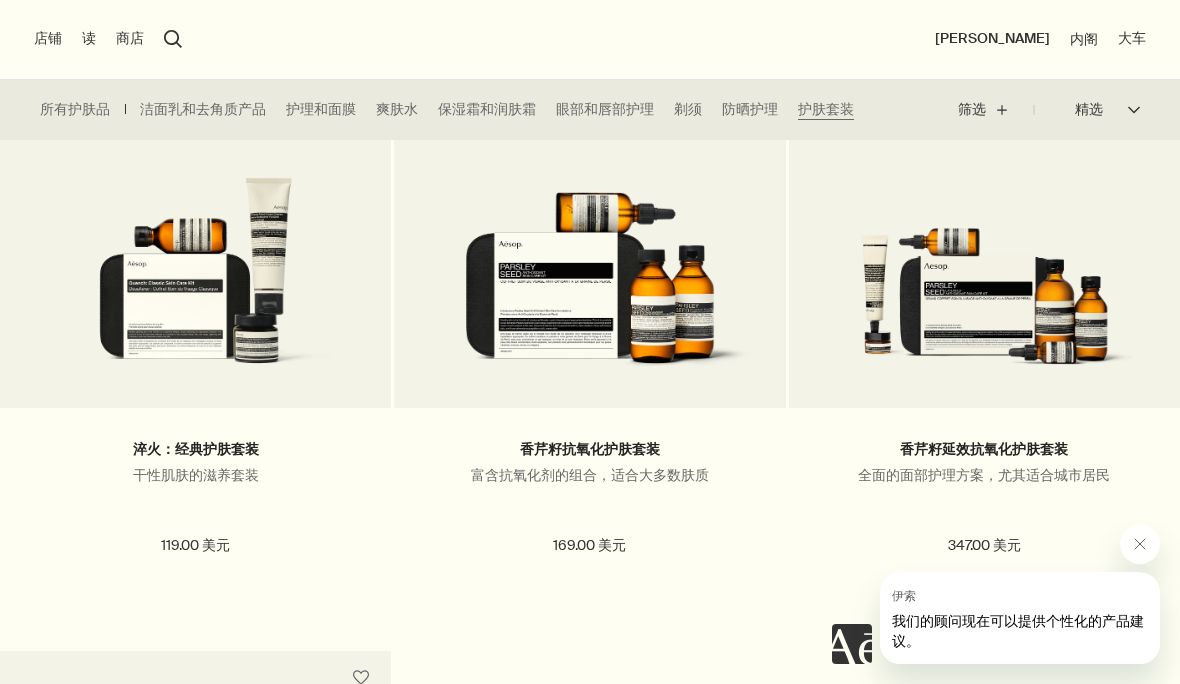 scroll, scrollTop: 671, scrollLeft: 0, axis: vertical 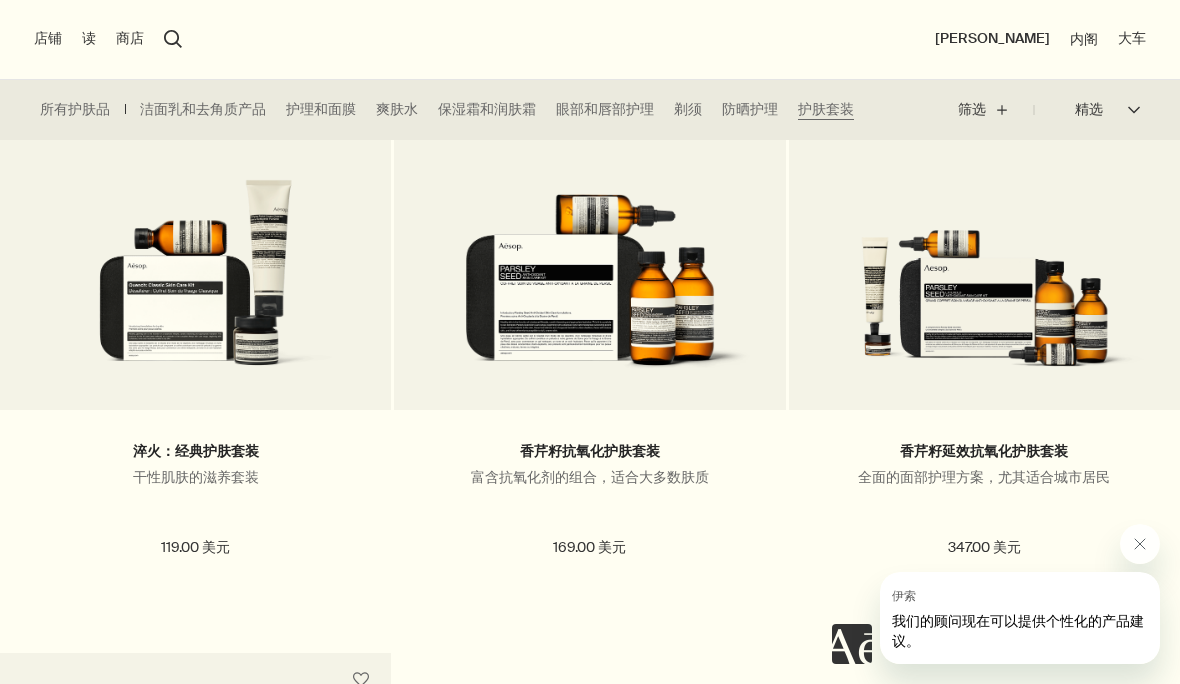 click on "所有护肤品" at bounding box center (75, 109) 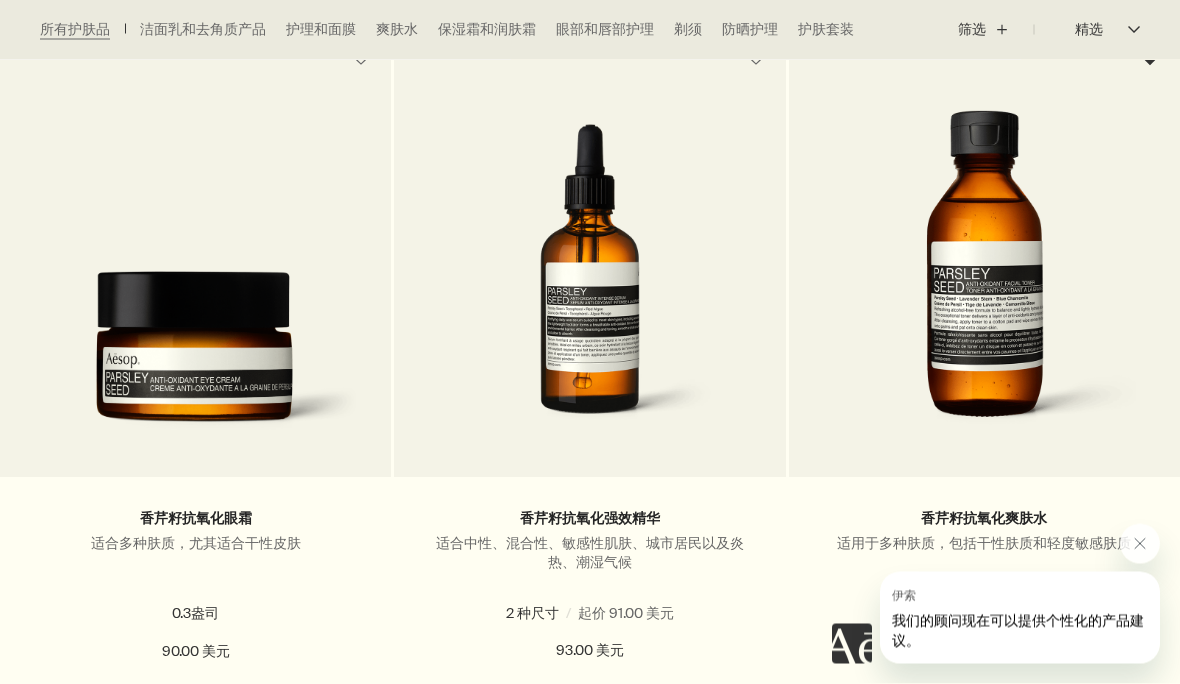 scroll, scrollTop: 1331, scrollLeft: 0, axis: vertical 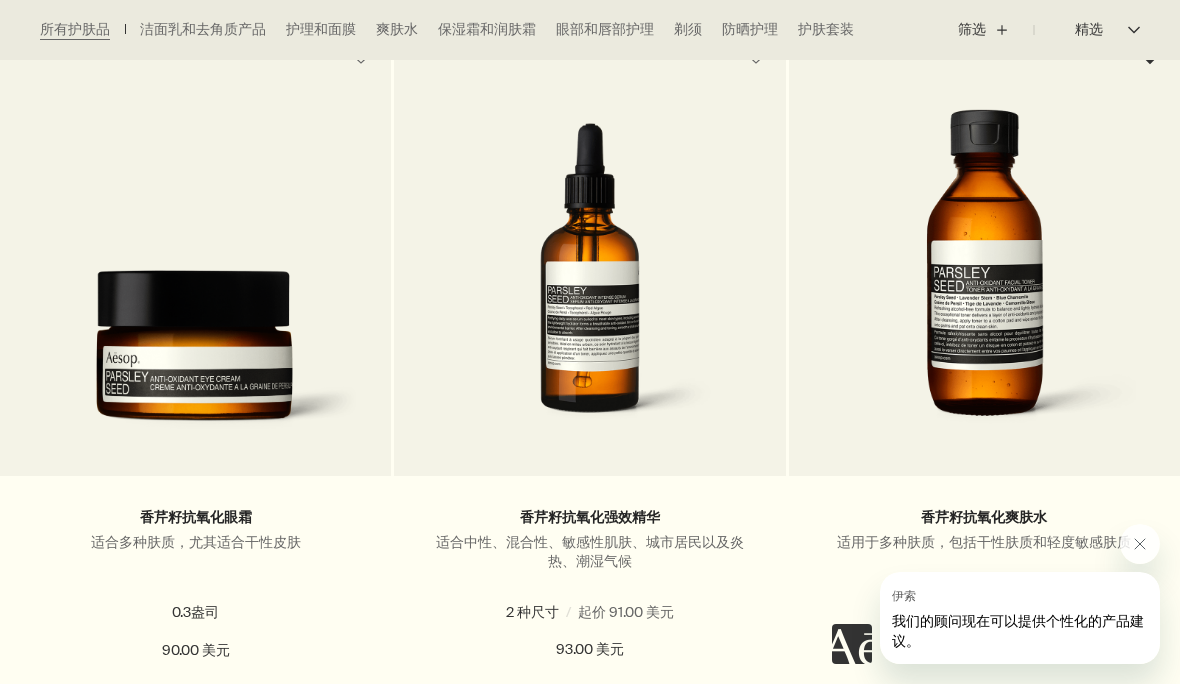 click at bounding box center (589, 284) 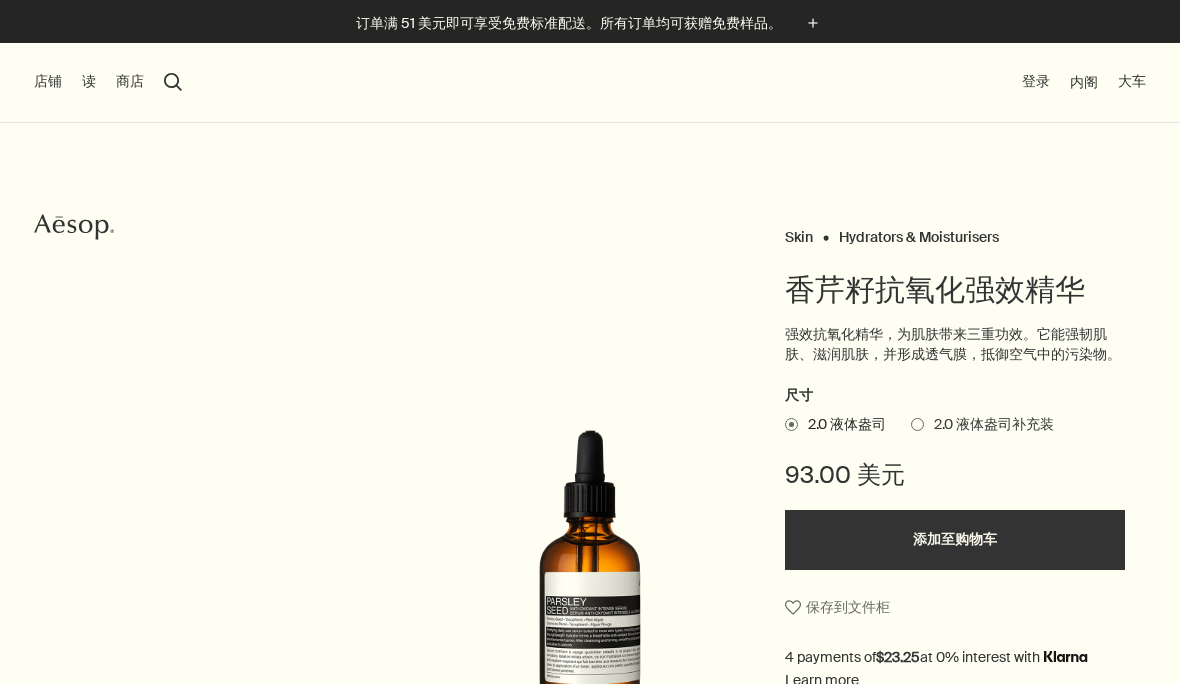 scroll, scrollTop: 0, scrollLeft: 0, axis: both 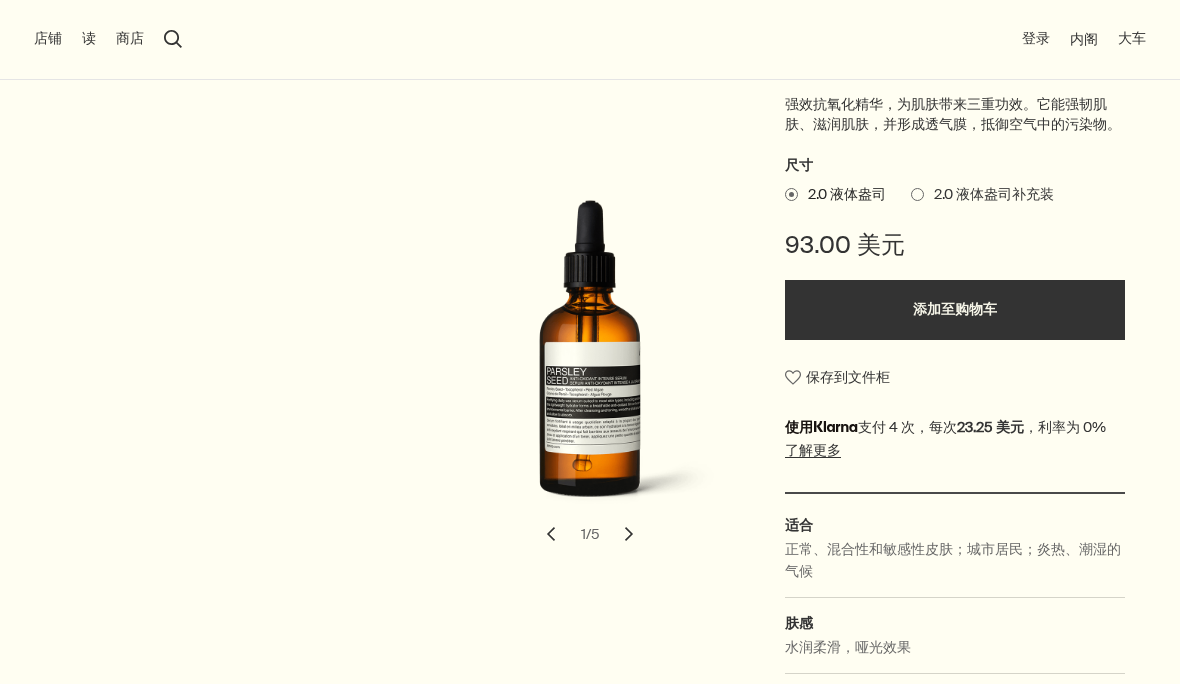 click on "2.0 液体盎司补充装" at bounding box center (989, 195) 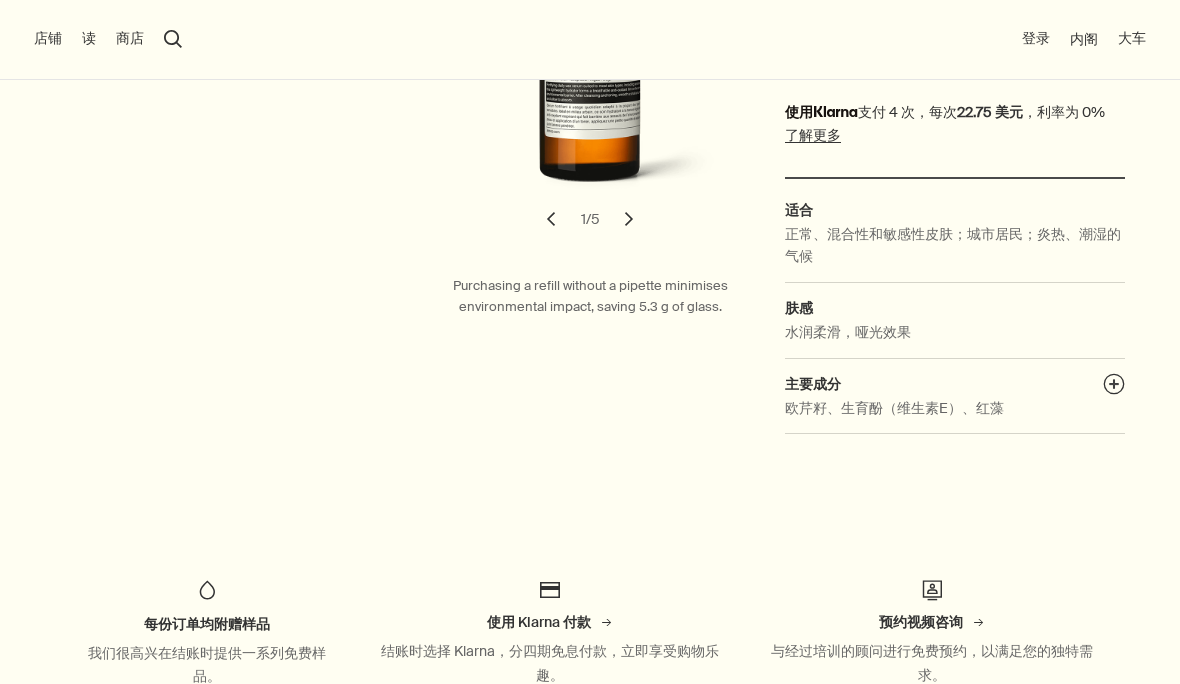 scroll, scrollTop: 551, scrollLeft: 0, axis: vertical 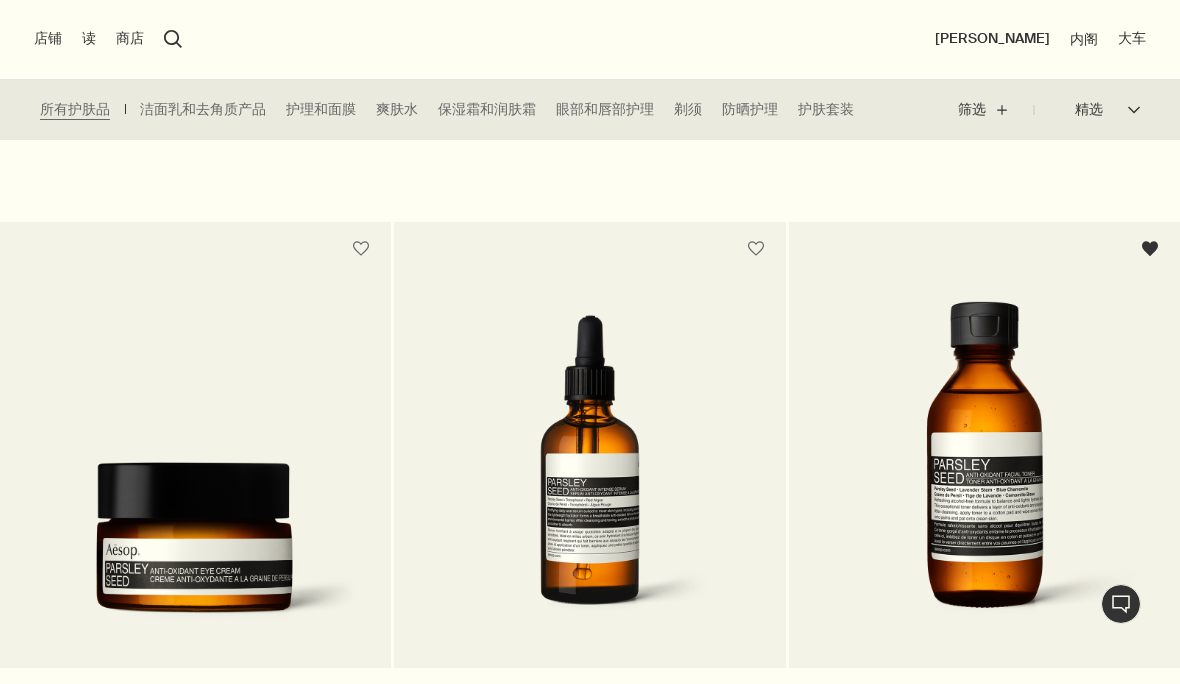 click at bounding box center [756, 249] 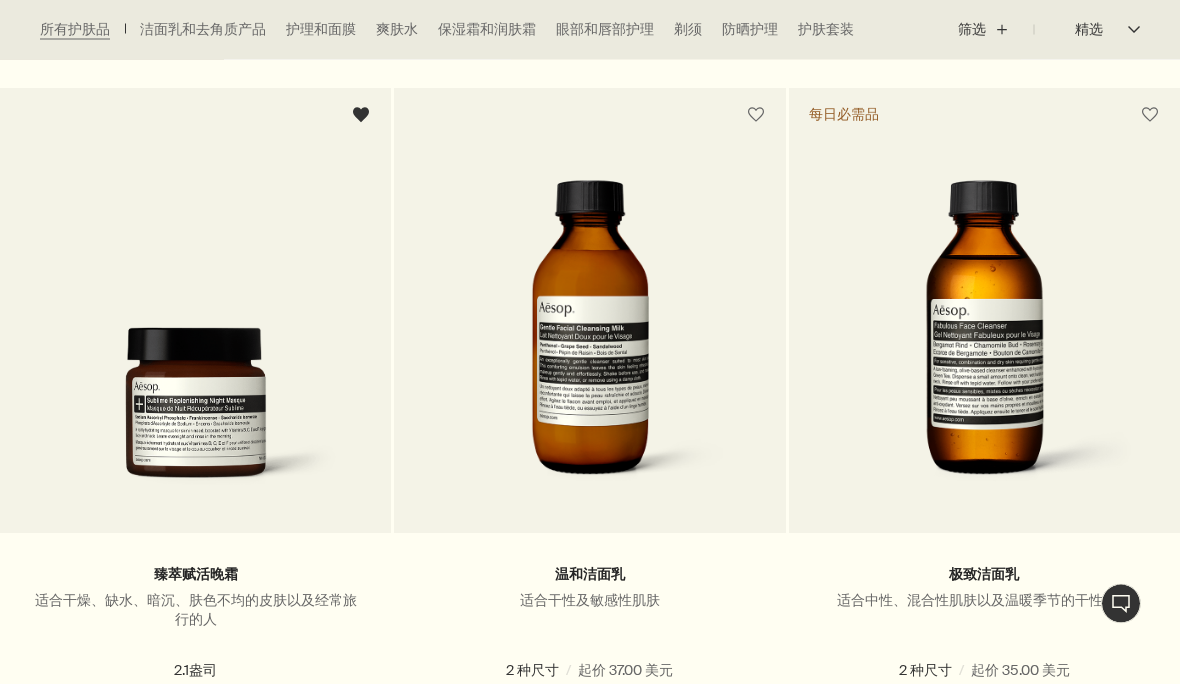 scroll, scrollTop: 3450, scrollLeft: 0, axis: vertical 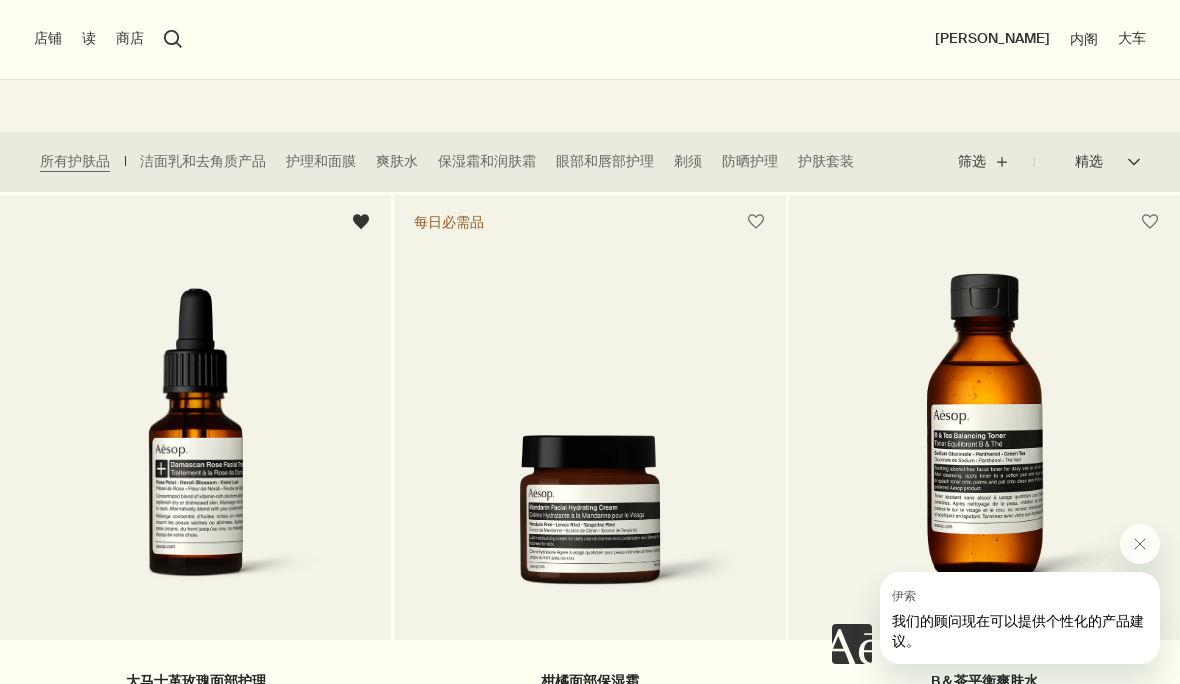 click on "洁面乳和去角质产品" at bounding box center [203, 161] 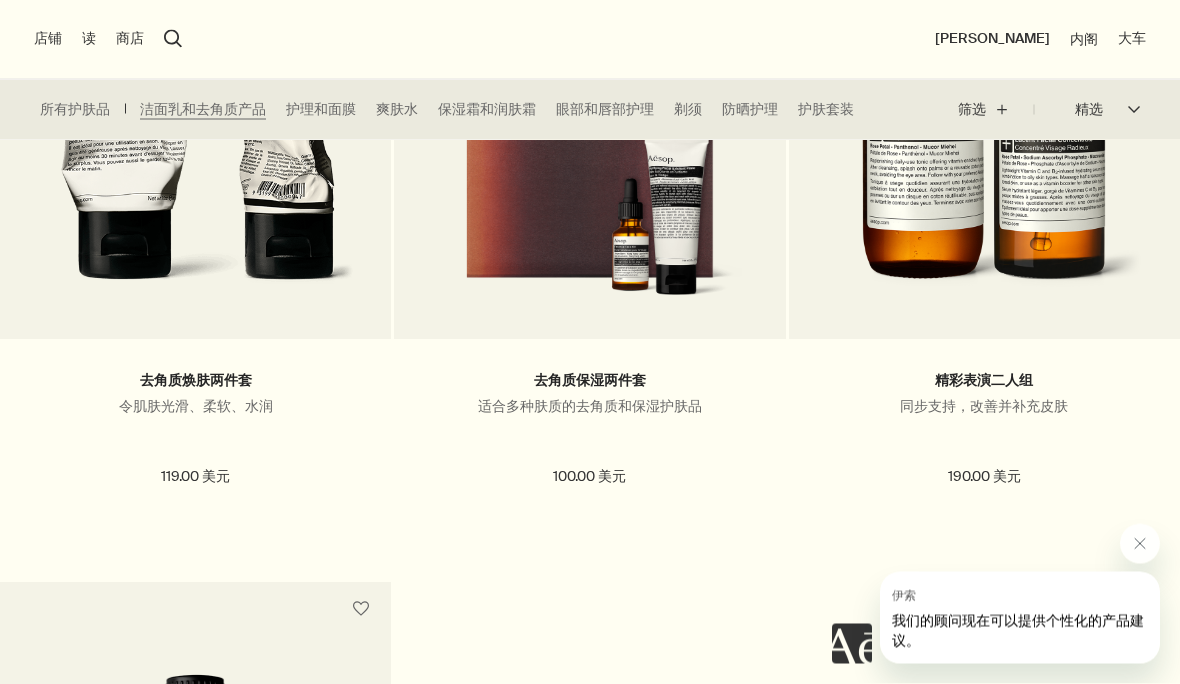scroll, scrollTop: 3640, scrollLeft: 0, axis: vertical 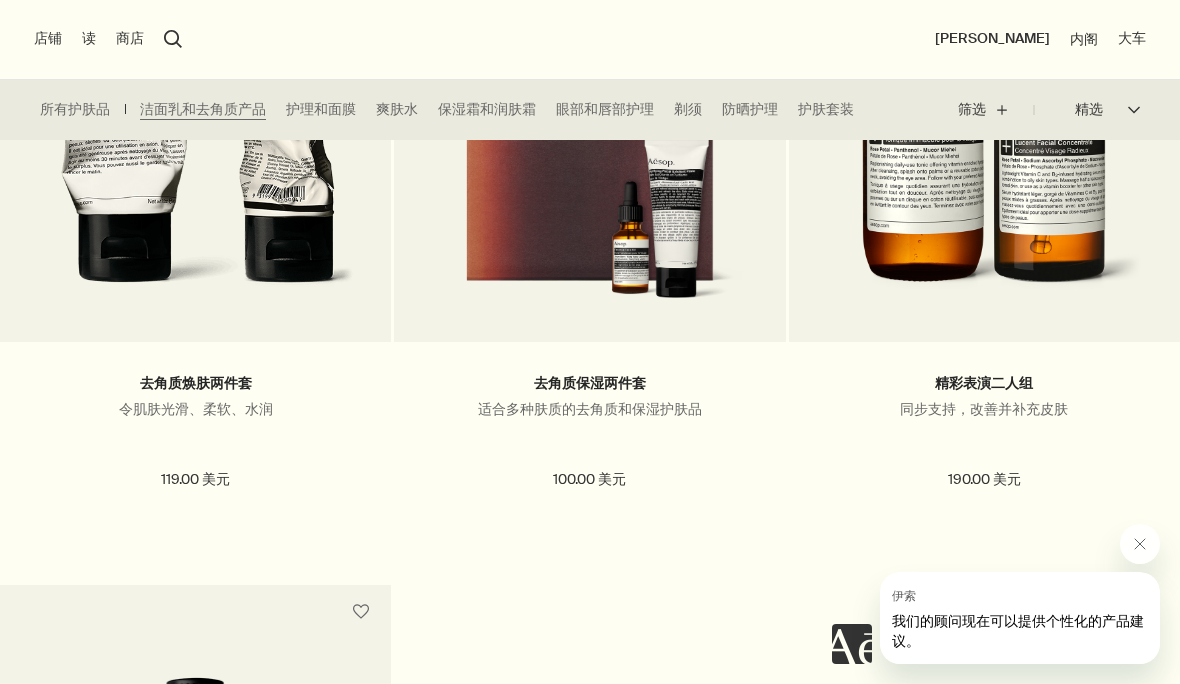 click on "护理和面膜" at bounding box center (321, 109) 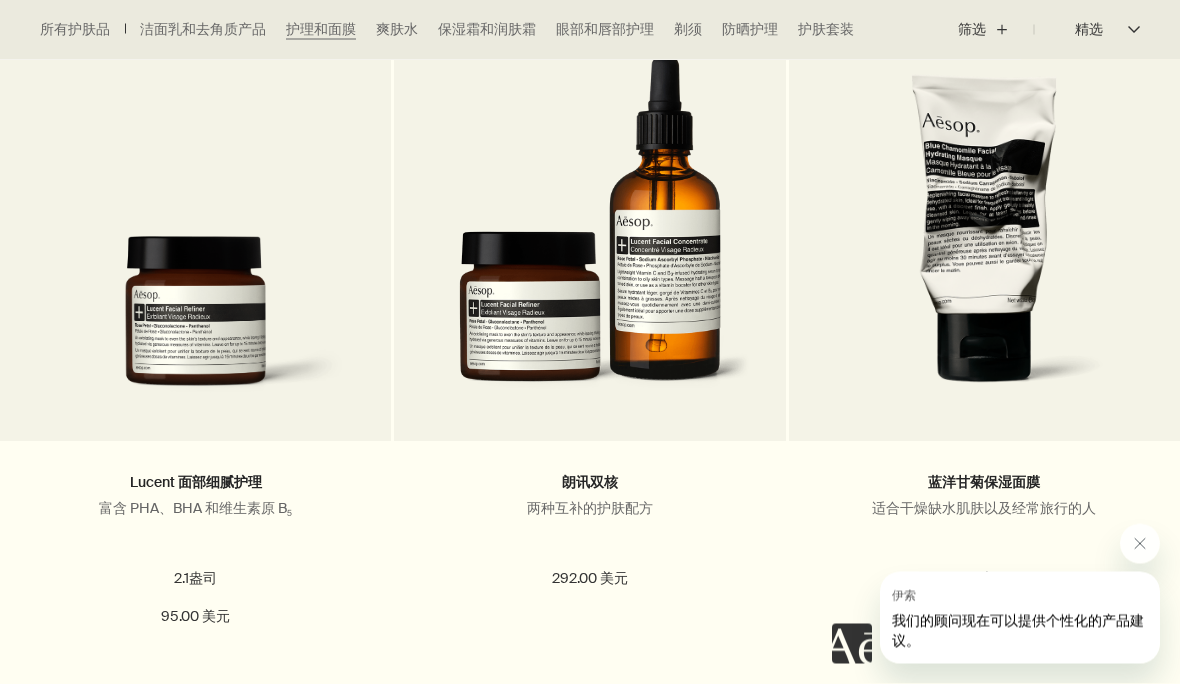 scroll, scrollTop: 640, scrollLeft: 0, axis: vertical 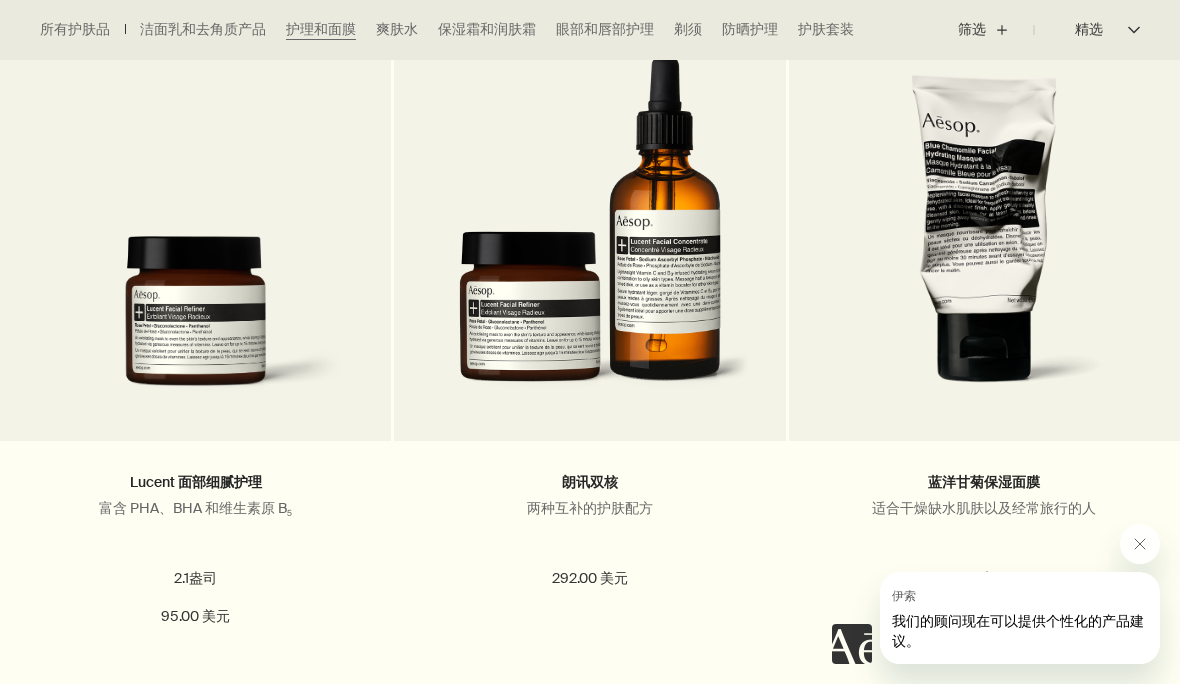 click at bounding box center [590, 230] 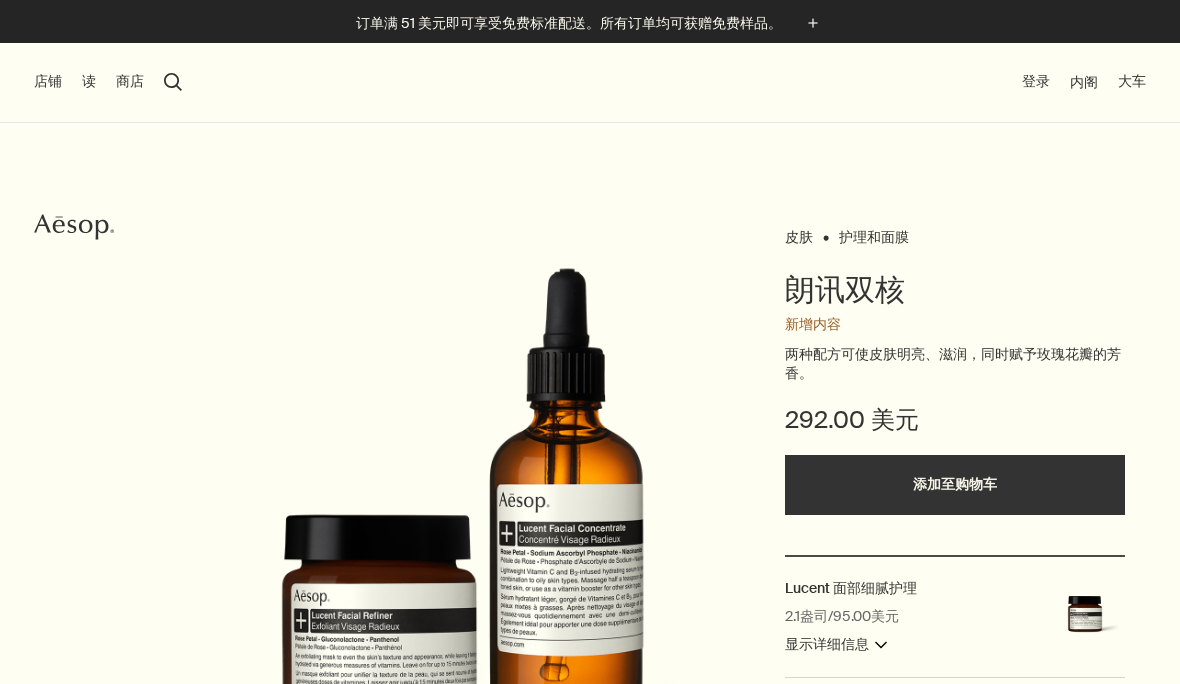scroll, scrollTop: 0, scrollLeft: 0, axis: both 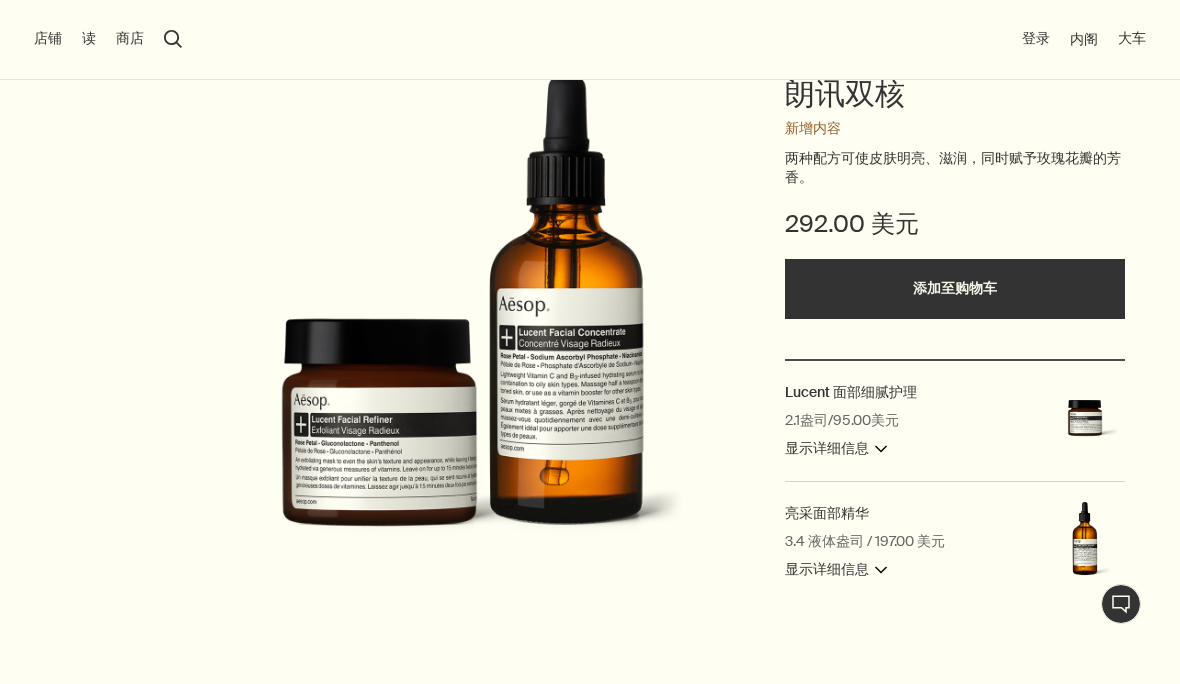 click on "显示详细信息 downArrow" at bounding box center [836, 449] 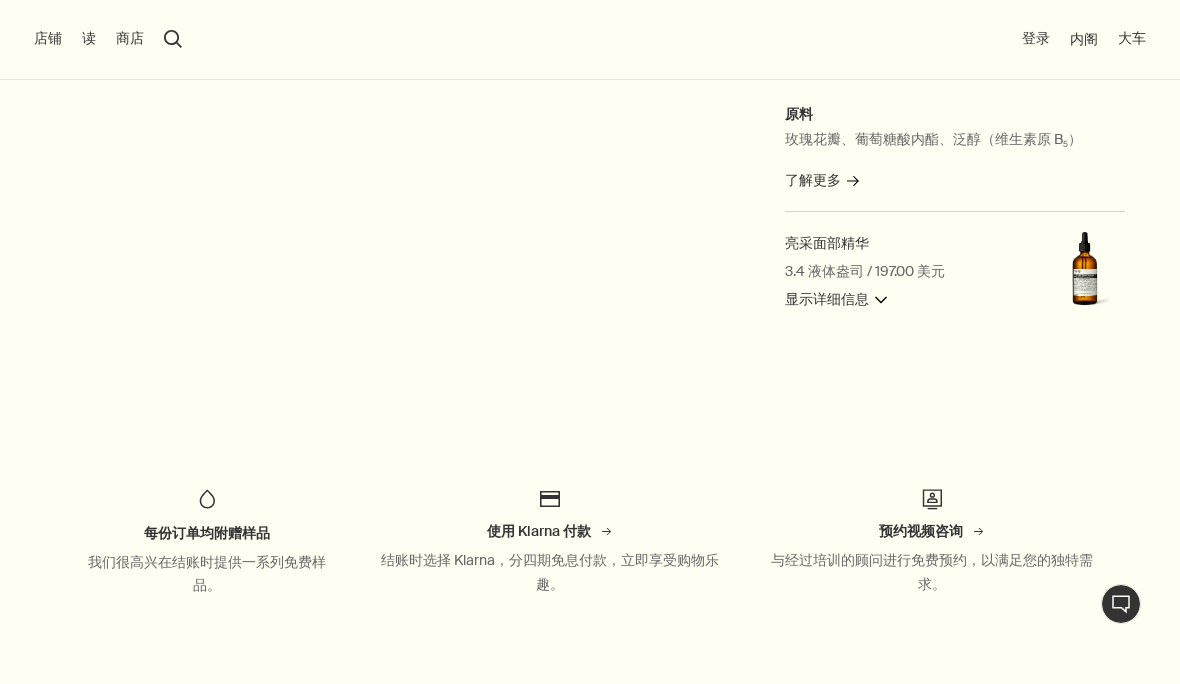 scroll, scrollTop: 690, scrollLeft: 0, axis: vertical 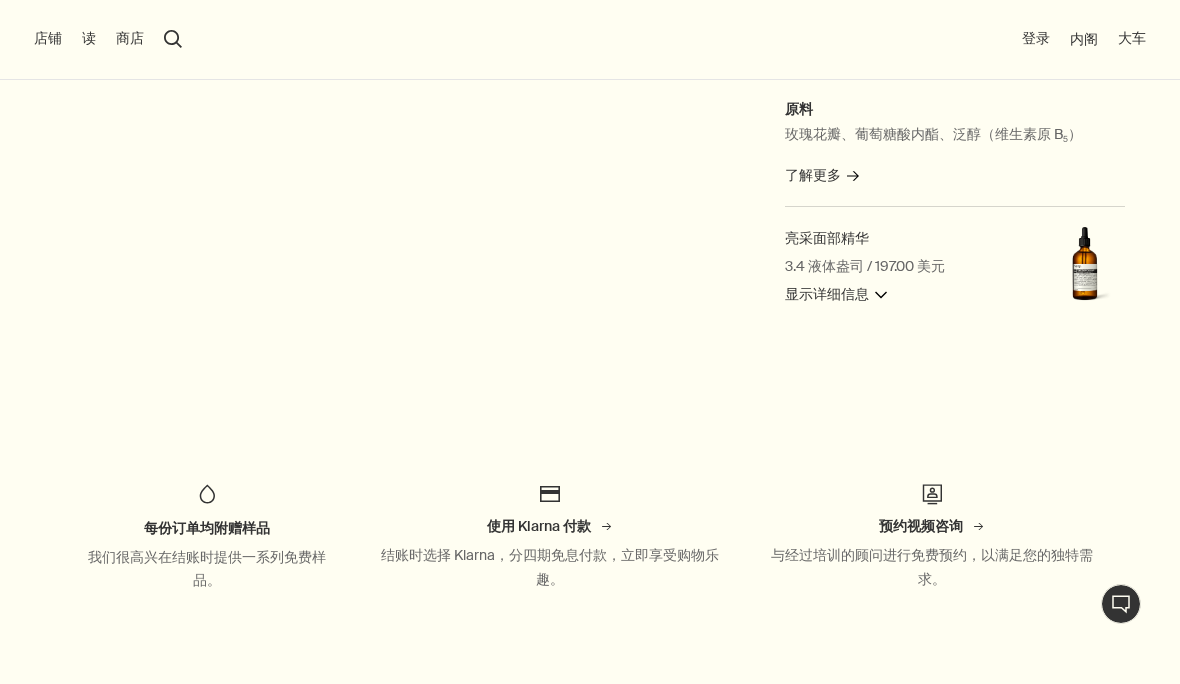 click on "显示详细信息 downArrow" at bounding box center [836, 295] 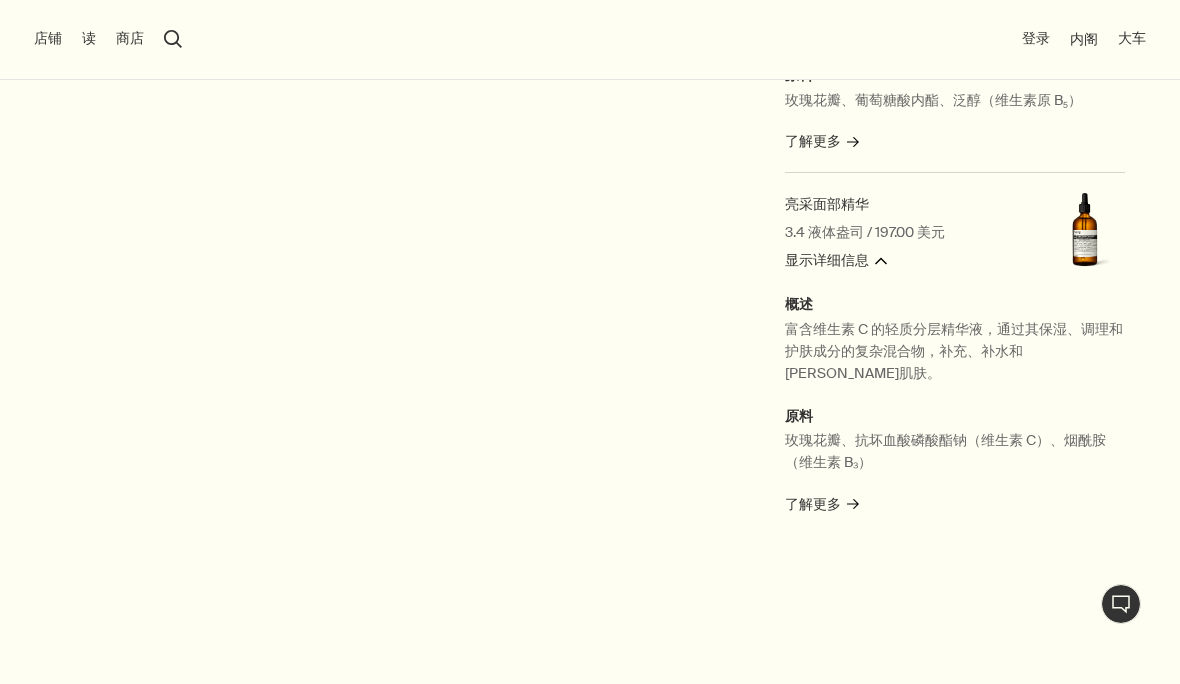 scroll, scrollTop: 729, scrollLeft: 0, axis: vertical 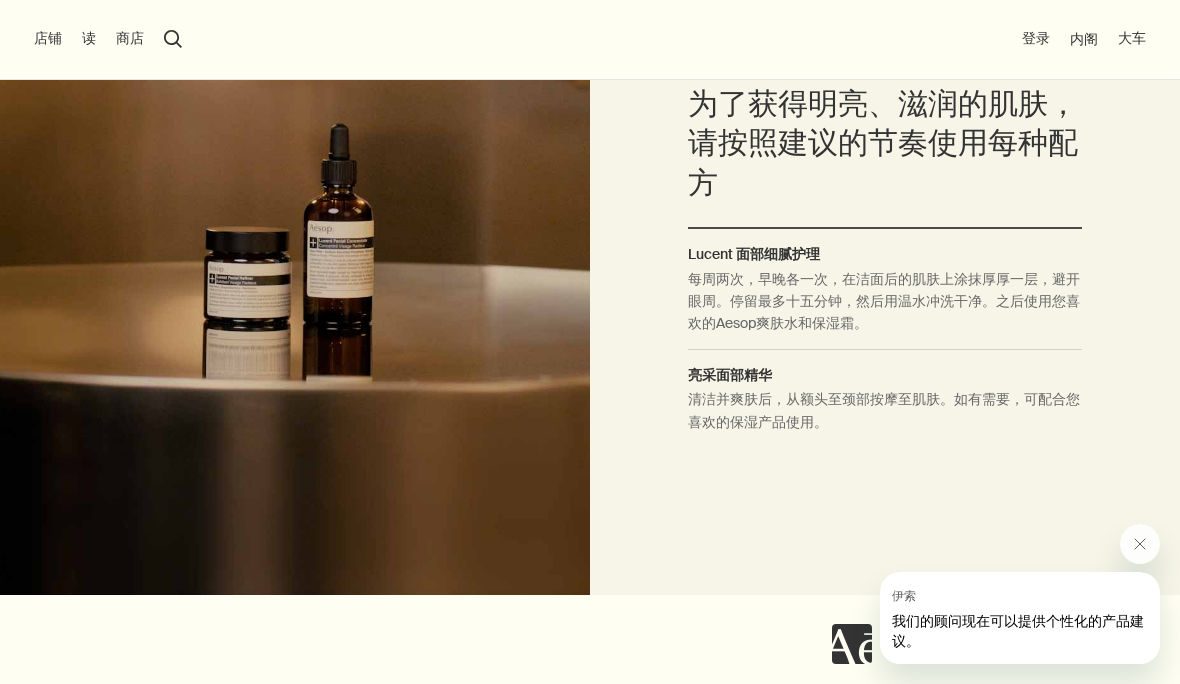 click on "如何使用 为了获得明亮、滋润的肌肤，请按照建议的节奏使用每种配方 Lucent 面部细腻护理 每周两次，早晚各一次，在洁面后的肌肤上涂抹厚厚一层，避开眼周。停留最多十五分钟，然后用温水冲洗干净。之后使用您喜欢的Aesop爽肤水和保湿霜。 亮采面部精华 清洁并爽肤后，从额头至颈部按摩至肌肤。如有需要，可配合您喜欢的保湿产品使用。" at bounding box center [884, 253] 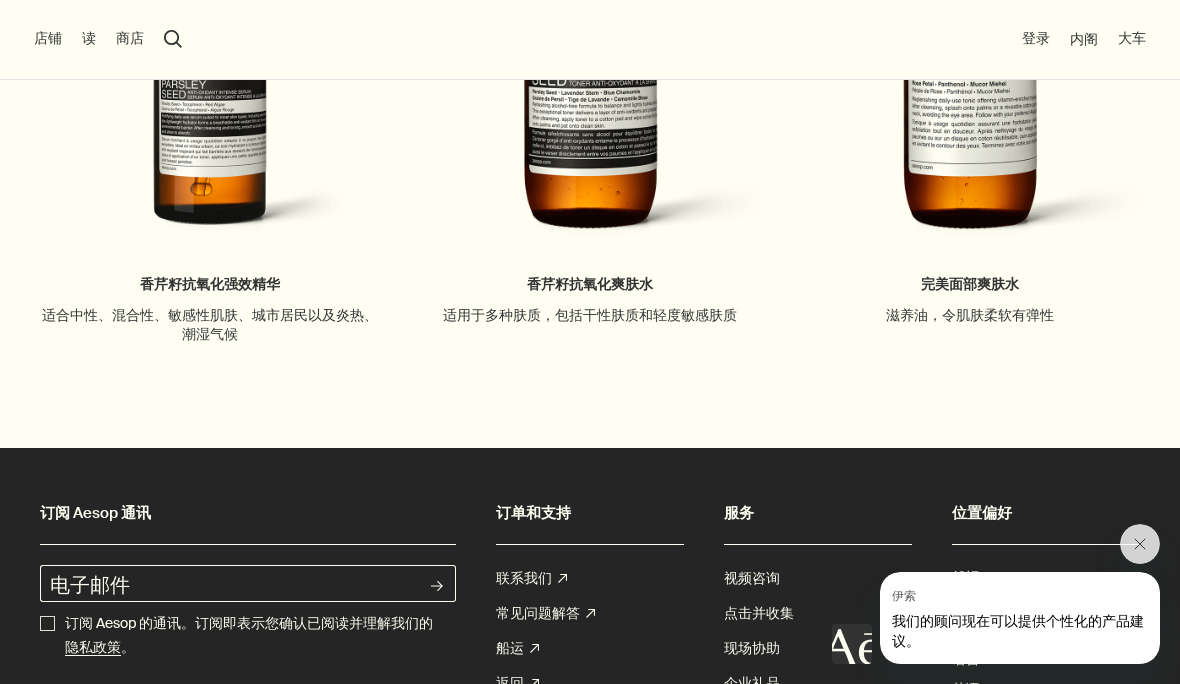 scroll, scrollTop: 3255, scrollLeft: 0, axis: vertical 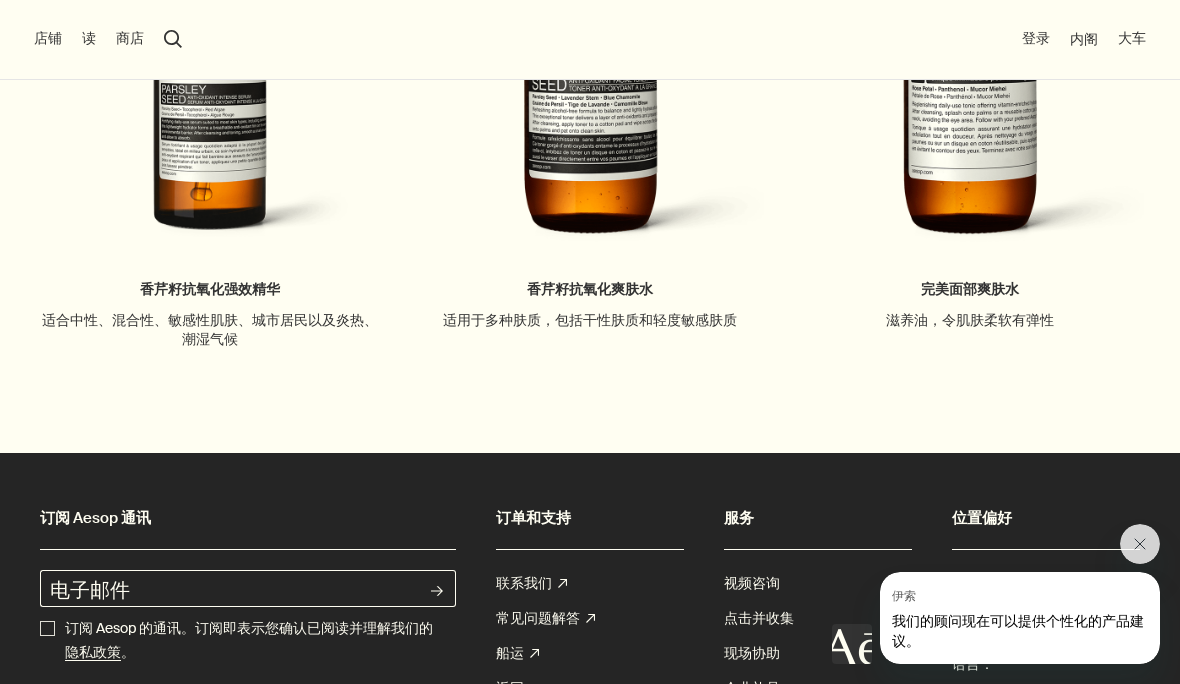 click on "香芹籽抗氧化强效精华
适合中性、混合性、敏感性肌肤、城市居民以及炎热、潮湿气候" at bounding box center (210, 109) 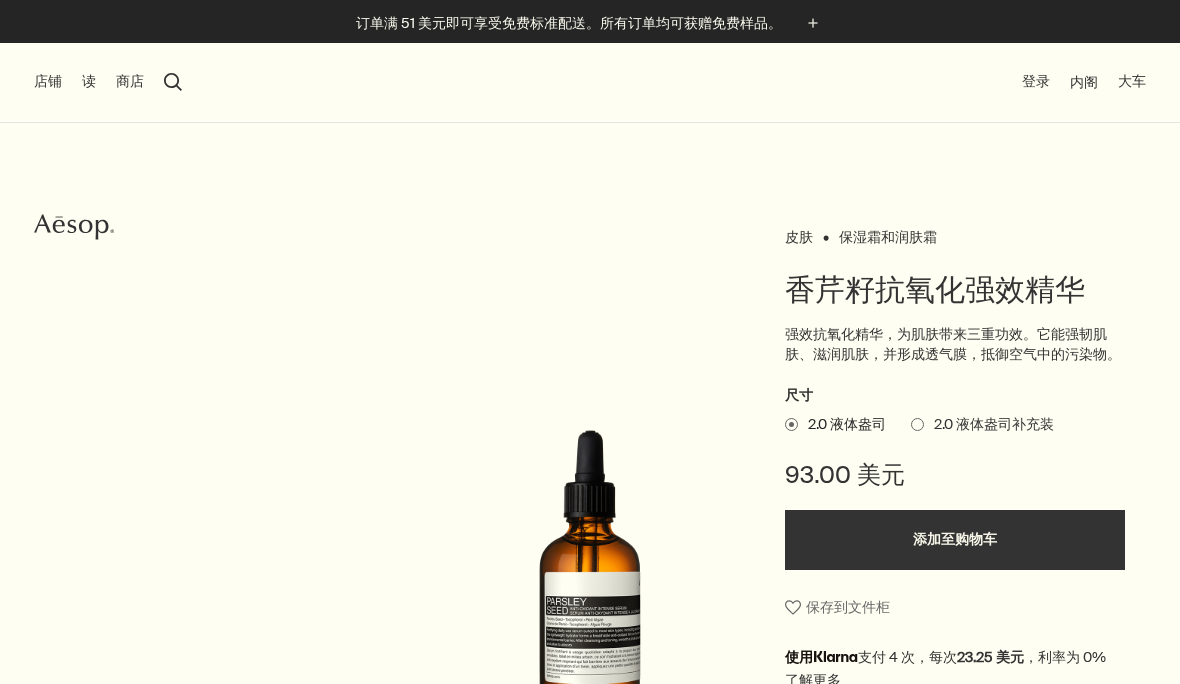 scroll, scrollTop: 0, scrollLeft: 0, axis: both 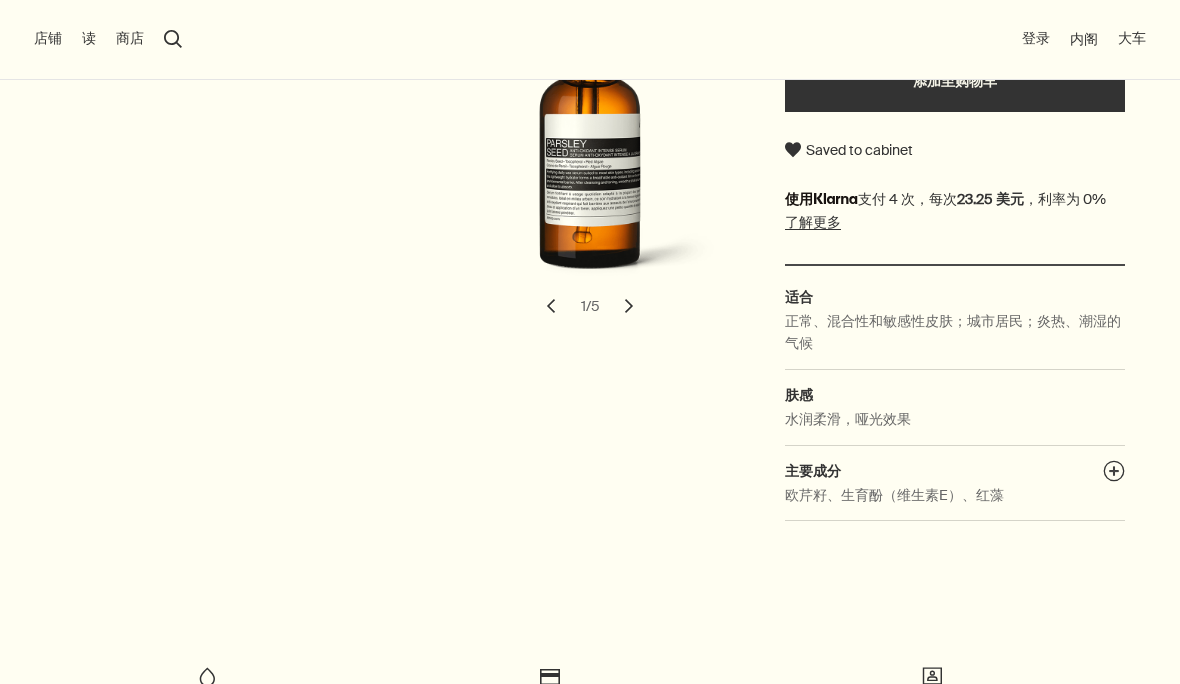 click on "plusAndCloseWithCircle" at bounding box center [1114, 474] 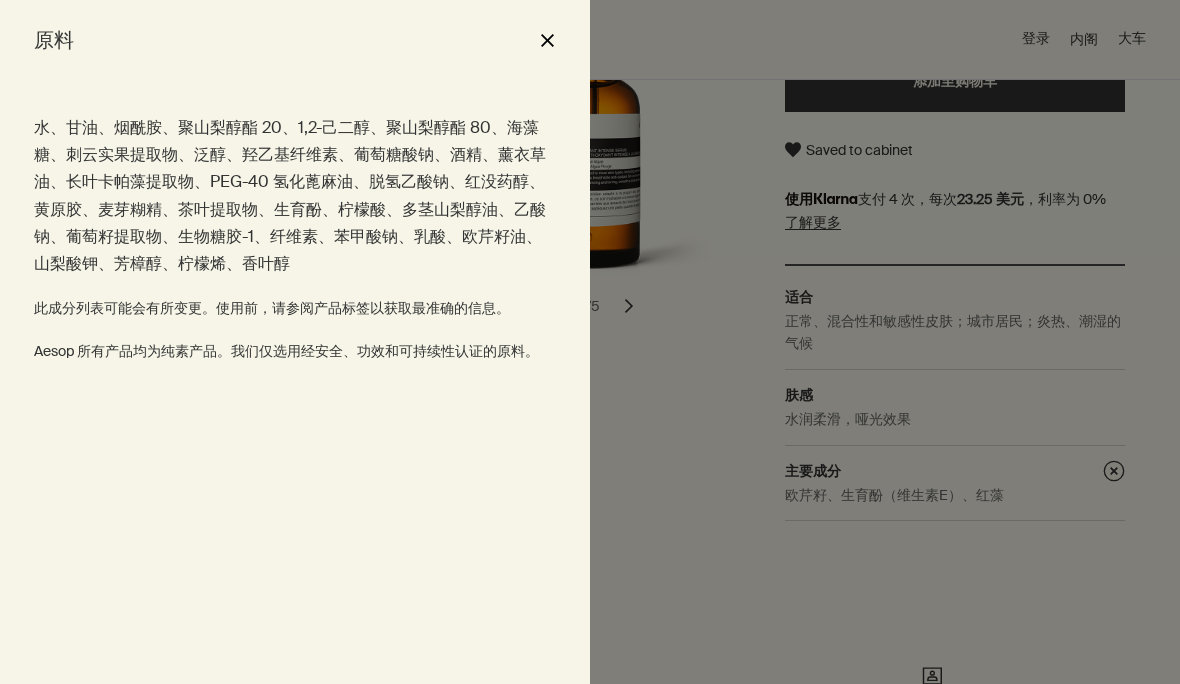 click on "close" at bounding box center (547, 40) 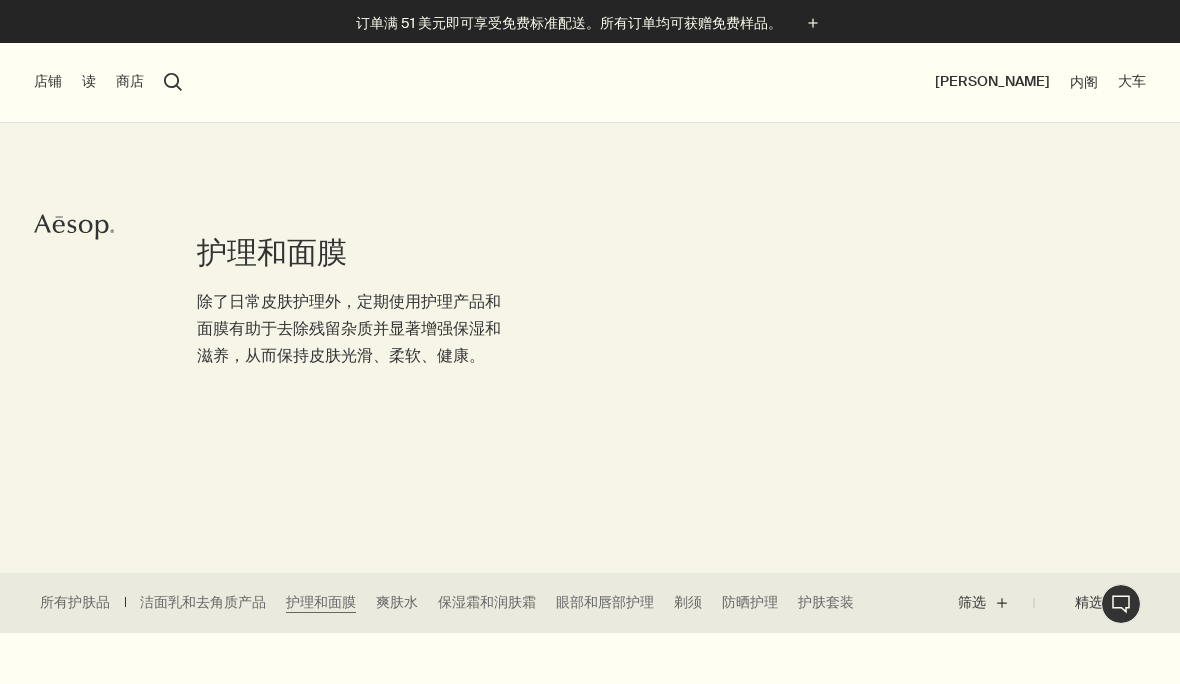 scroll, scrollTop: 0, scrollLeft: 0, axis: both 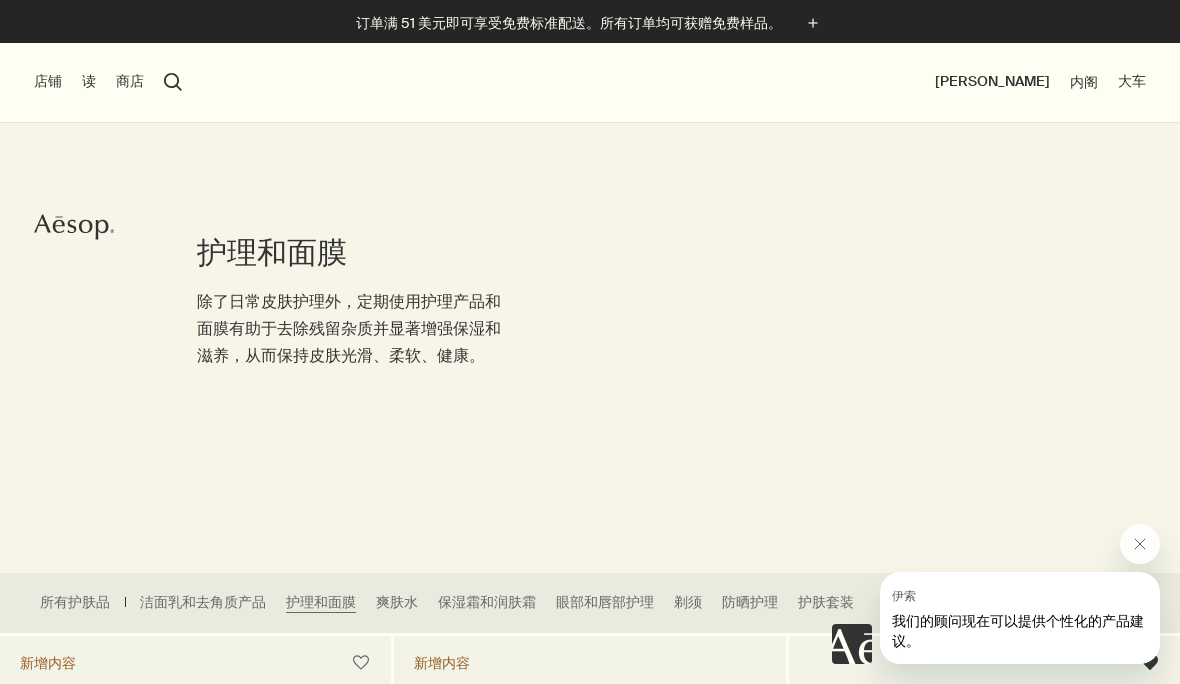 click on "爽肤水" at bounding box center [397, 602] 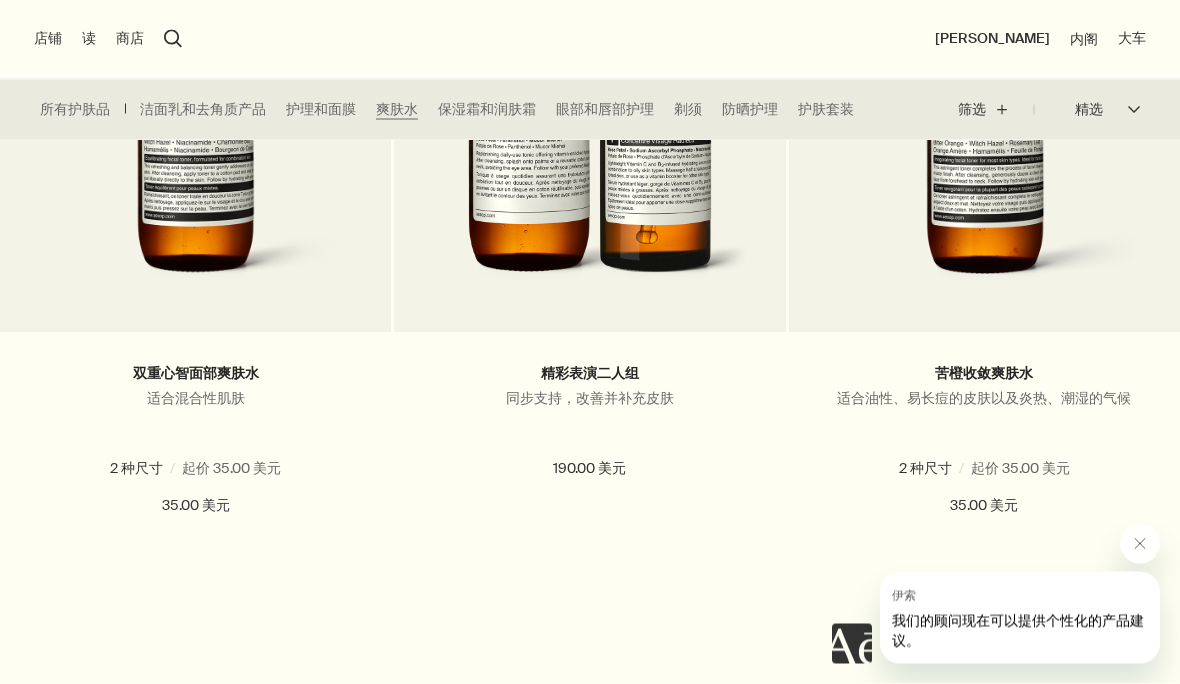 scroll, scrollTop: 1475, scrollLeft: 0, axis: vertical 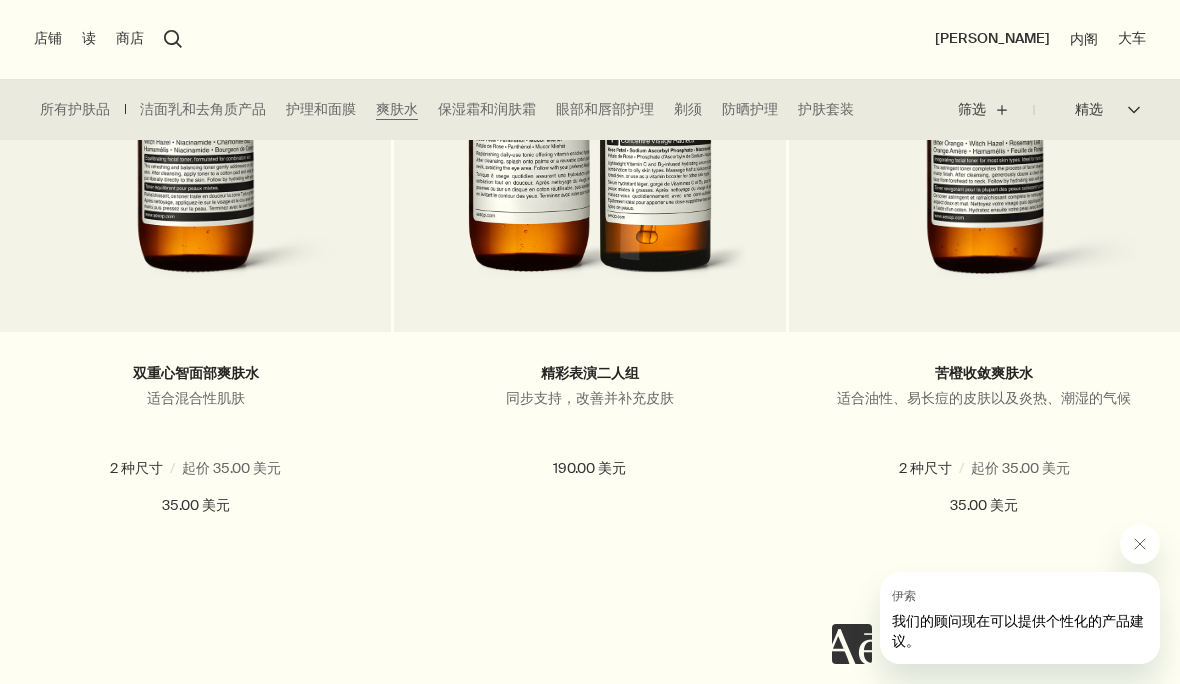 click at bounding box center (590, 121) 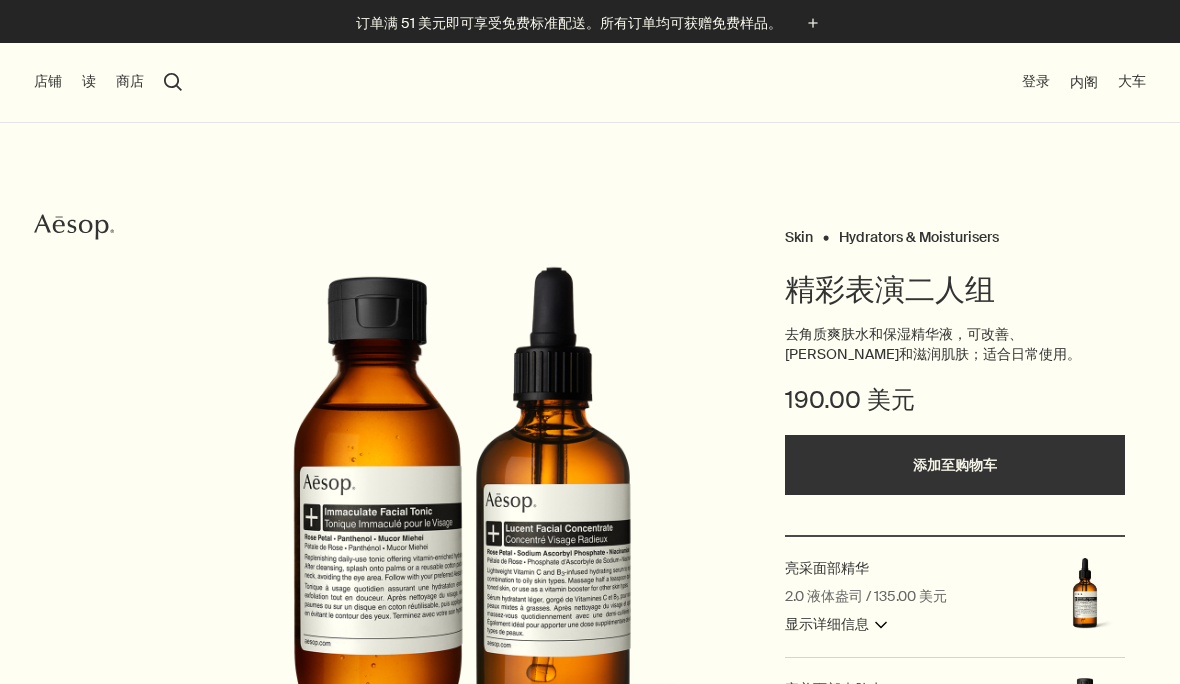 scroll, scrollTop: 0, scrollLeft: 0, axis: both 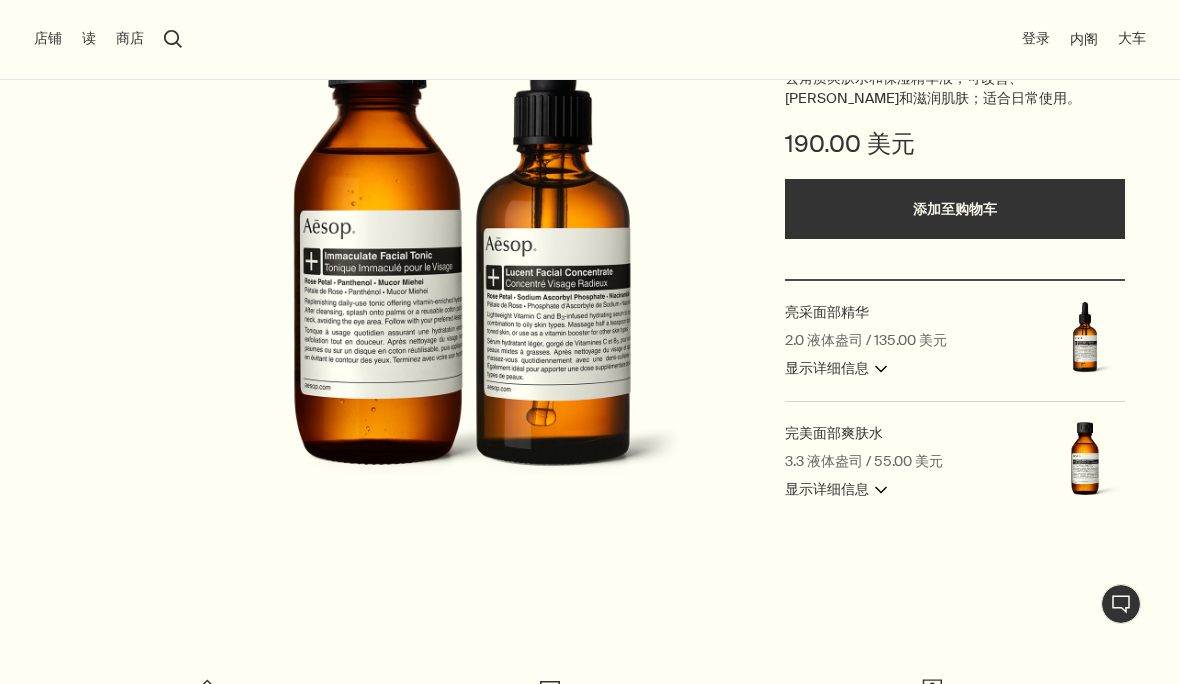 click on "显示详细信息 downArrow" at bounding box center (836, 369) 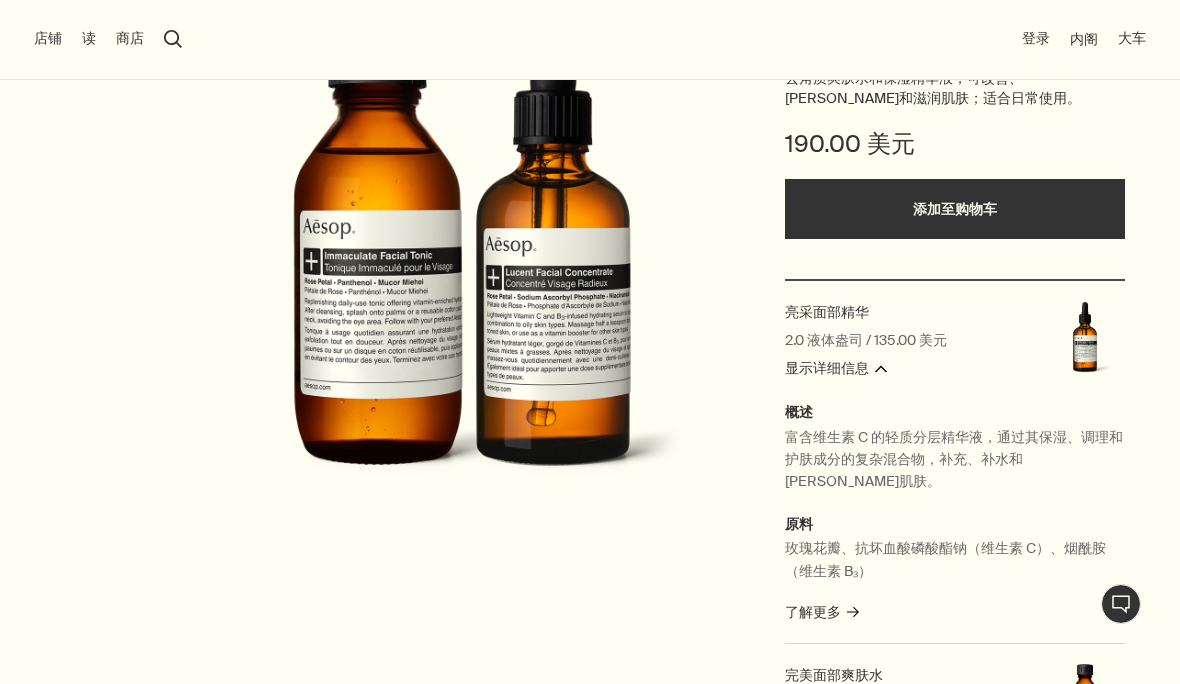 scroll, scrollTop: 262, scrollLeft: 0, axis: vertical 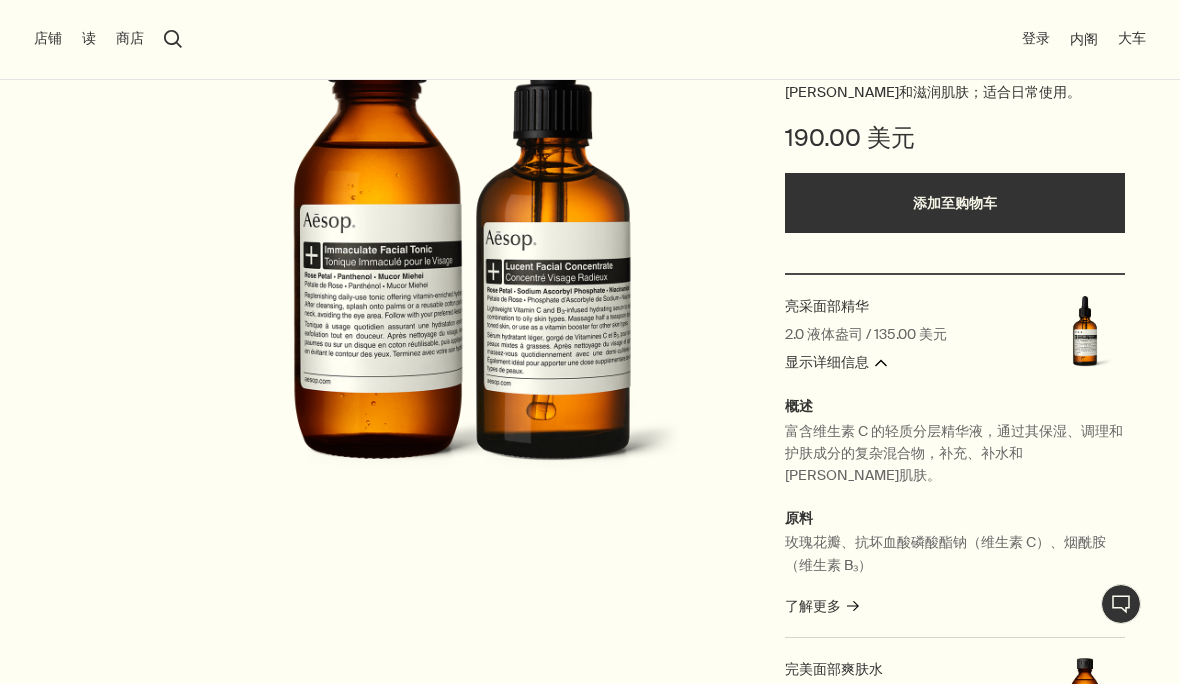 click on "了解更多" at bounding box center (813, 606) 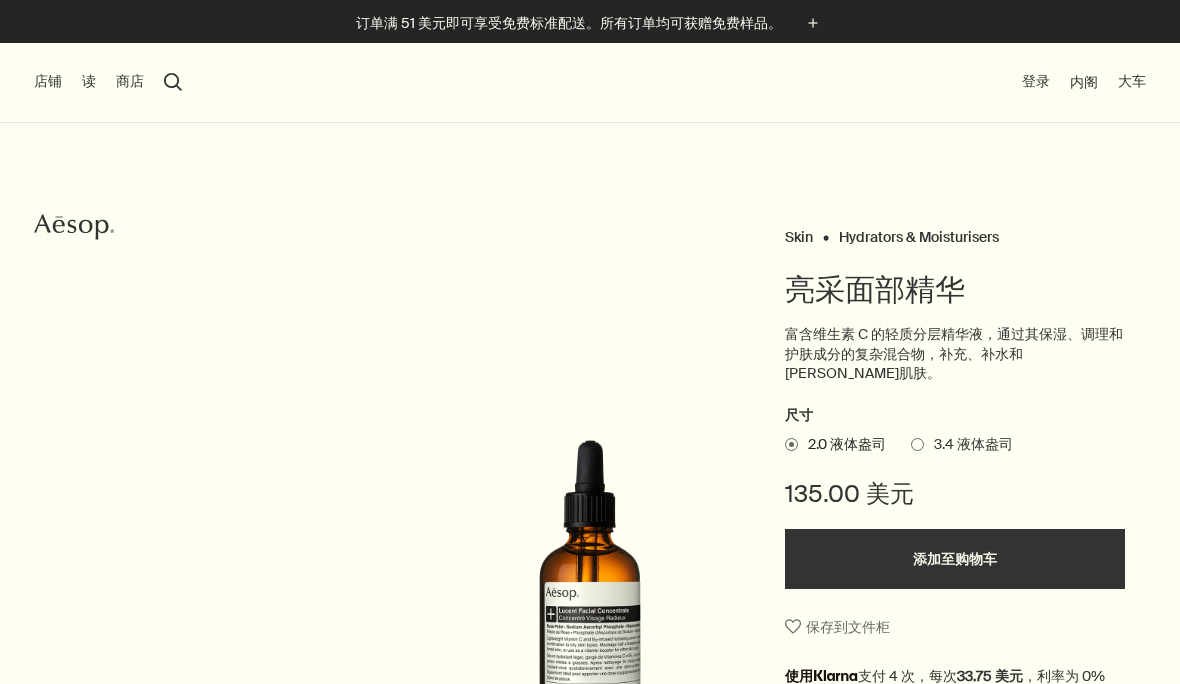 scroll, scrollTop: 0, scrollLeft: 0, axis: both 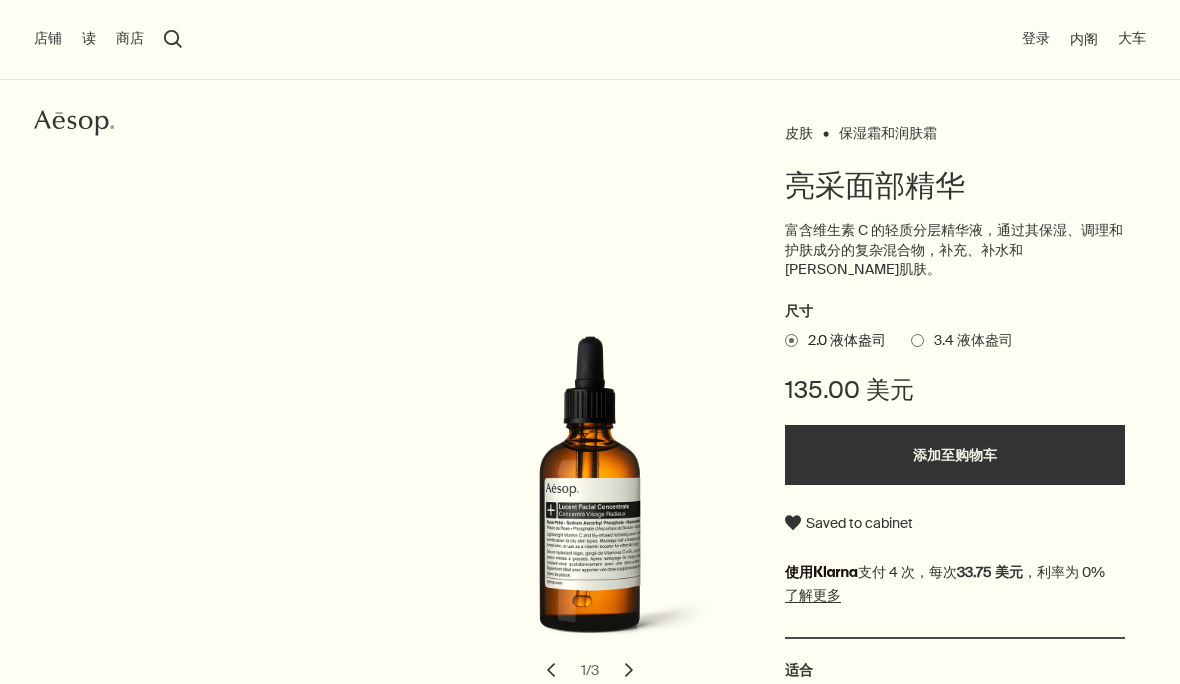 click at bounding box center (917, 340) 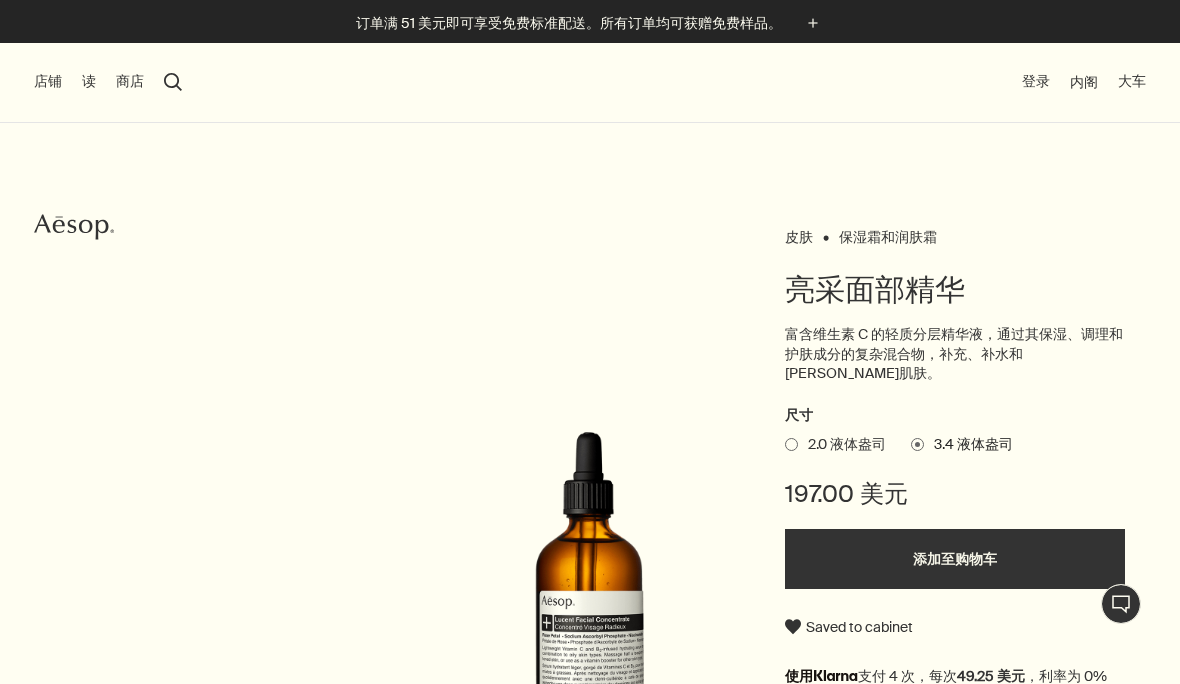scroll, scrollTop: 0, scrollLeft: 0, axis: both 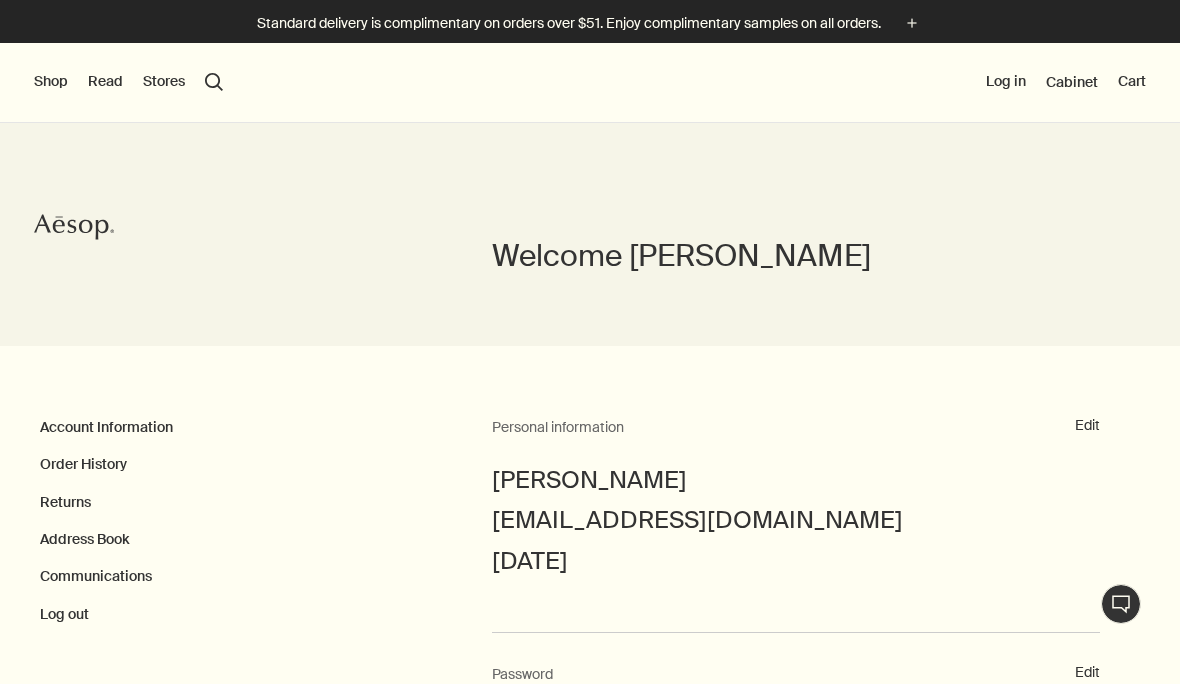 click on "Cart" at bounding box center (1132, 82) 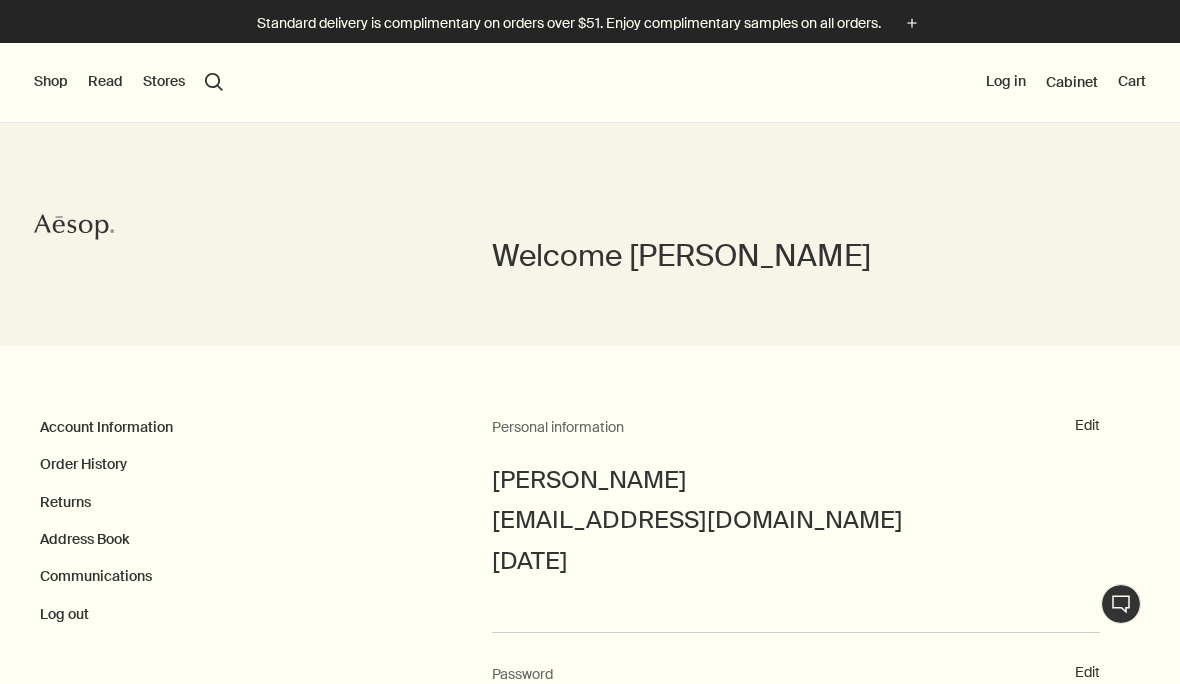 click on "Welcome [PERSON_NAME]" at bounding box center (590, 234) 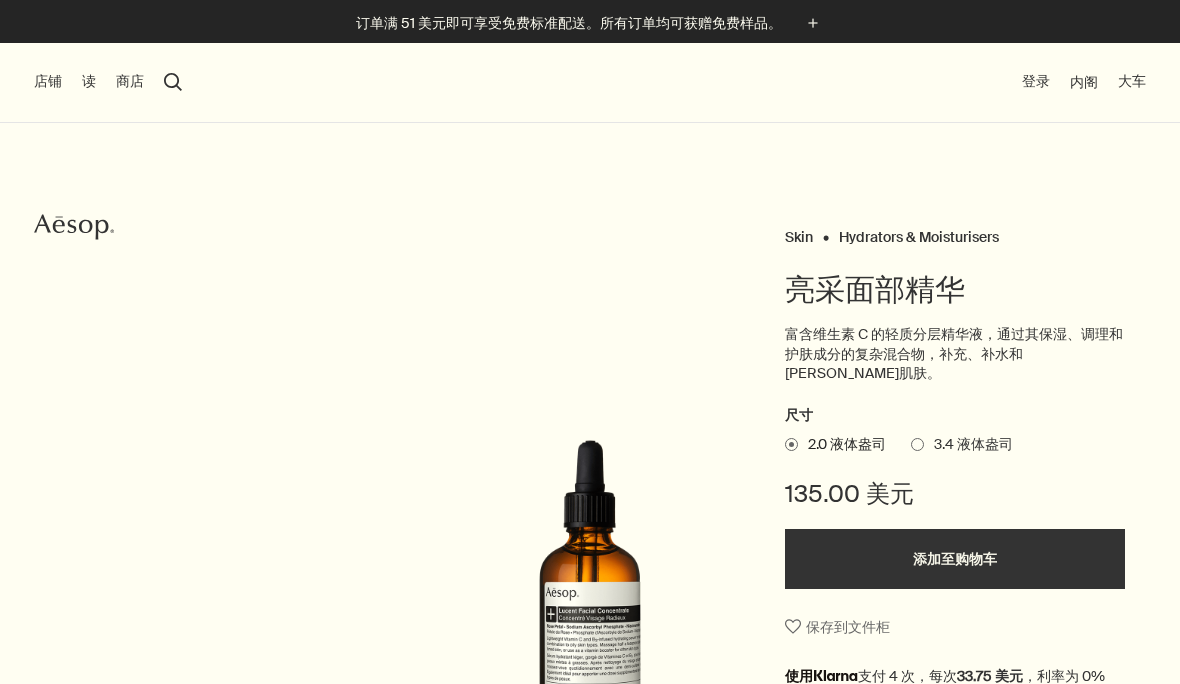 scroll, scrollTop: 0, scrollLeft: 0, axis: both 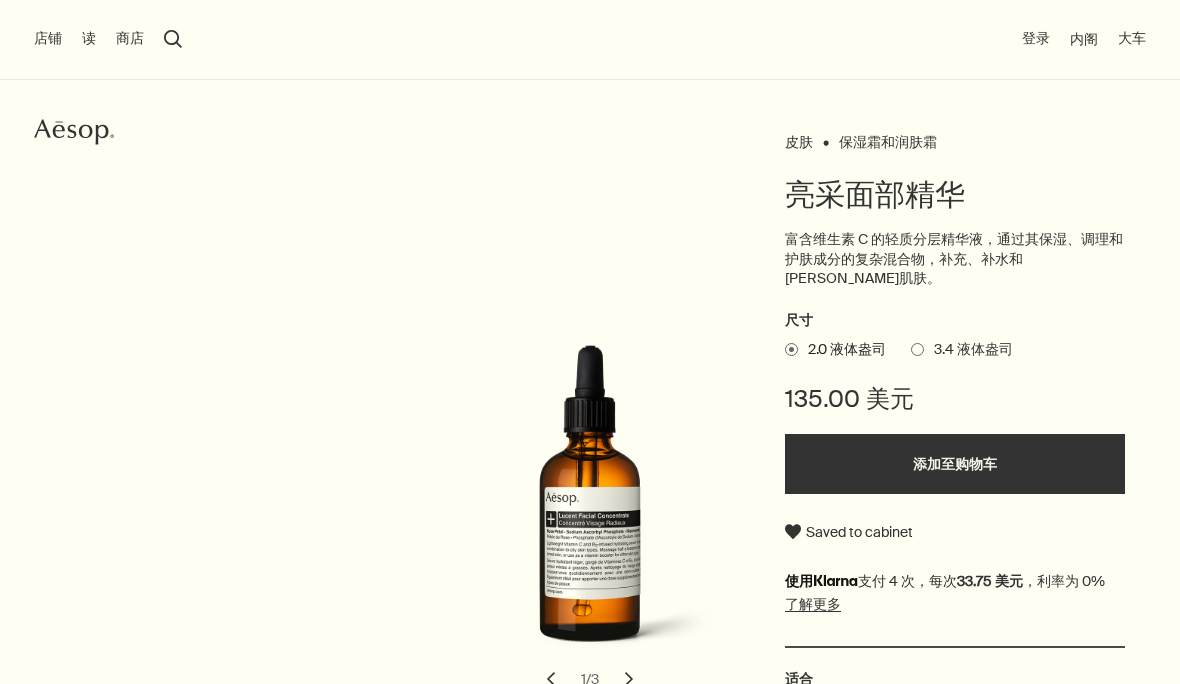 click on "3.4 液体盎司" at bounding box center (968, 350) 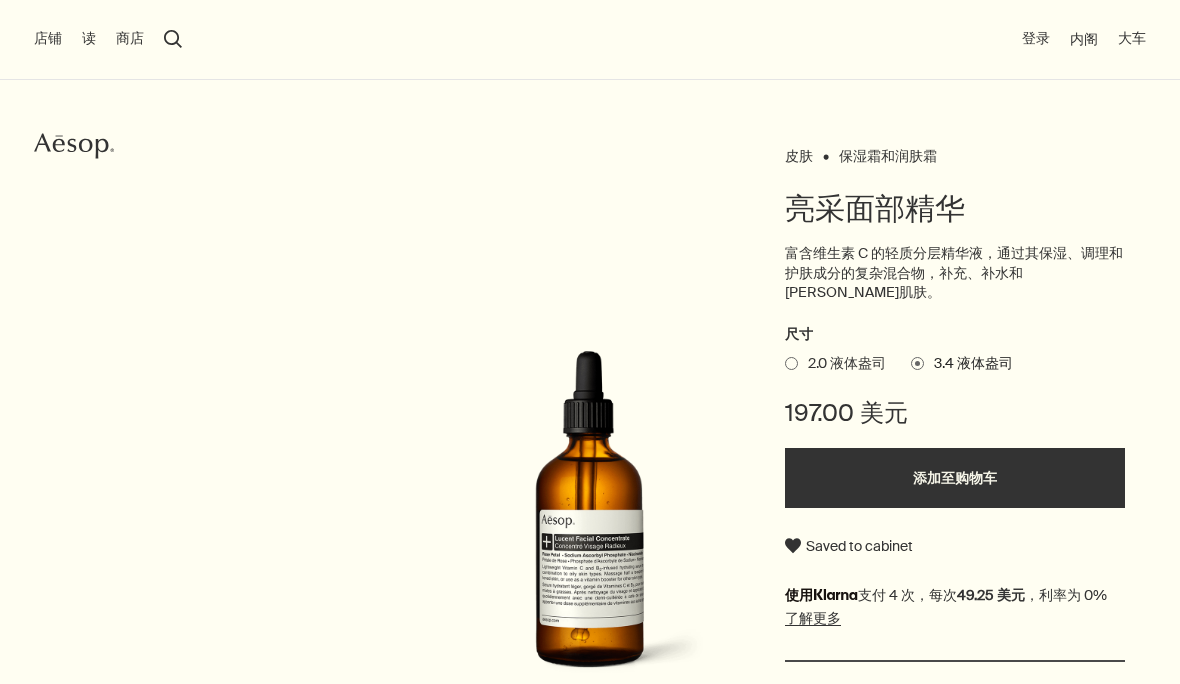 scroll, scrollTop: 79, scrollLeft: 0, axis: vertical 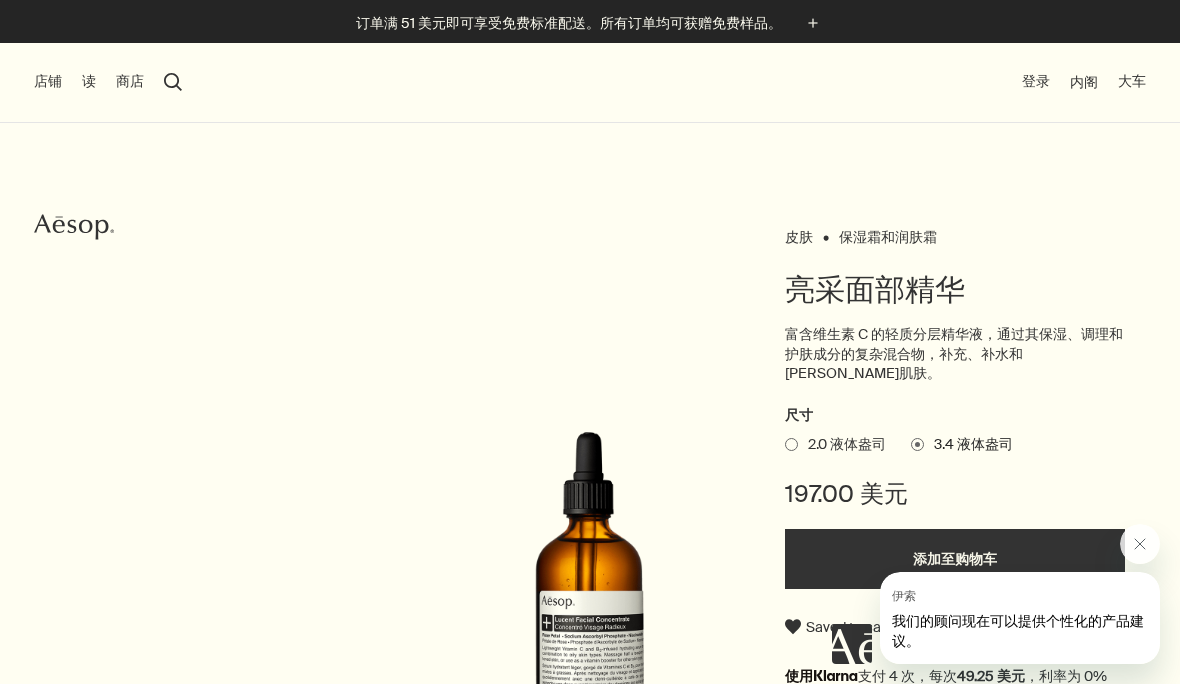 click at bounding box center (996, 594) 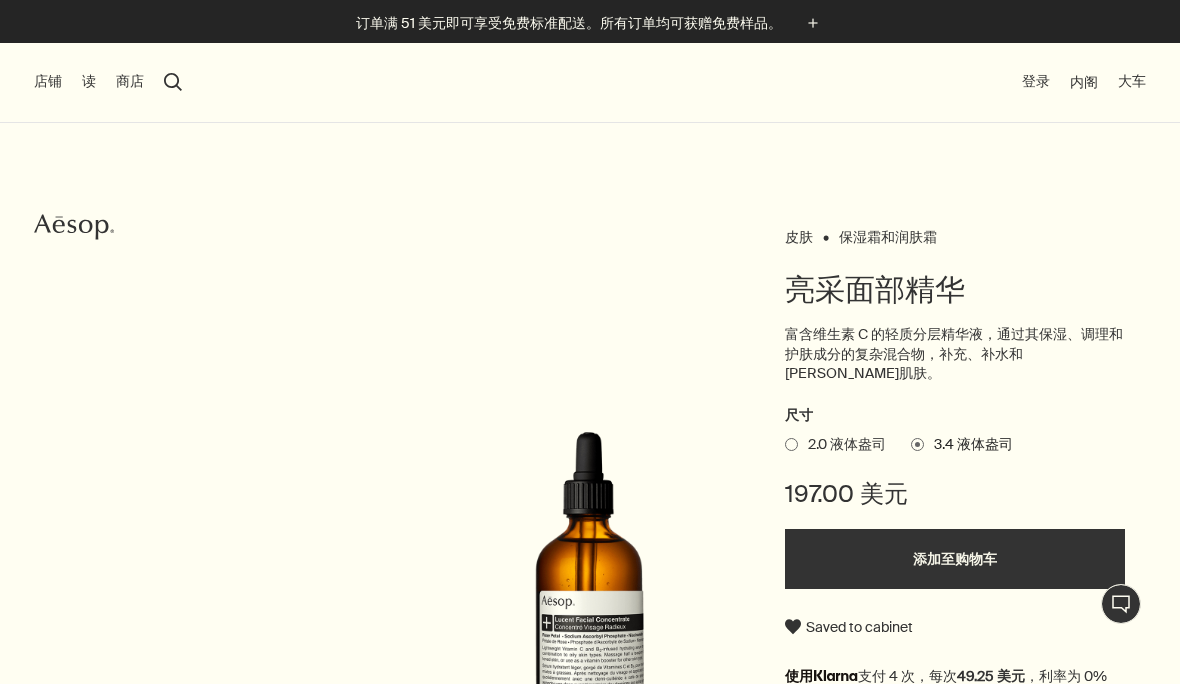 click on "添加至购物车" at bounding box center (955, 559) 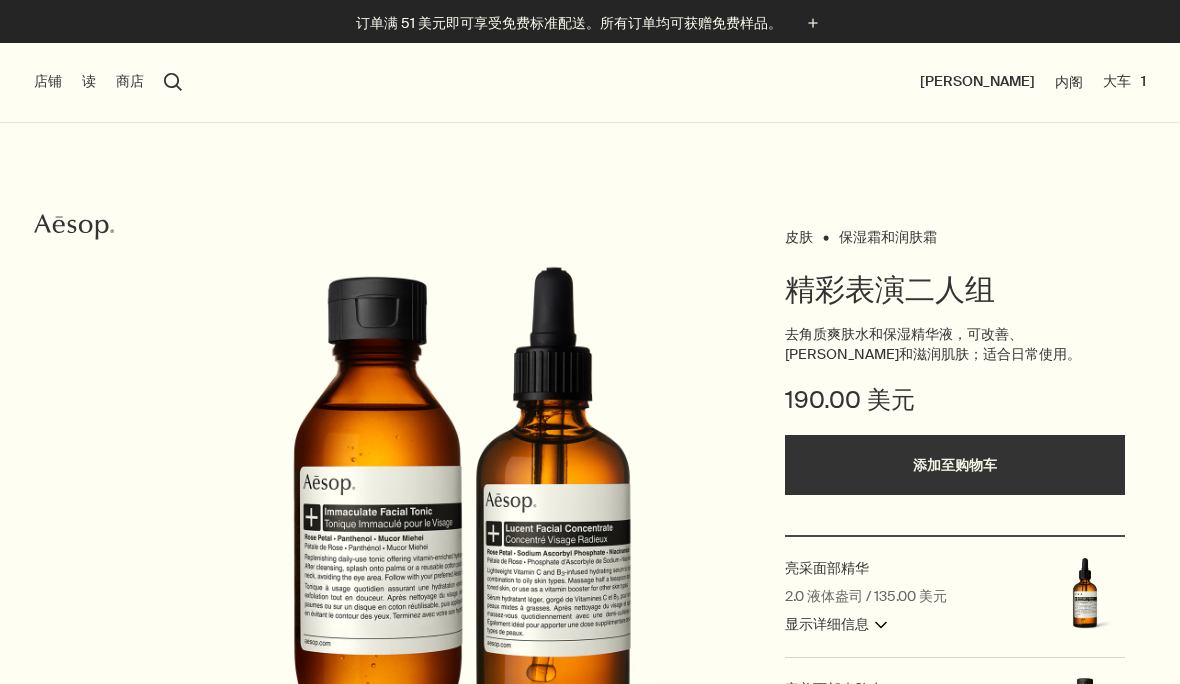 scroll, scrollTop: 0, scrollLeft: 0, axis: both 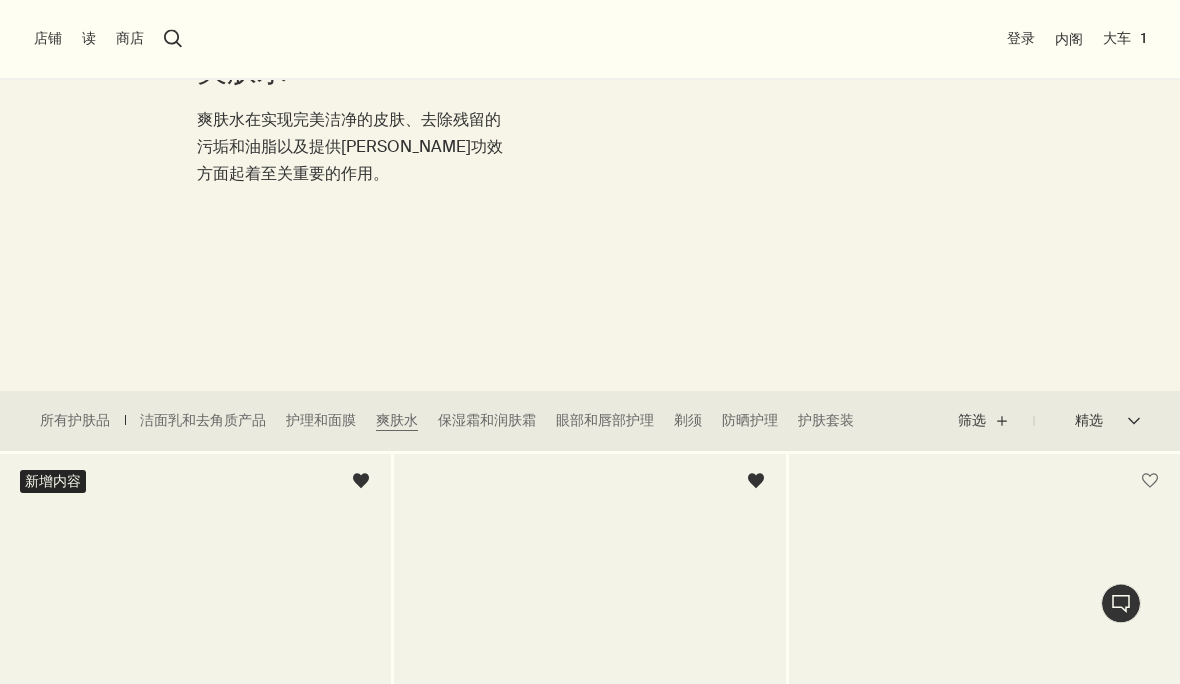 click on "保湿霜和润肤霜" at bounding box center (487, 422) 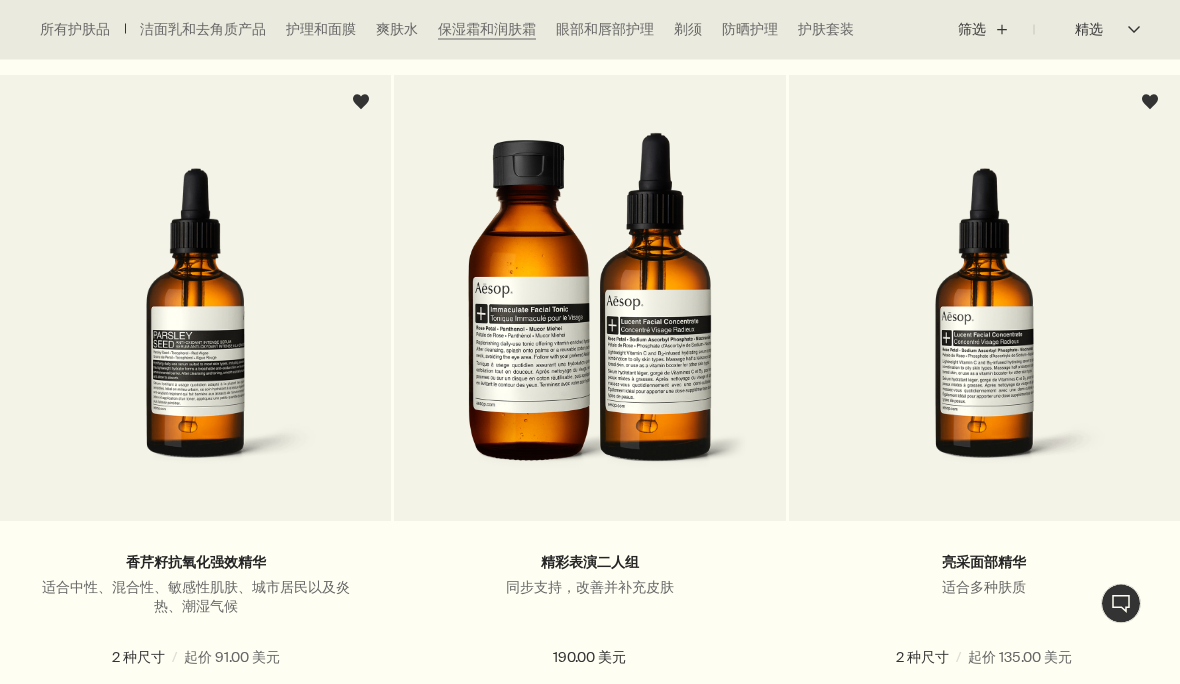 scroll, scrollTop: 1295, scrollLeft: 0, axis: vertical 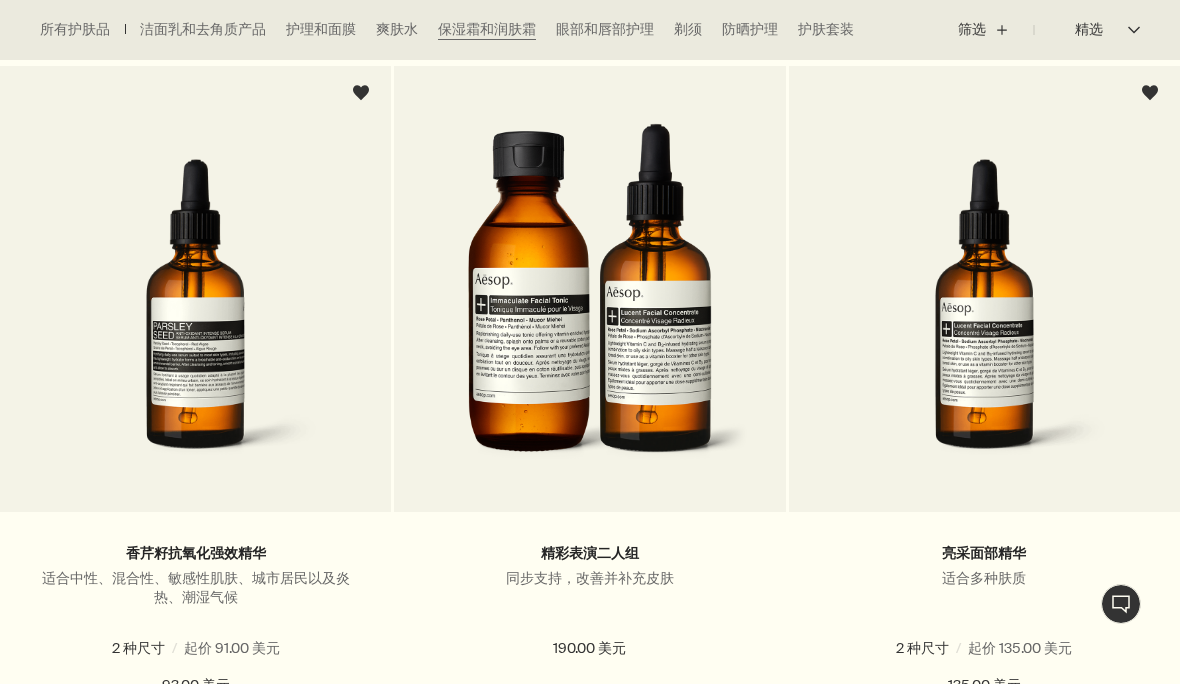 click on "3.4 液体盎司" at bounding box center (1053, 648) 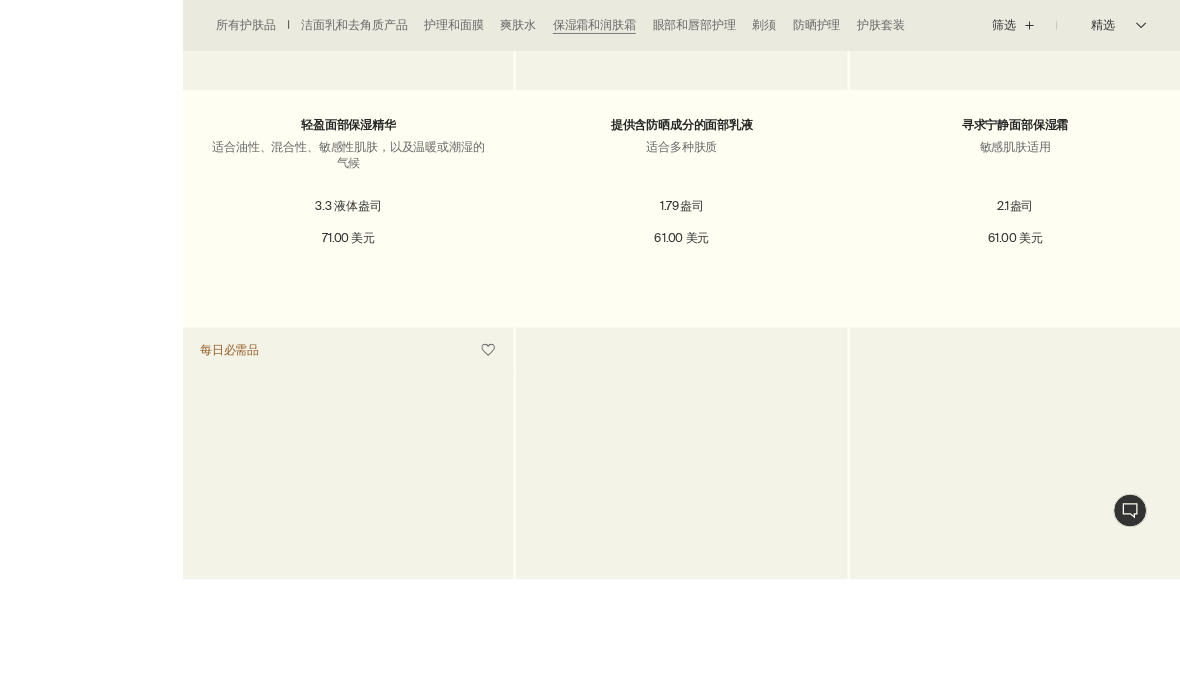 scroll, scrollTop: 4107, scrollLeft: 0, axis: vertical 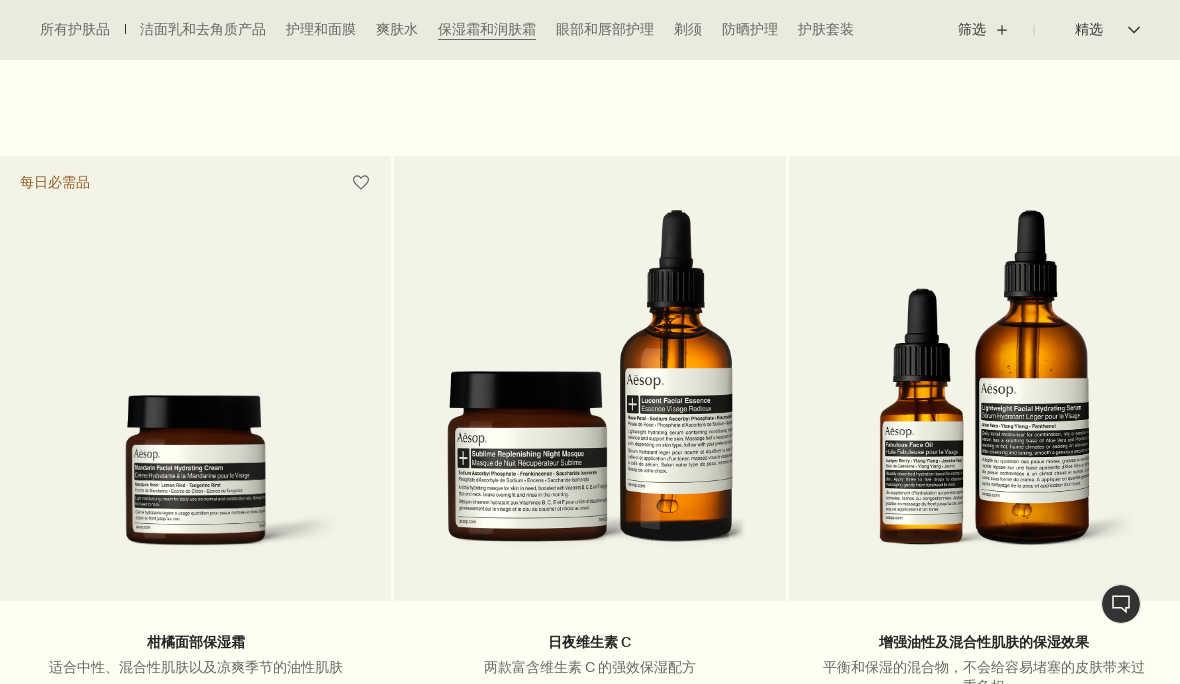 click at bounding box center (590, 390) 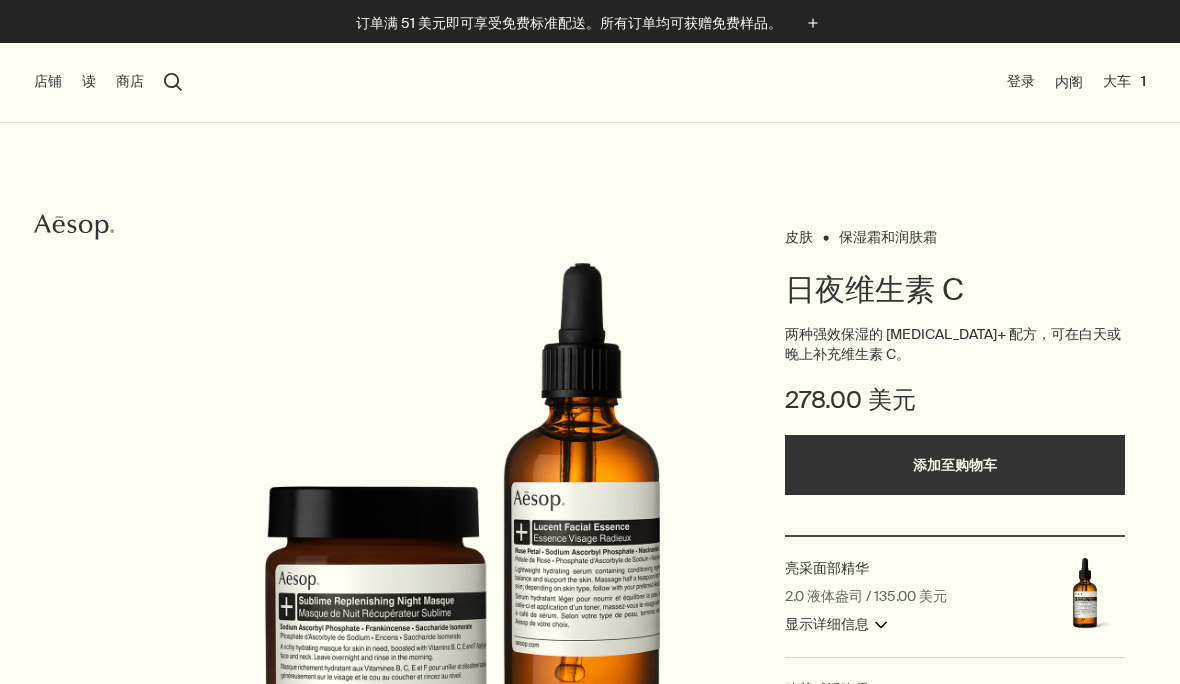 scroll, scrollTop: 0, scrollLeft: 0, axis: both 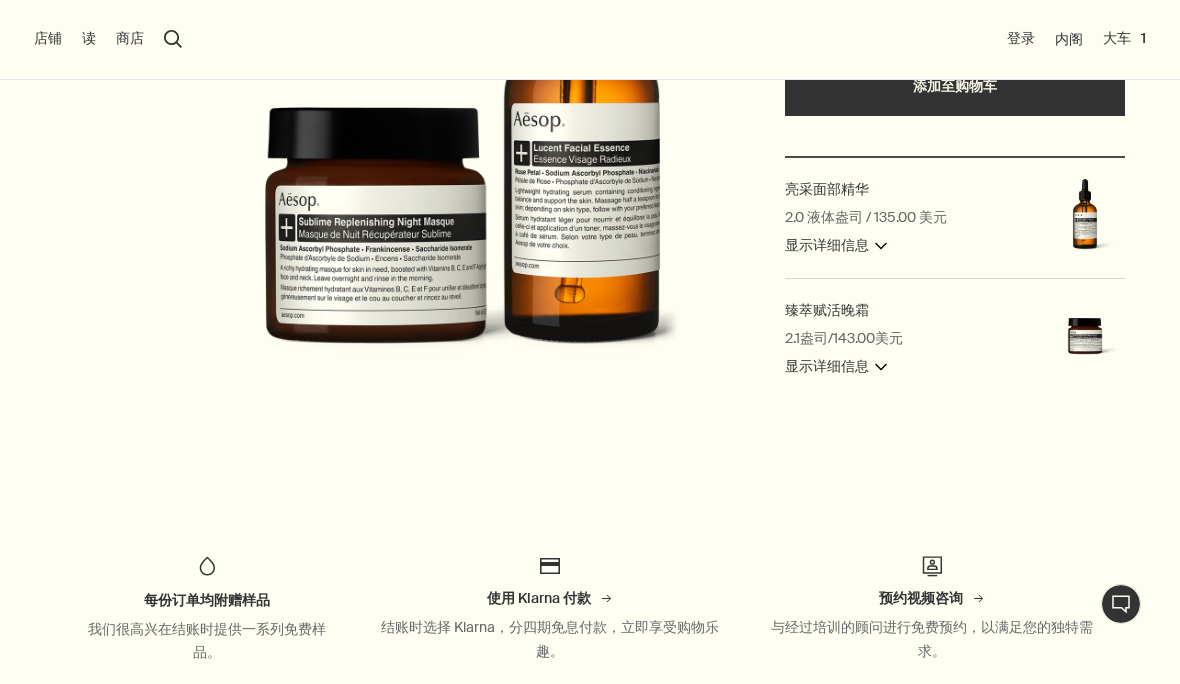 click on "显示详细信息 downArrow" at bounding box center (836, 246) 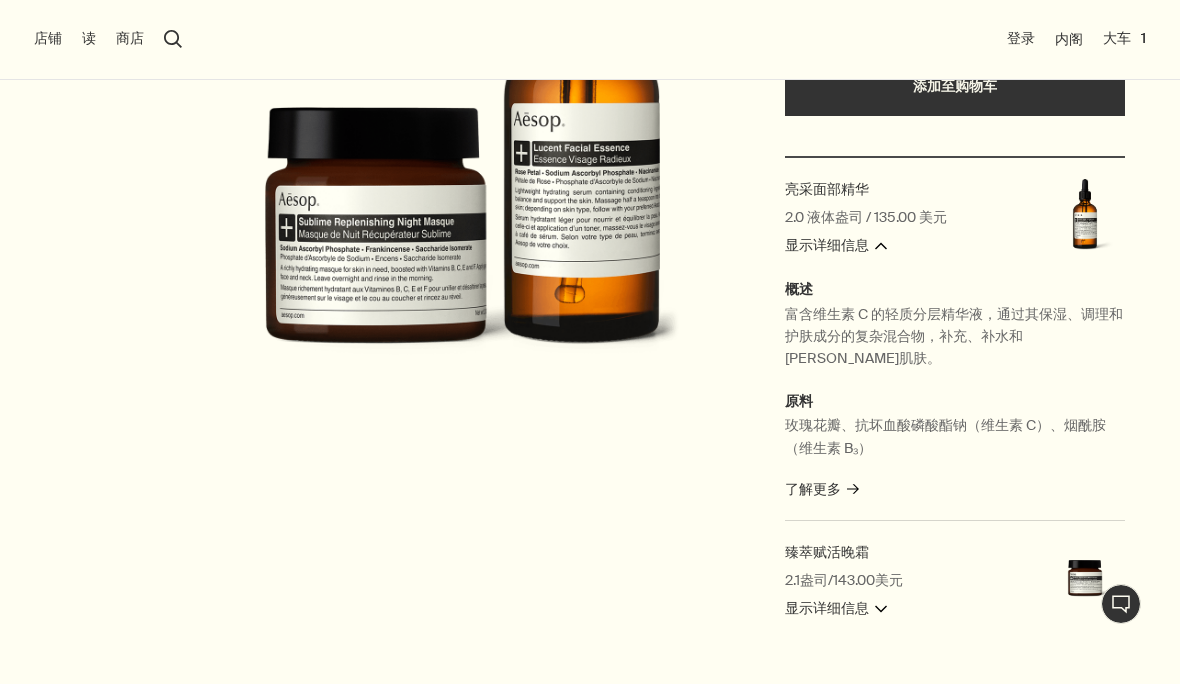 click on "显示详细信息 downArrow" at bounding box center [836, 246] 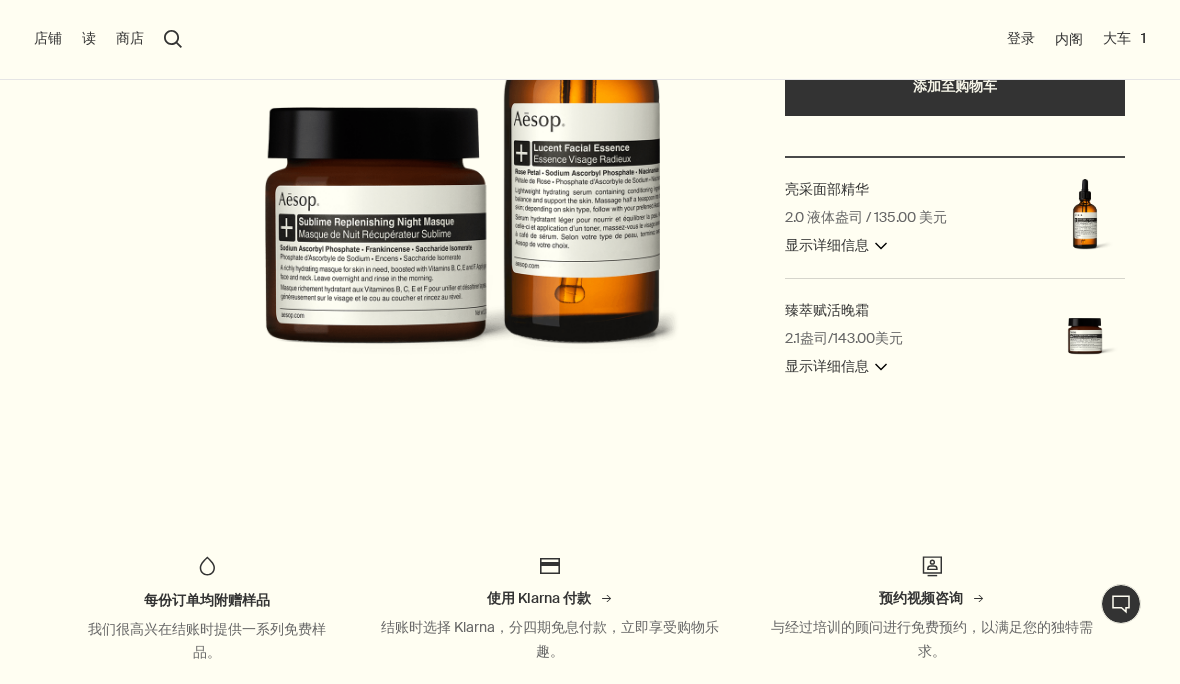 click on "亮采面部精华 2.0 液体盎司 / 135.00 美元 显示详细信息 downArrow" at bounding box center [955, 218] 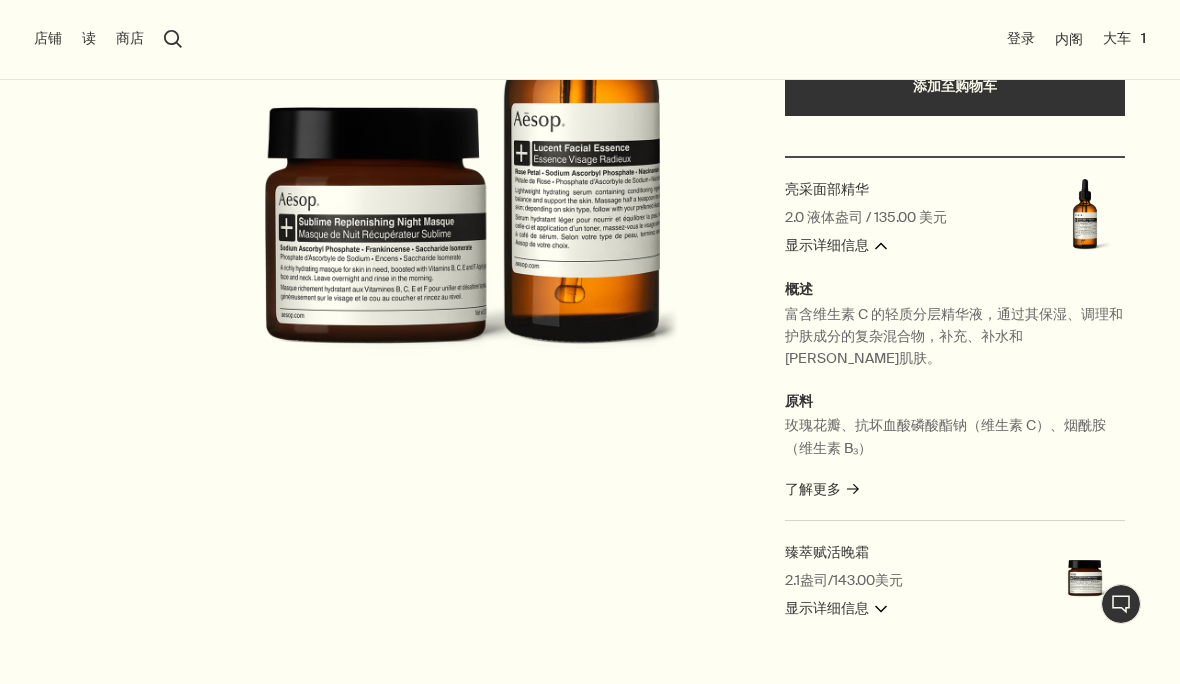 click at bounding box center (1085, 218) 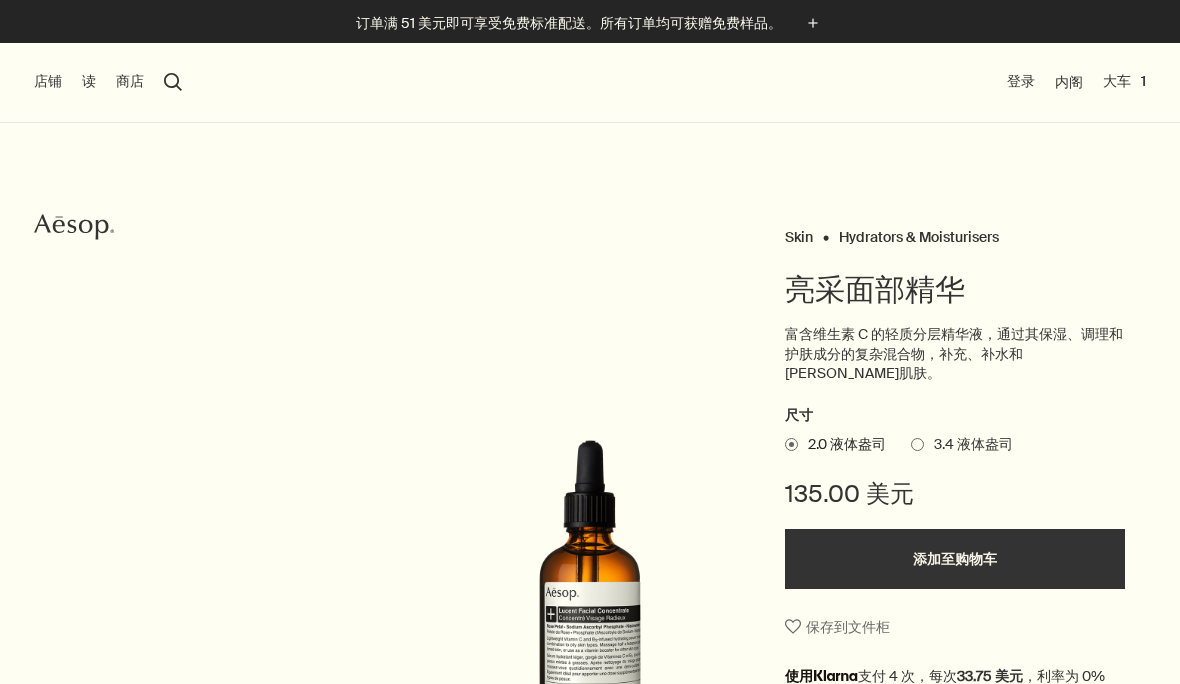 scroll, scrollTop: 0, scrollLeft: 0, axis: both 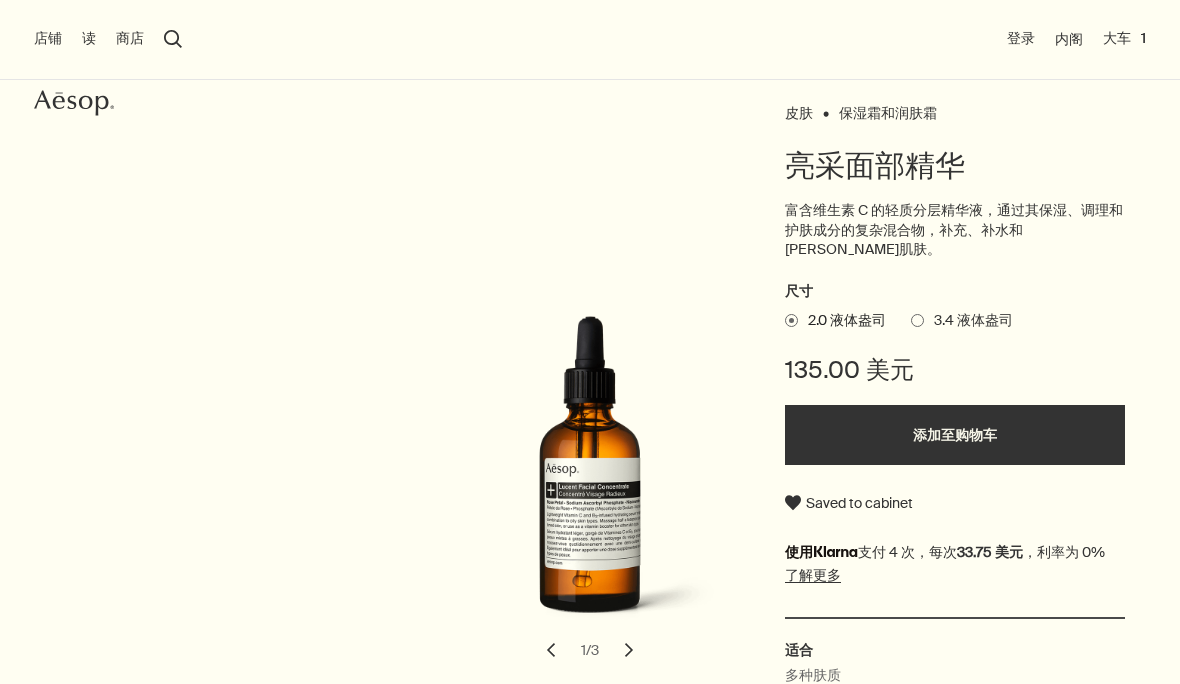 click on "3.4 液体盎司" at bounding box center [962, 321] 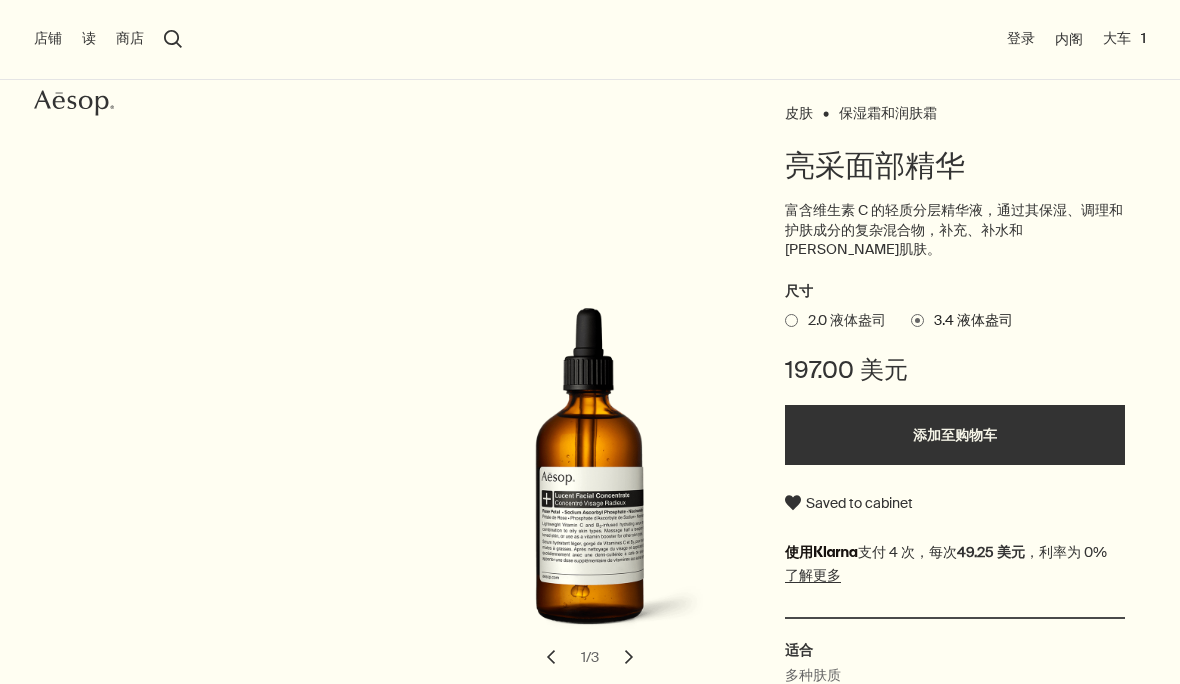 click on "大车 1" at bounding box center (1124, 39) 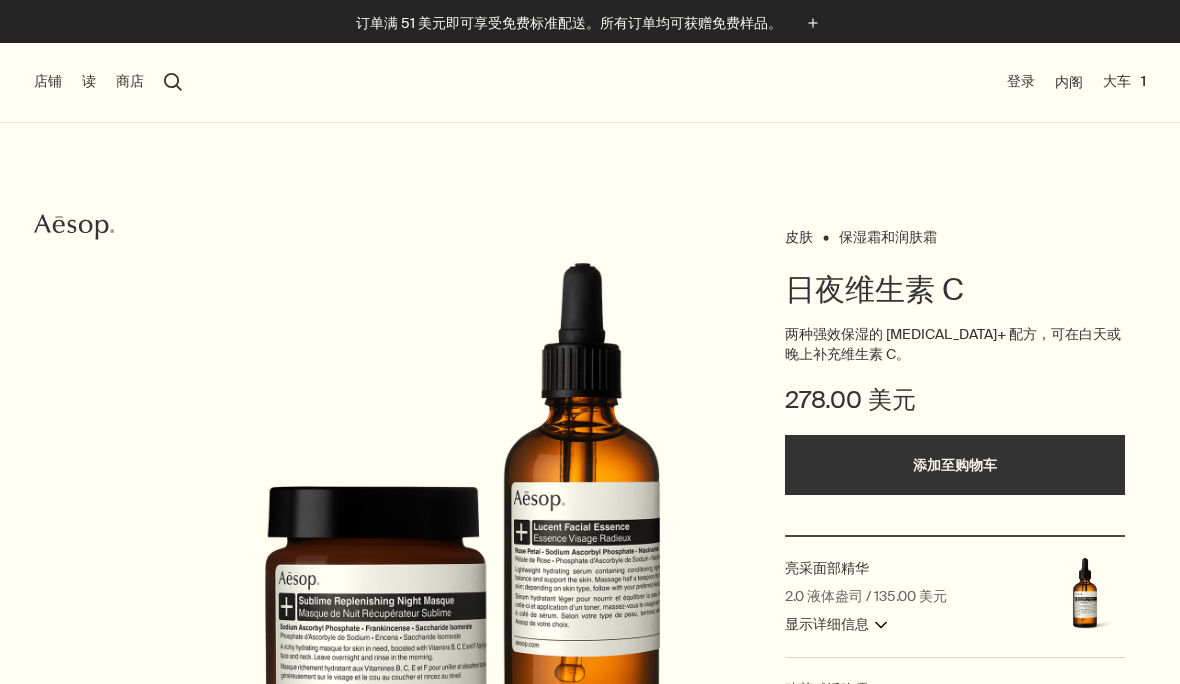 scroll, scrollTop: 0, scrollLeft: 0, axis: both 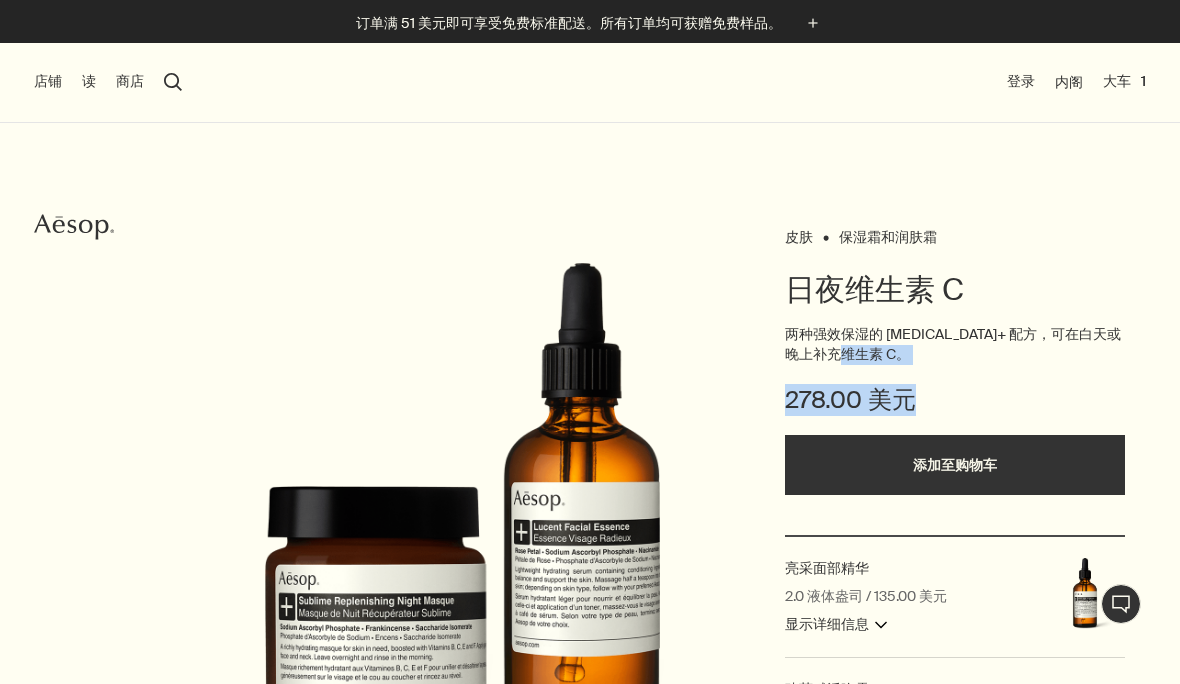 click at bounding box center (462, 513) 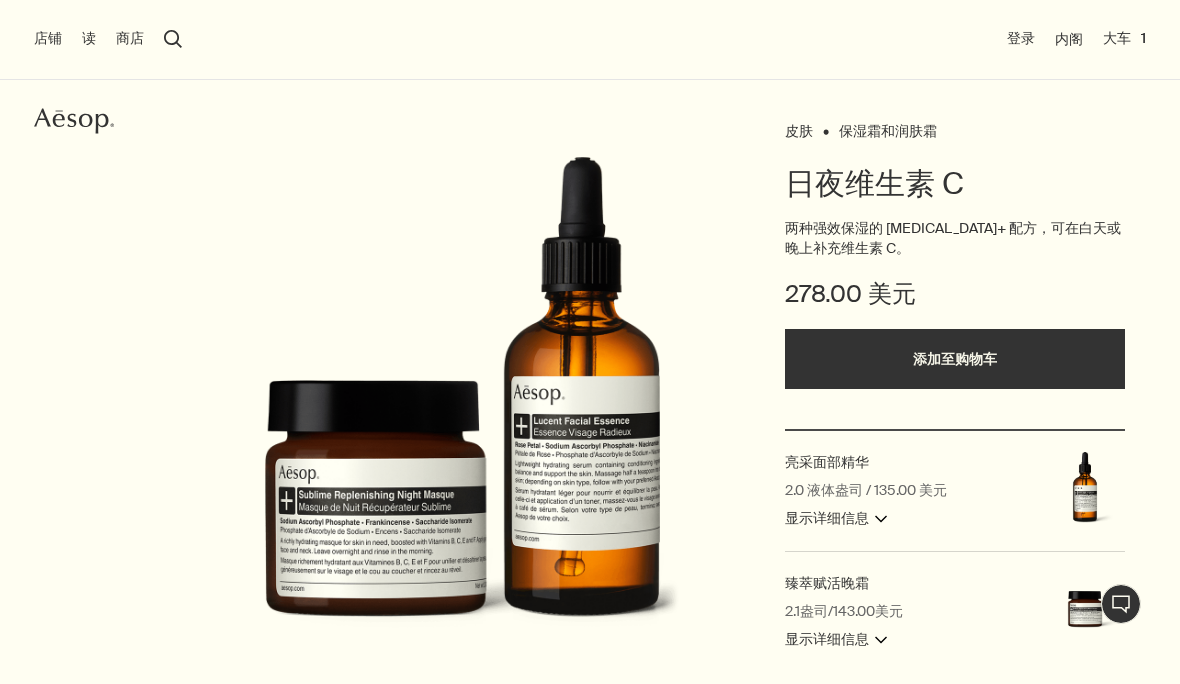 scroll, scrollTop: 107, scrollLeft: 0, axis: vertical 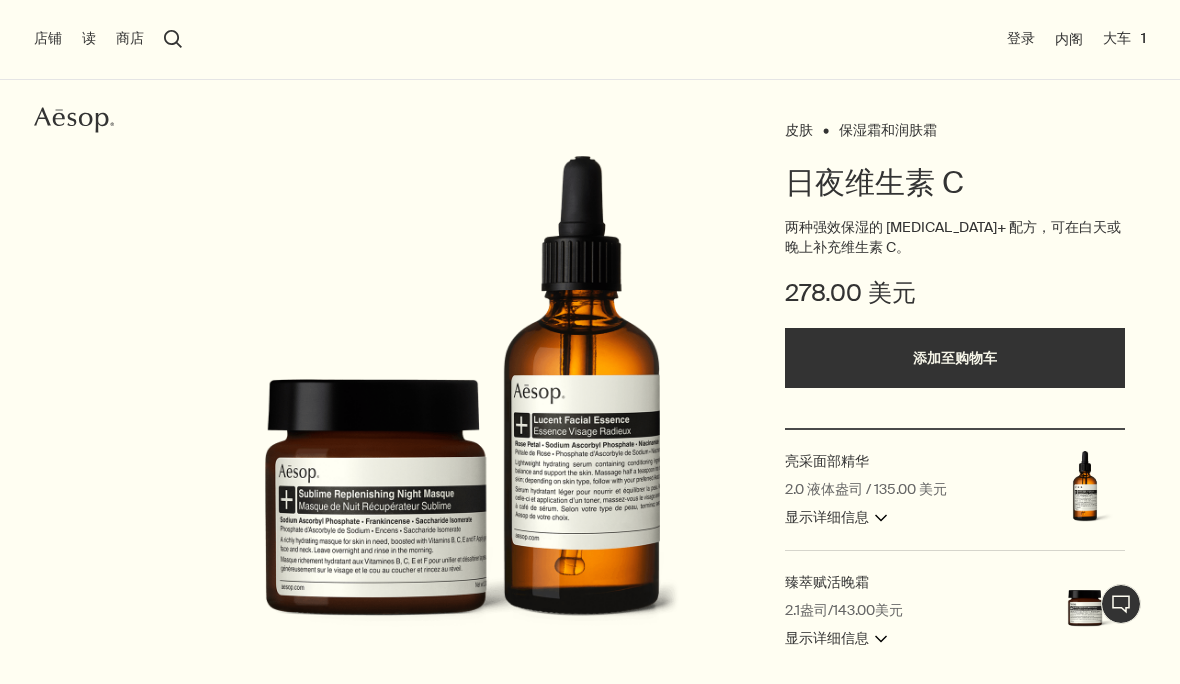 click on "显示详细信息 downArrow" at bounding box center (836, 518) 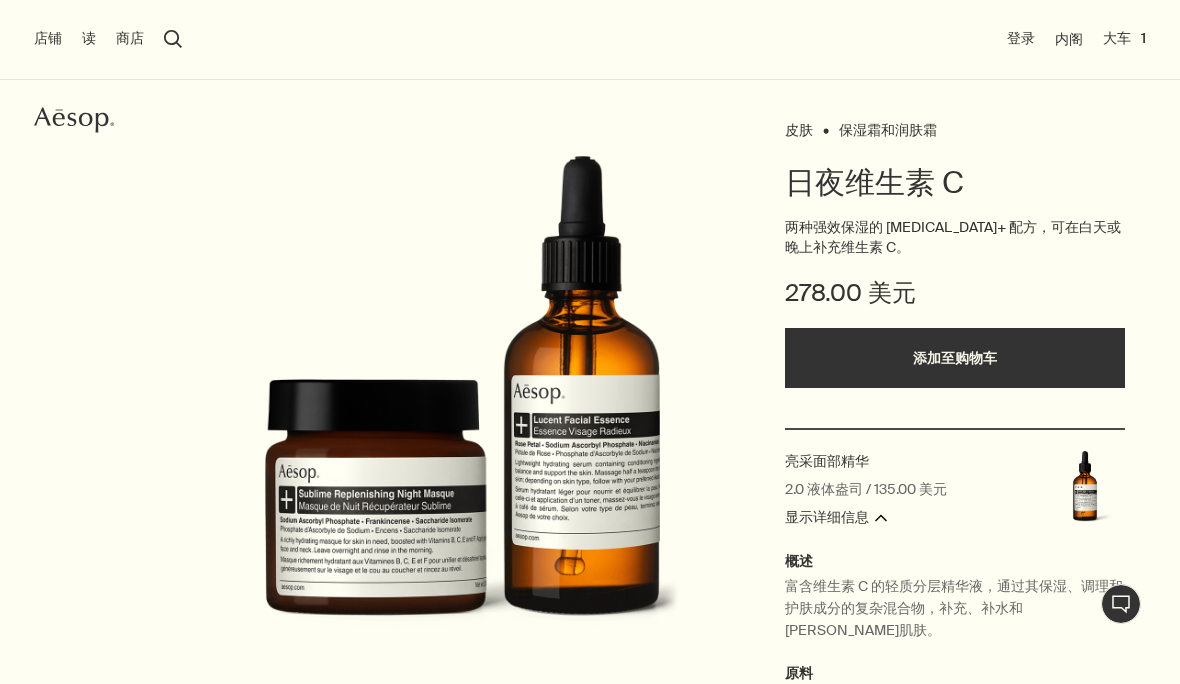click at bounding box center (1085, 490) 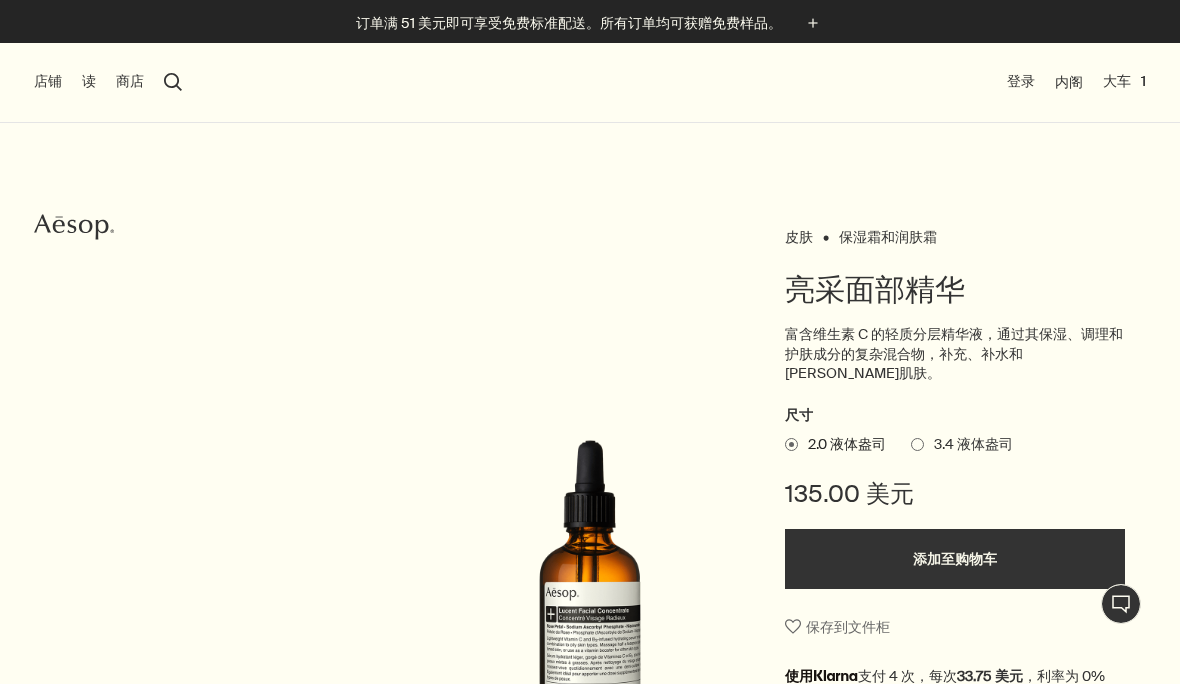 scroll, scrollTop: 0, scrollLeft: 0, axis: both 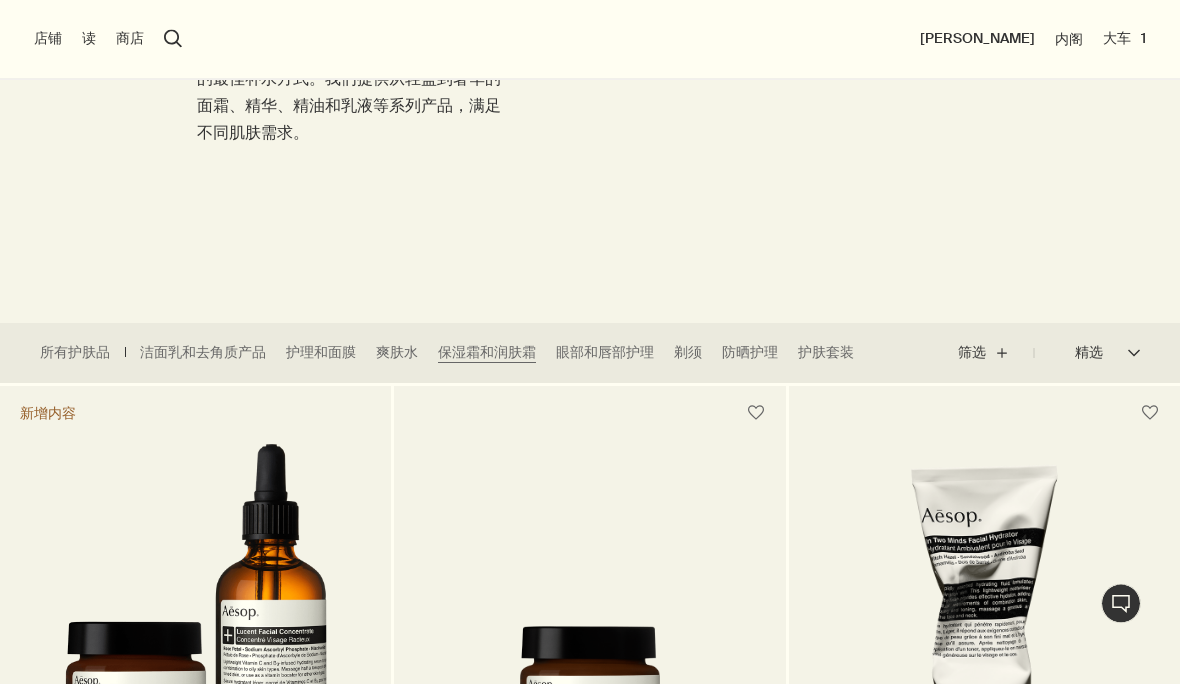 click on "眼部和唇部护理" at bounding box center [605, 353] 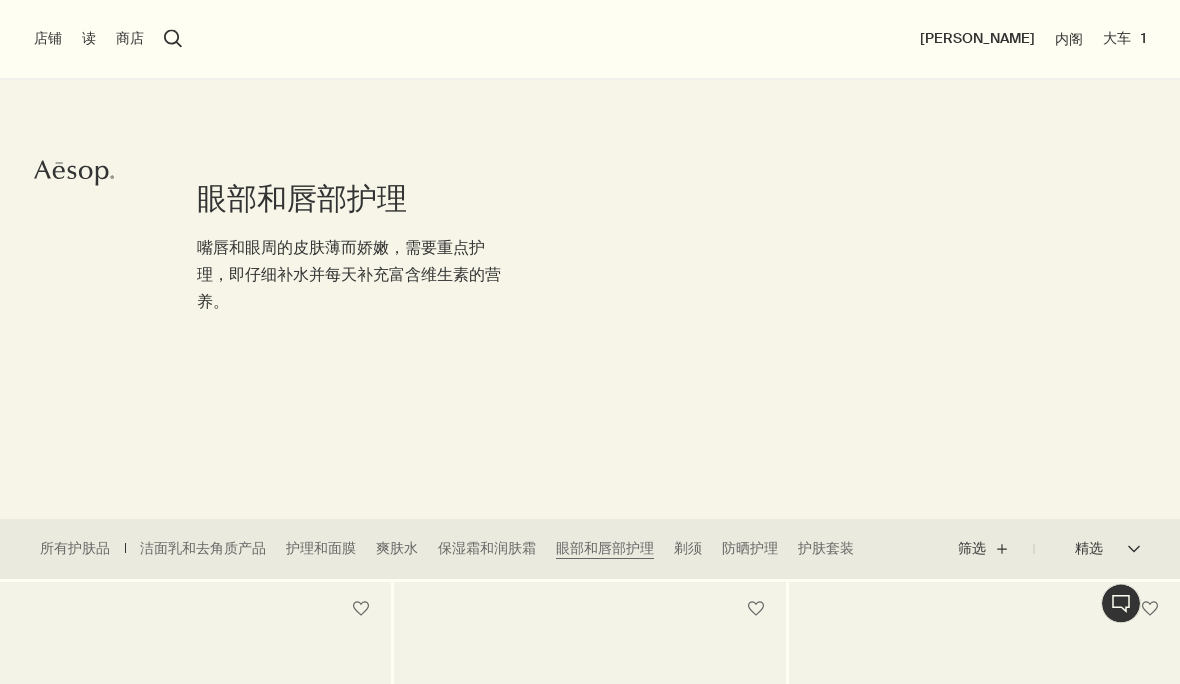 scroll, scrollTop: 0, scrollLeft: 0, axis: both 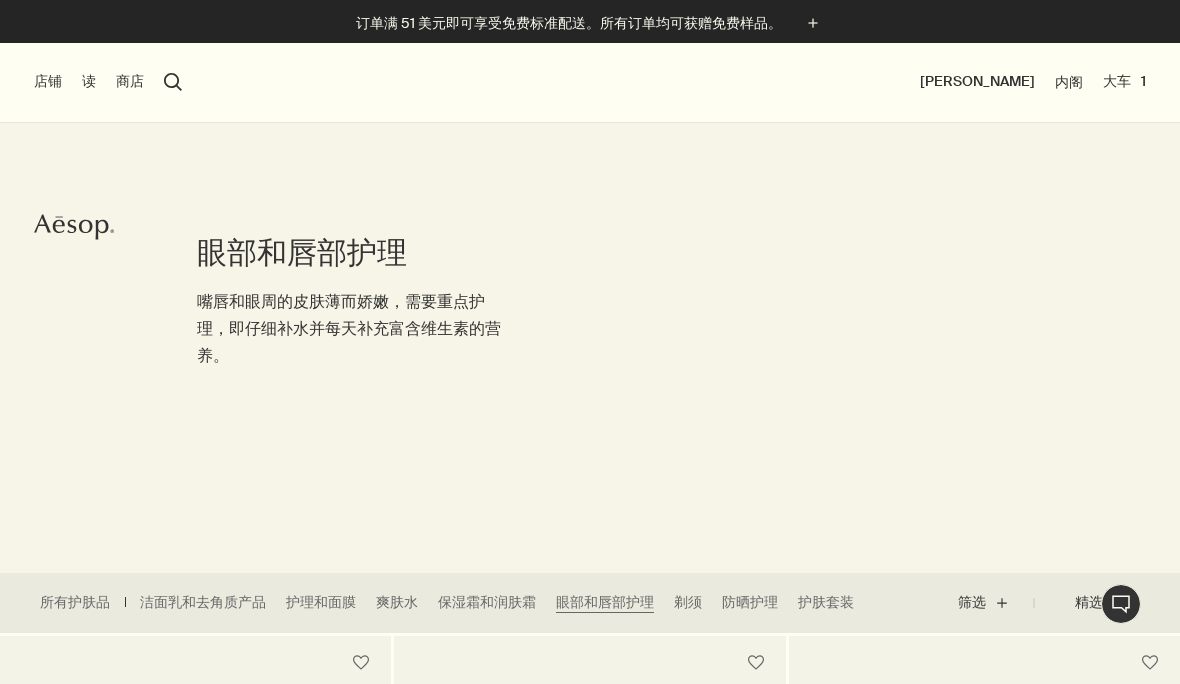 click on "护理和面膜" at bounding box center (321, 602) 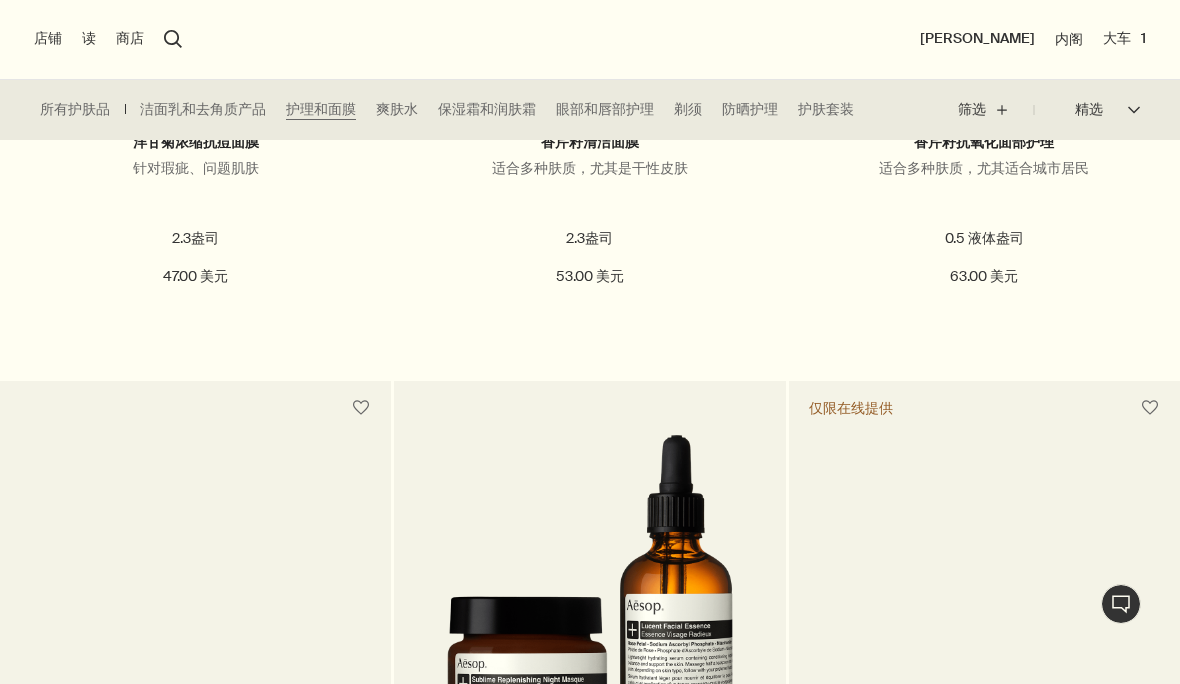scroll, scrollTop: 2414, scrollLeft: 0, axis: vertical 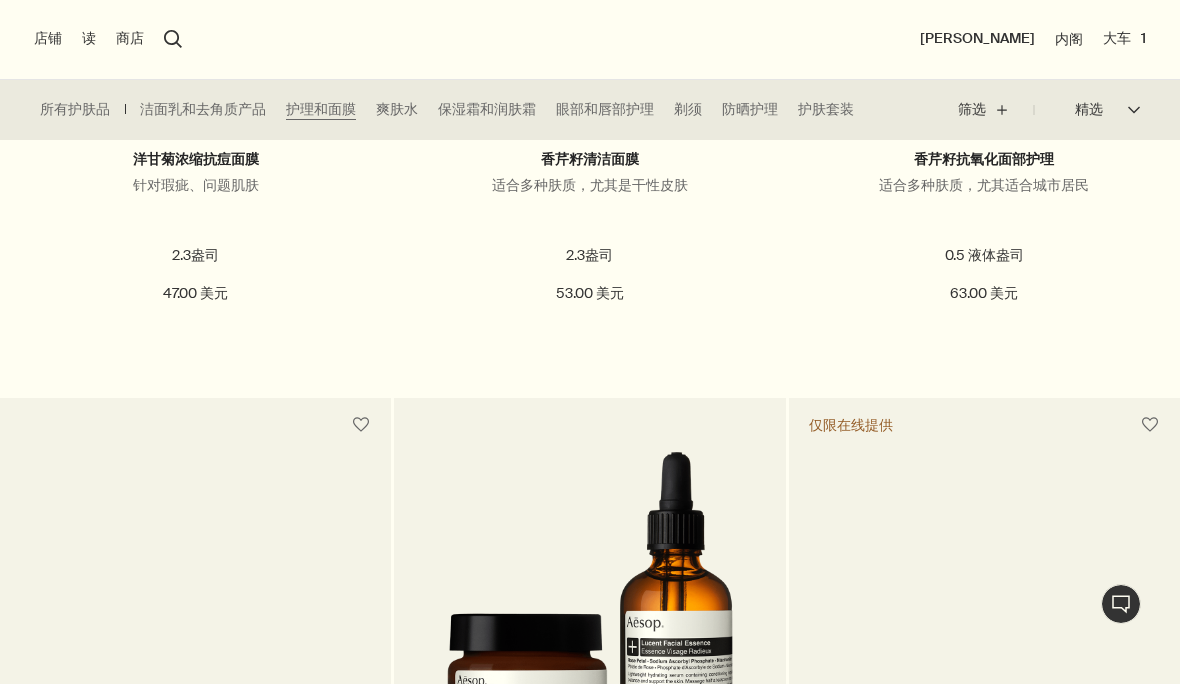 click on "保湿霜和润肤霜" at bounding box center (487, 109) 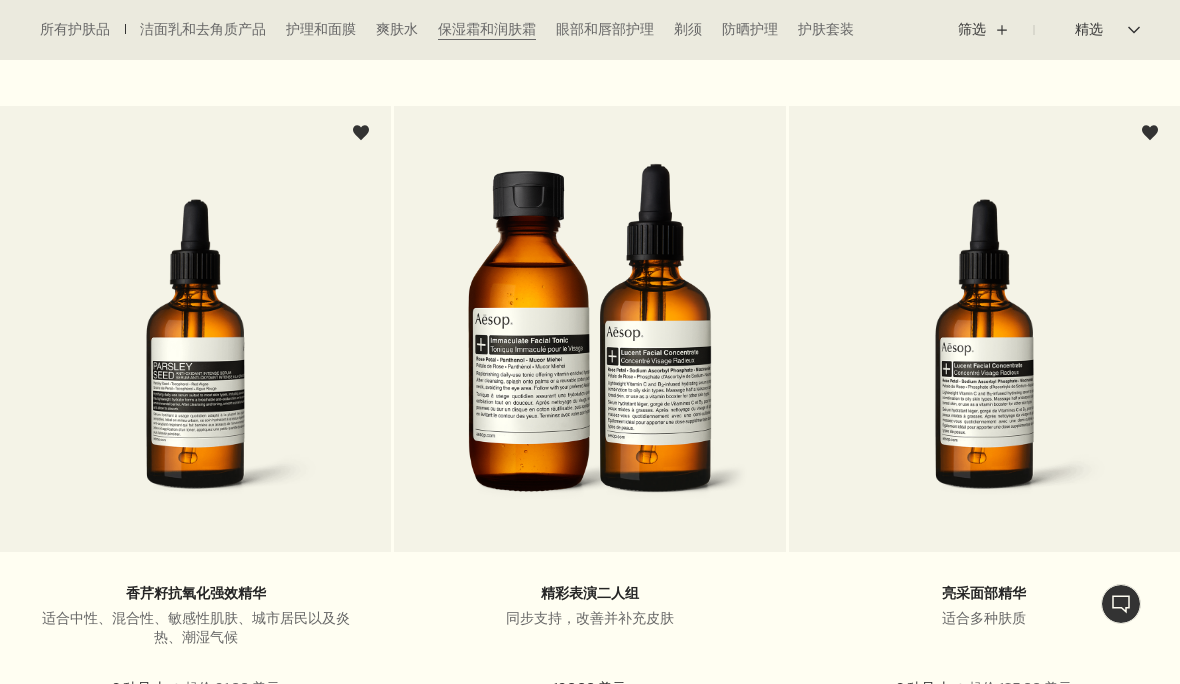 scroll, scrollTop: 1260, scrollLeft: 0, axis: vertical 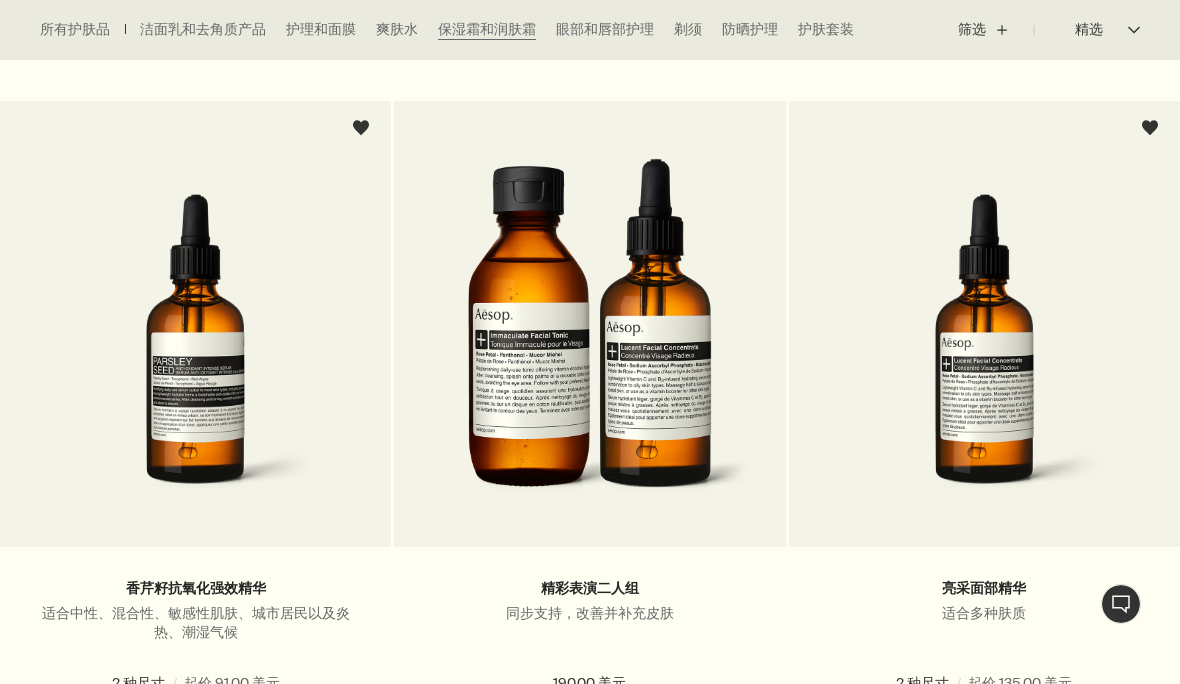 click on "香芹籽抗氧化强效精华" at bounding box center [196, 588] 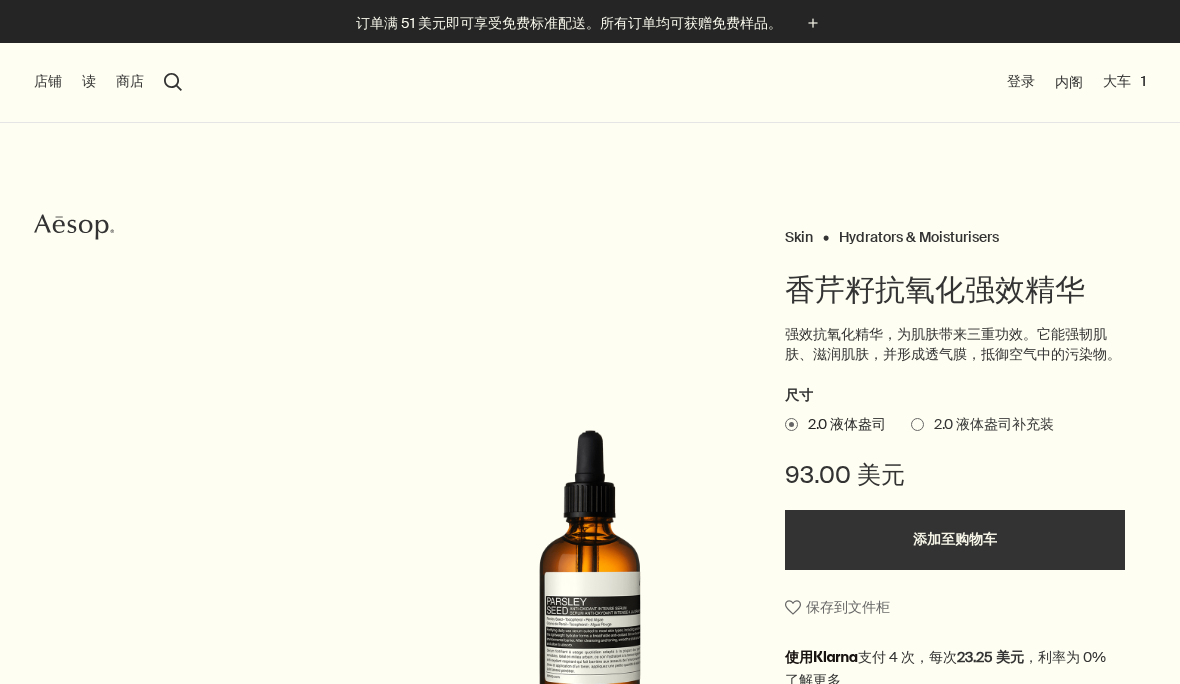 scroll, scrollTop: 0, scrollLeft: 0, axis: both 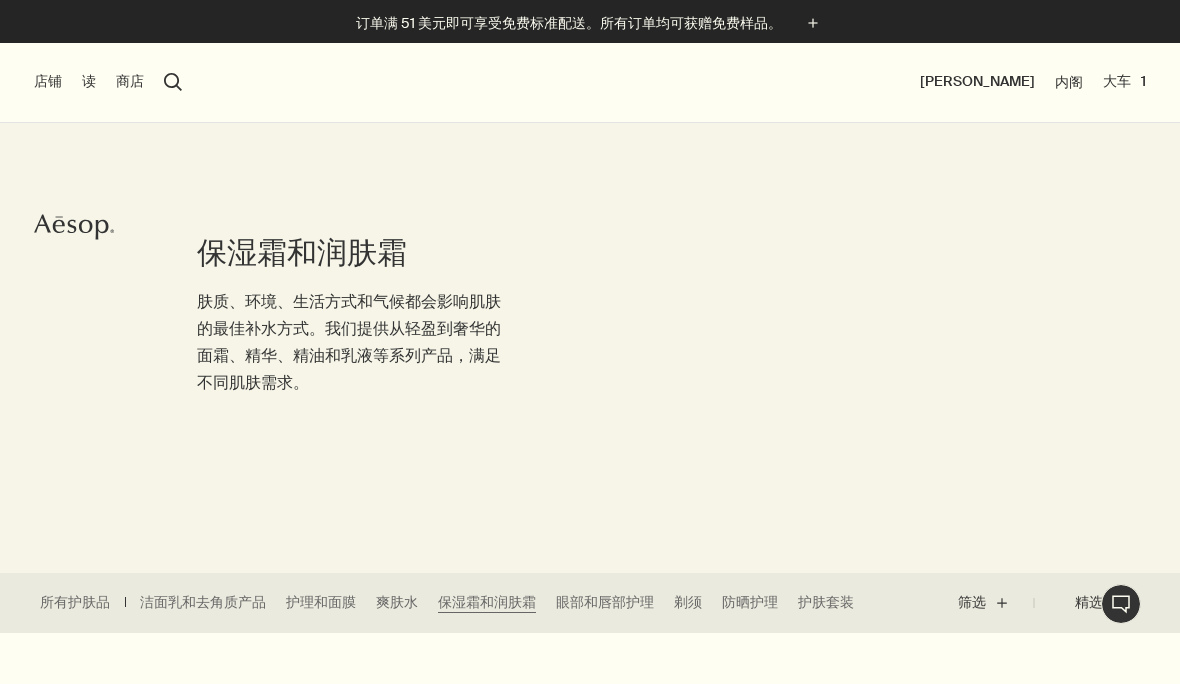 click on "护肤套装" at bounding box center [826, 602] 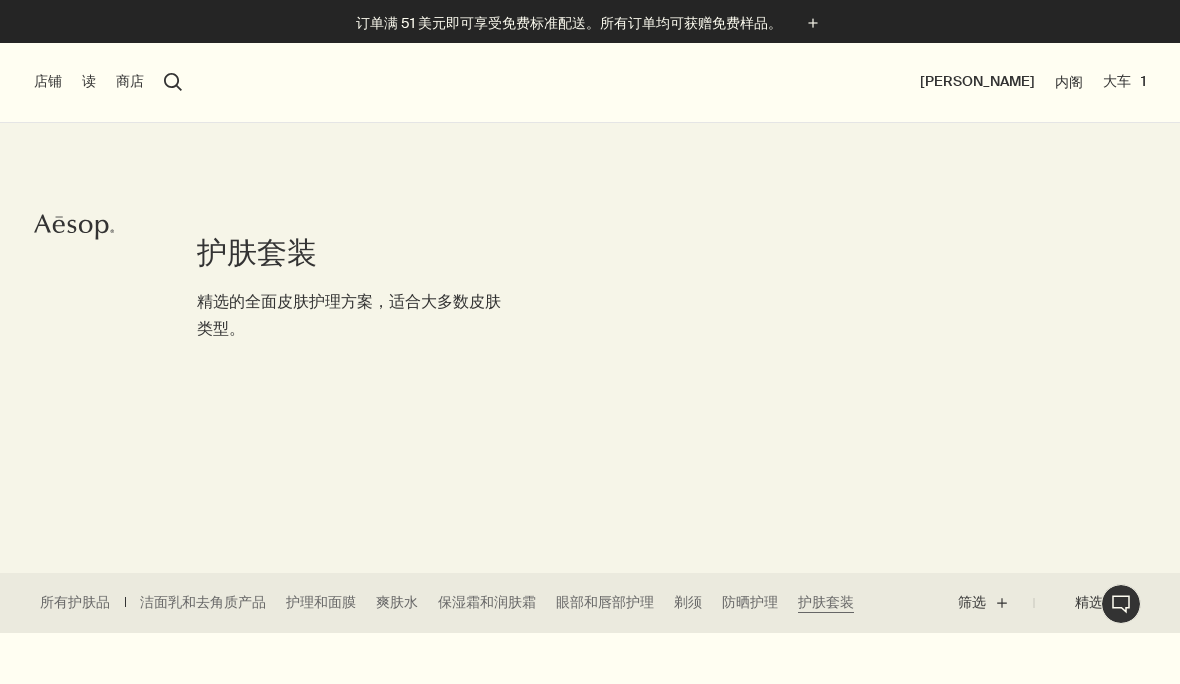 click on "护肤套装" at bounding box center (826, 602) 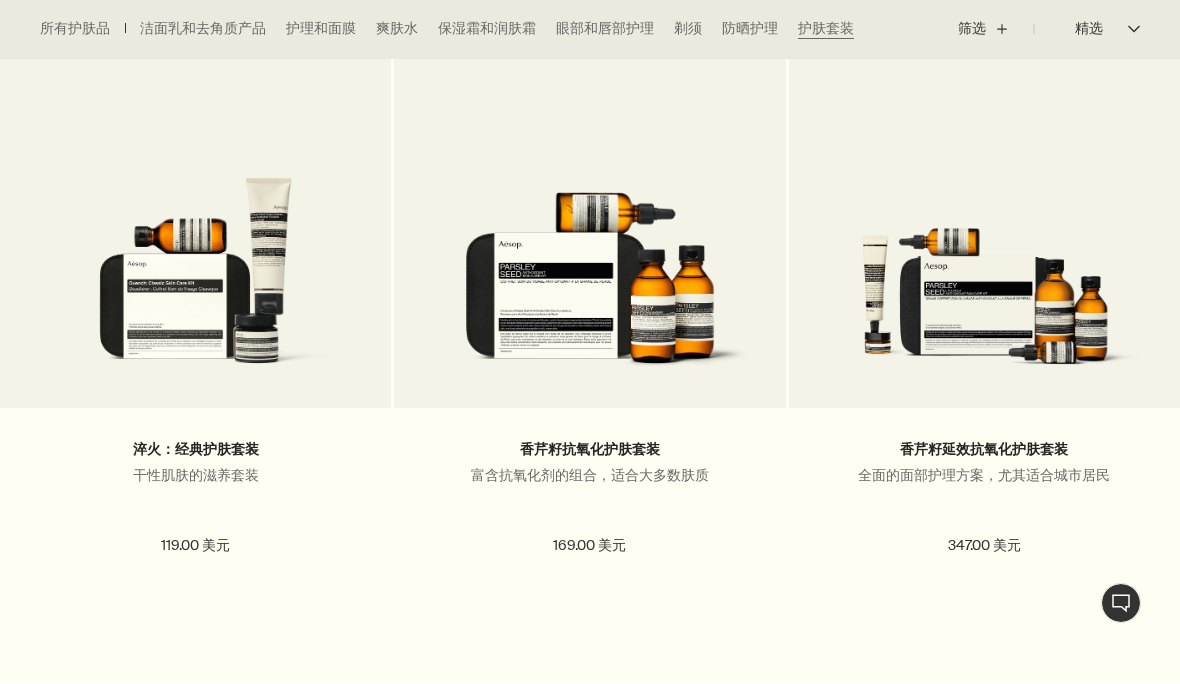 scroll, scrollTop: 673, scrollLeft: 0, axis: vertical 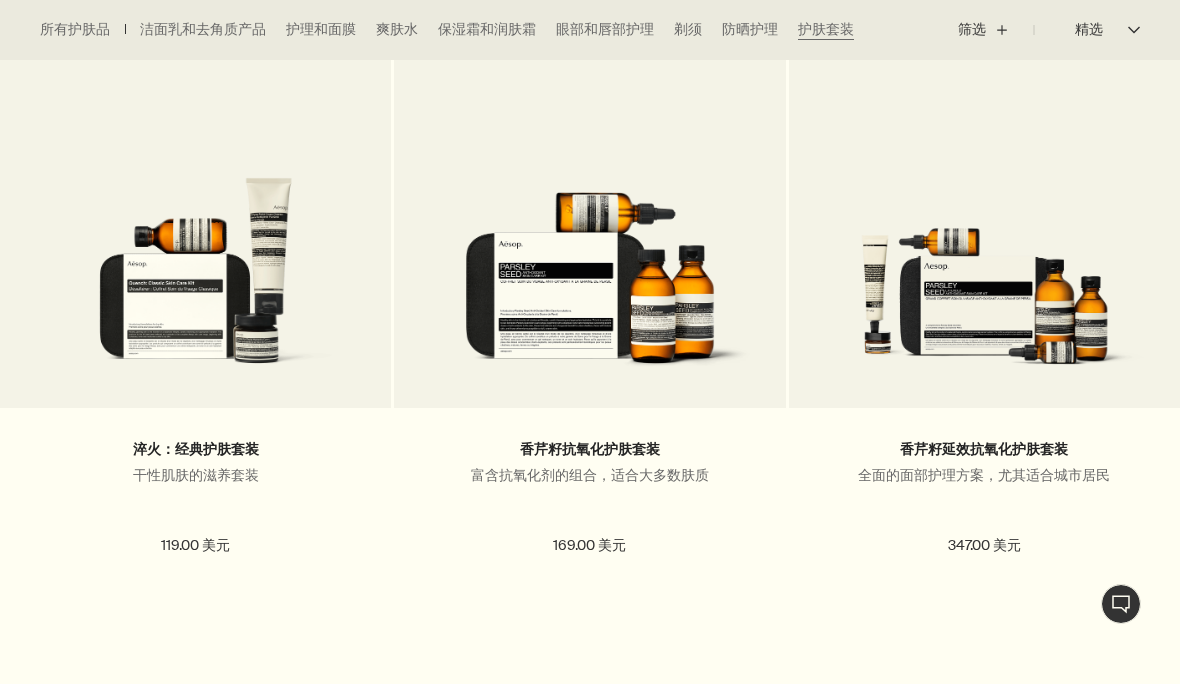 click on "添加 添加至购物车" at bounding box center [589, 618] 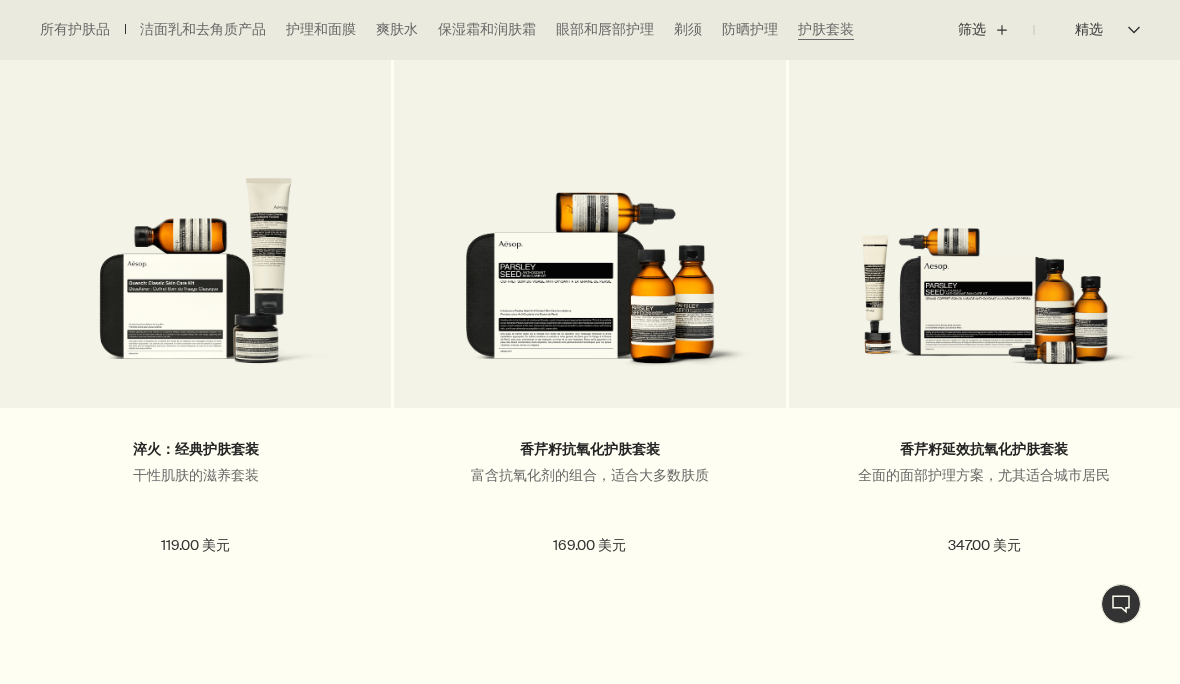 click at bounding box center (589, 212) 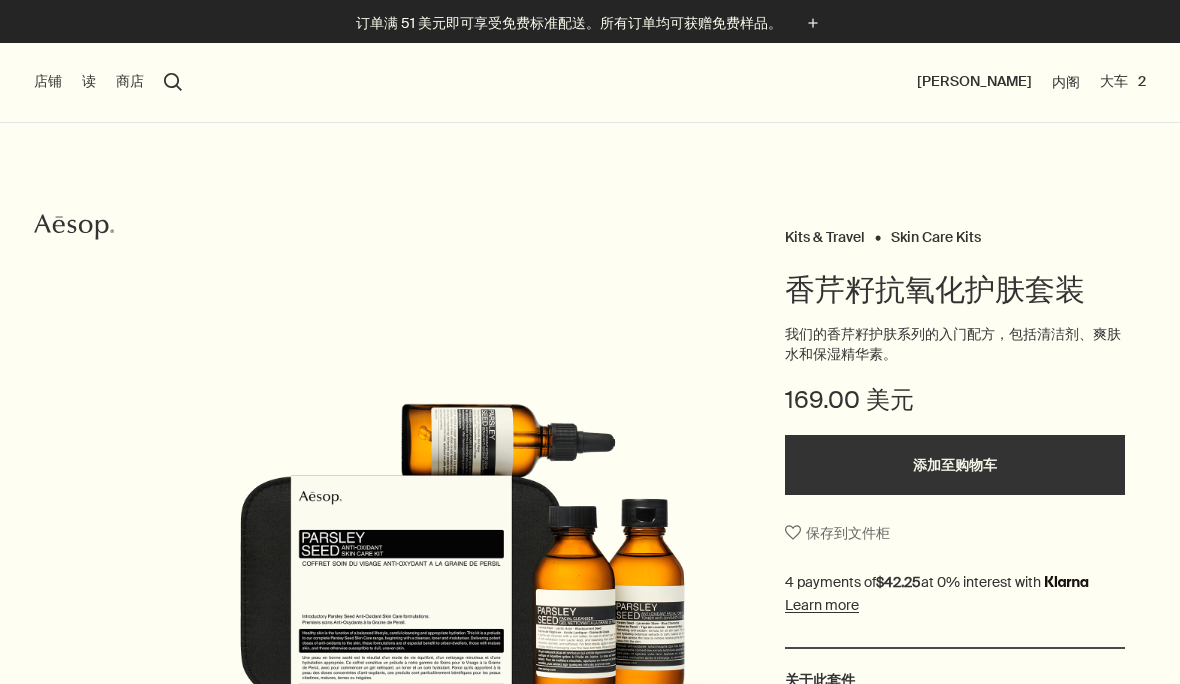 scroll, scrollTop: 0, scrollLeft: 0, axis: both 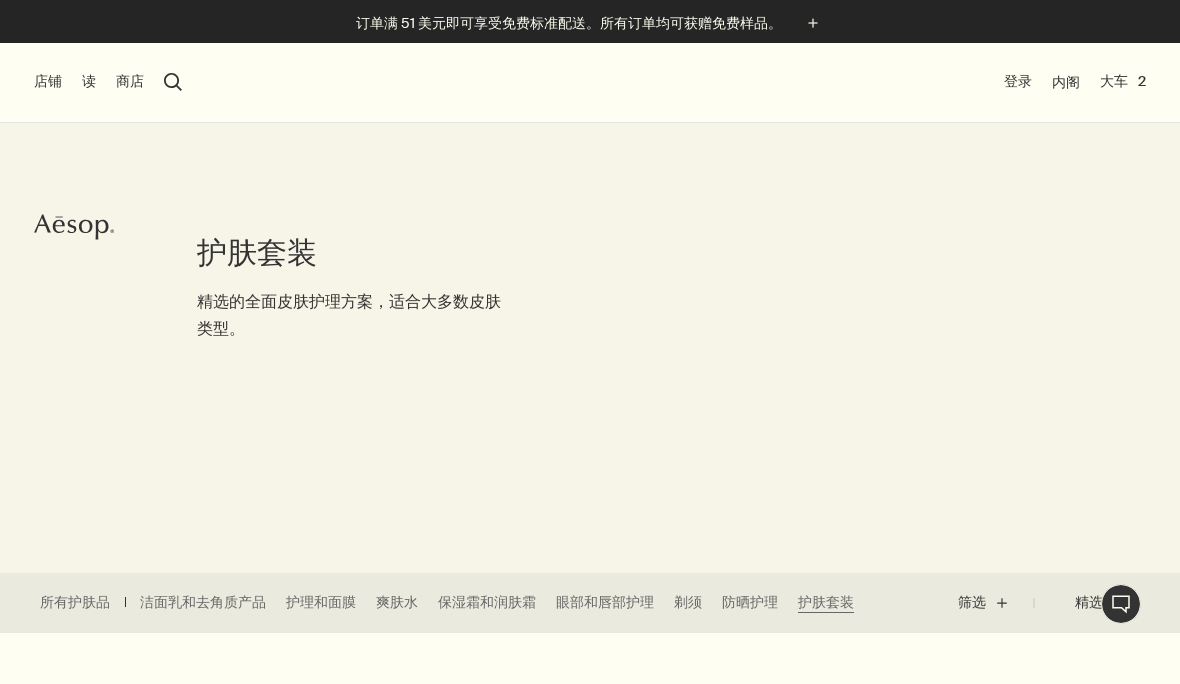 click on "护肤套装 精选的全面皮肤护理方案，适合大多数皮肤类型。" at bounding box center [590, 310] 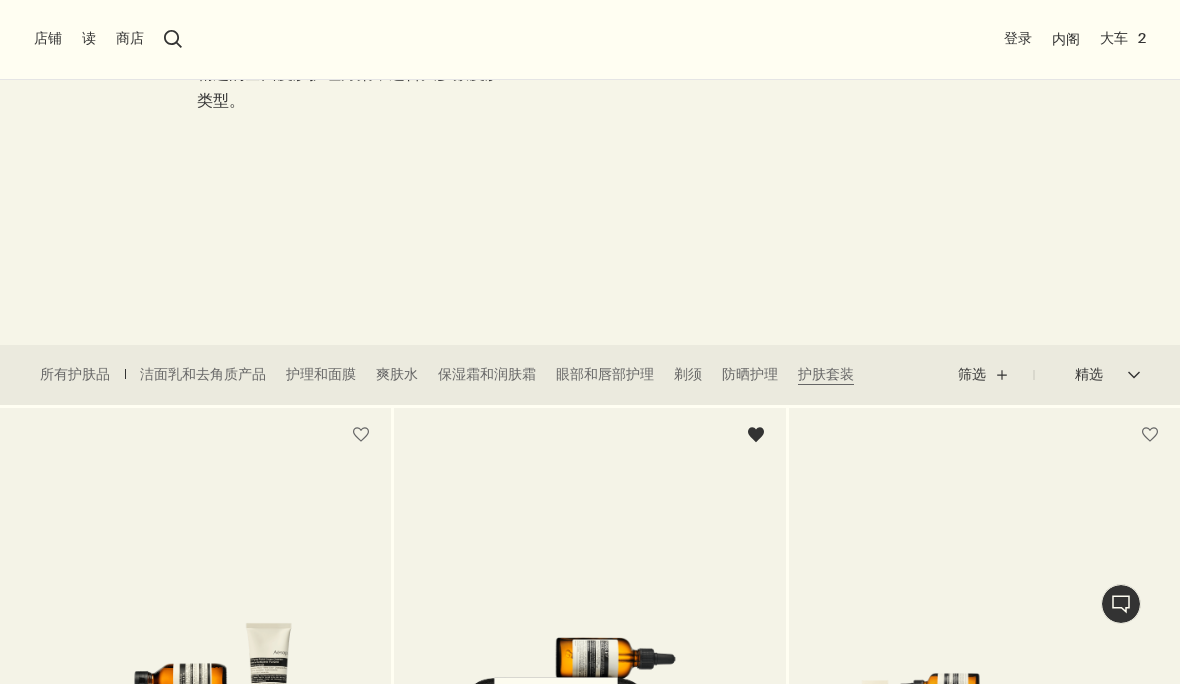 scroll, scrollTop: 0, scrollLeft: 0, axis: both 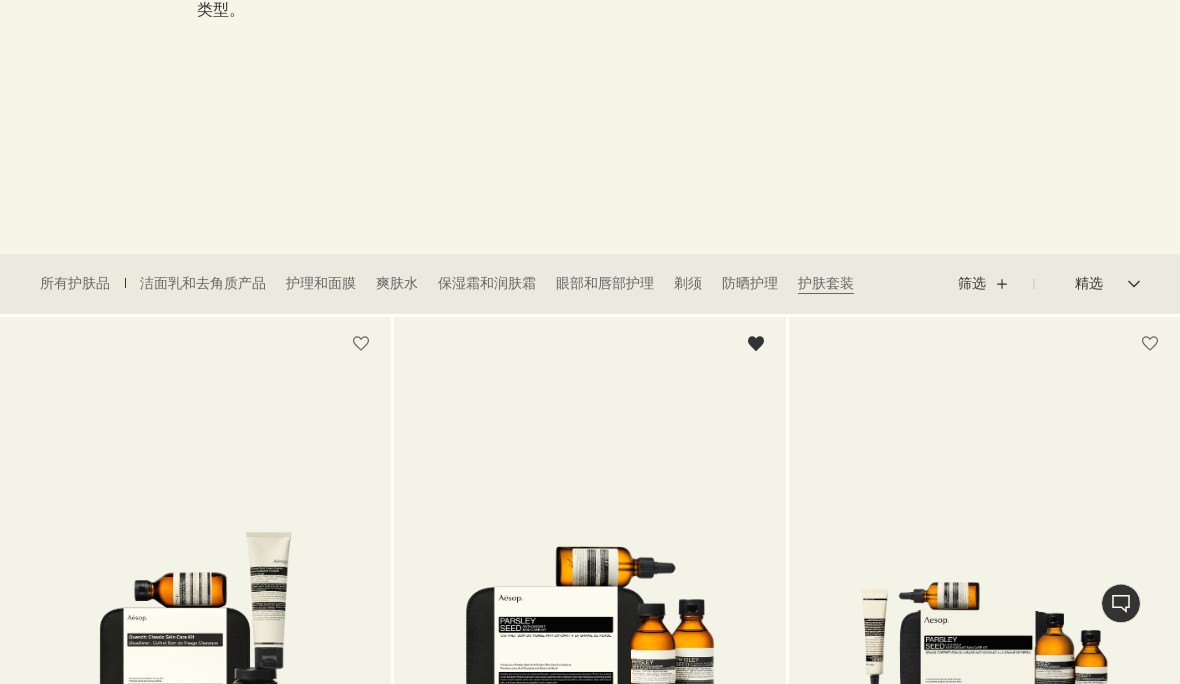click on "洁面乳和去角质产品" at bounding box center (203, 284) 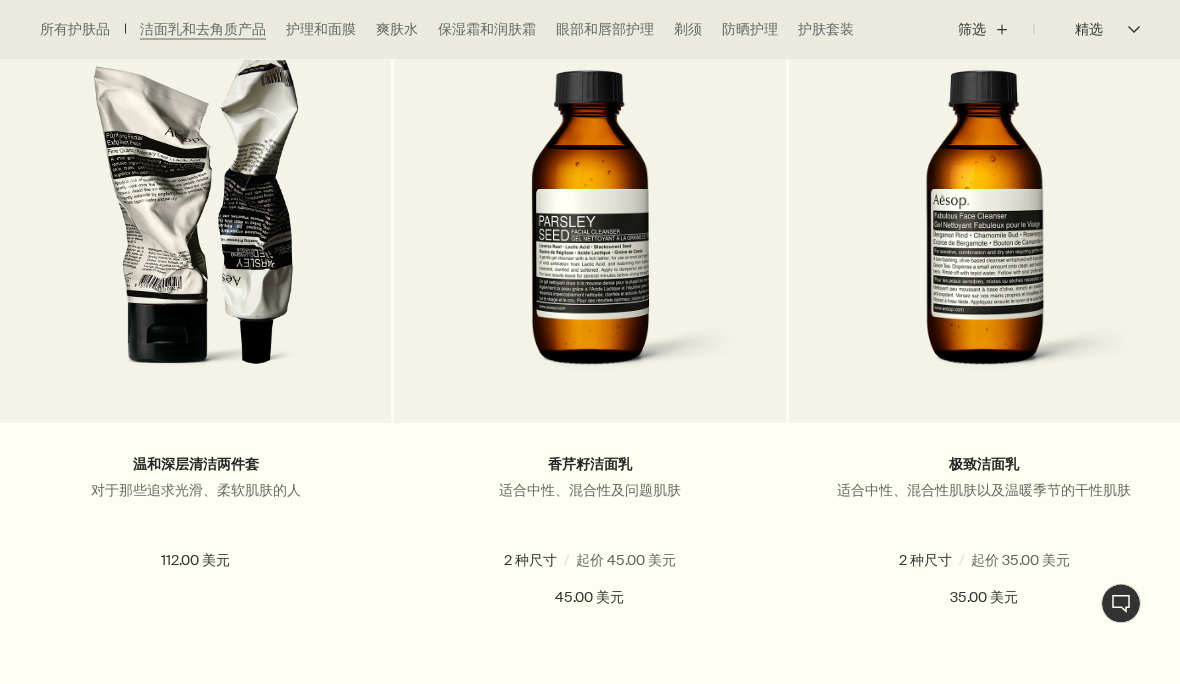 scroll, scrollTop: 658, scrollLeft: 0, axis: vertical 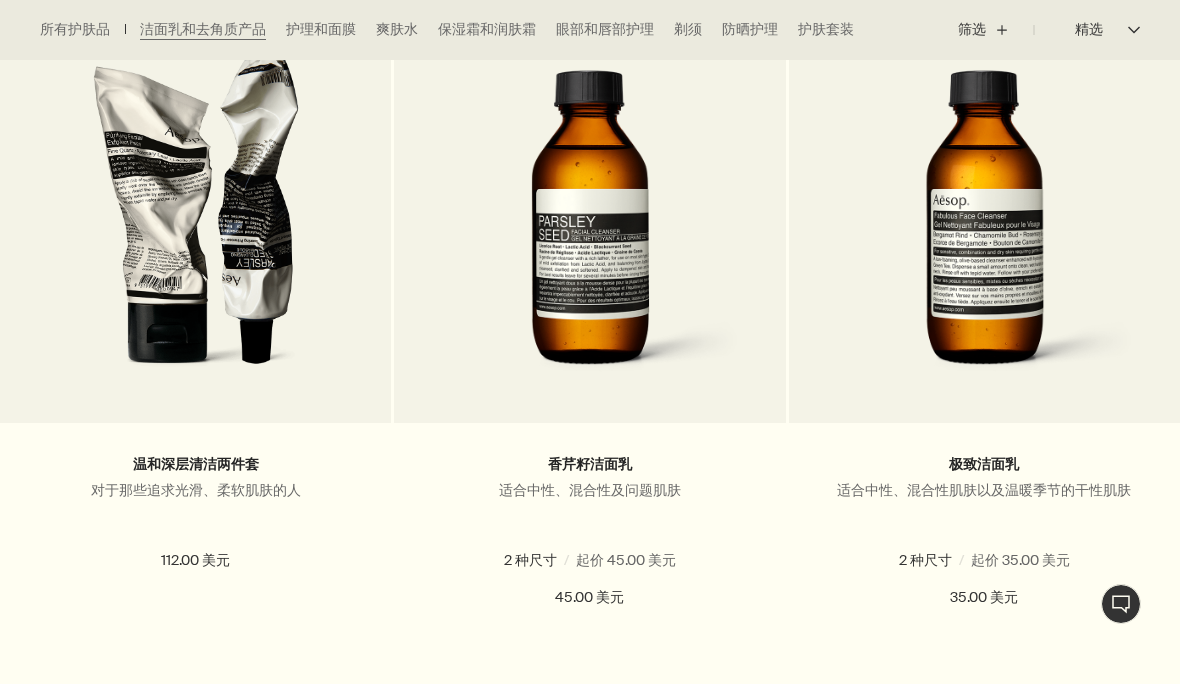 click on "香芹籽洁面乳" at bounding box center [590, 464] 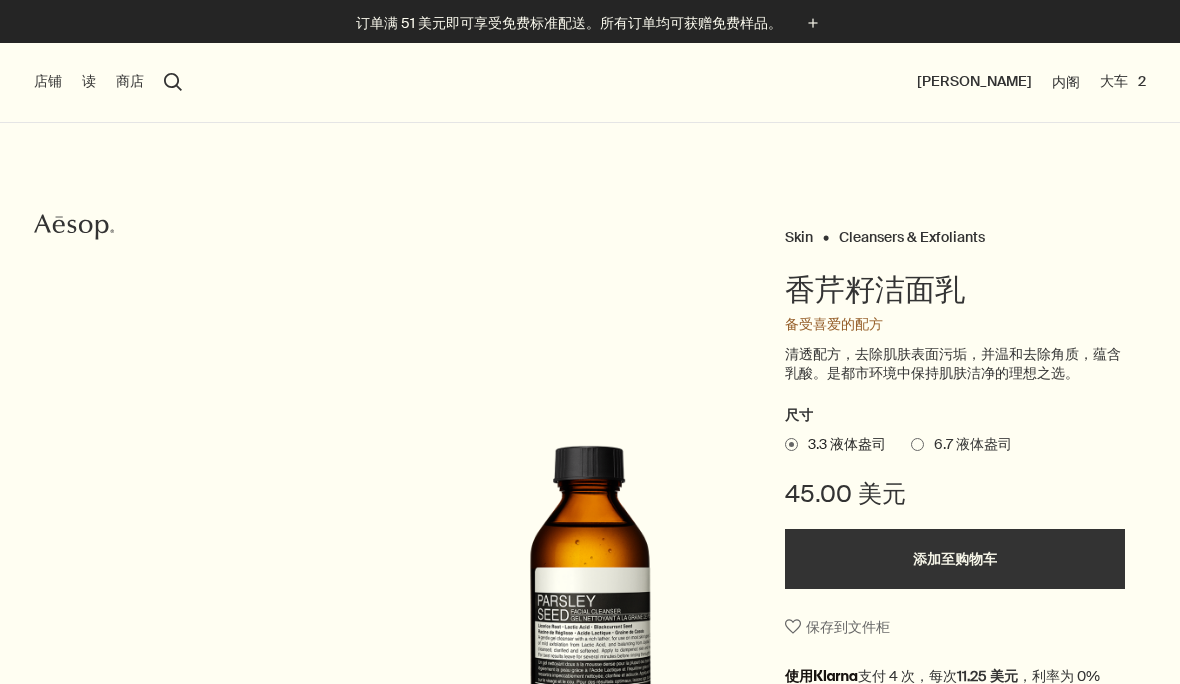 scroll, scrollTop: 0, scrollLeft: 0, axis: both 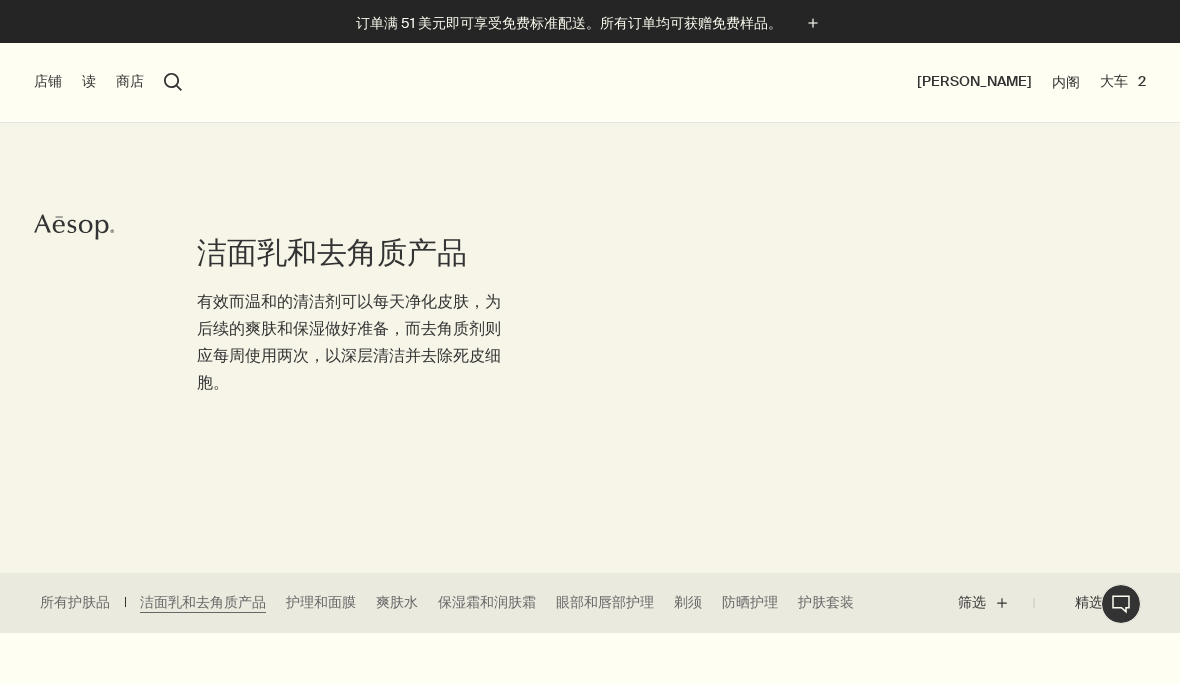 click on "爽肤水" at bounding box center (397, 602) 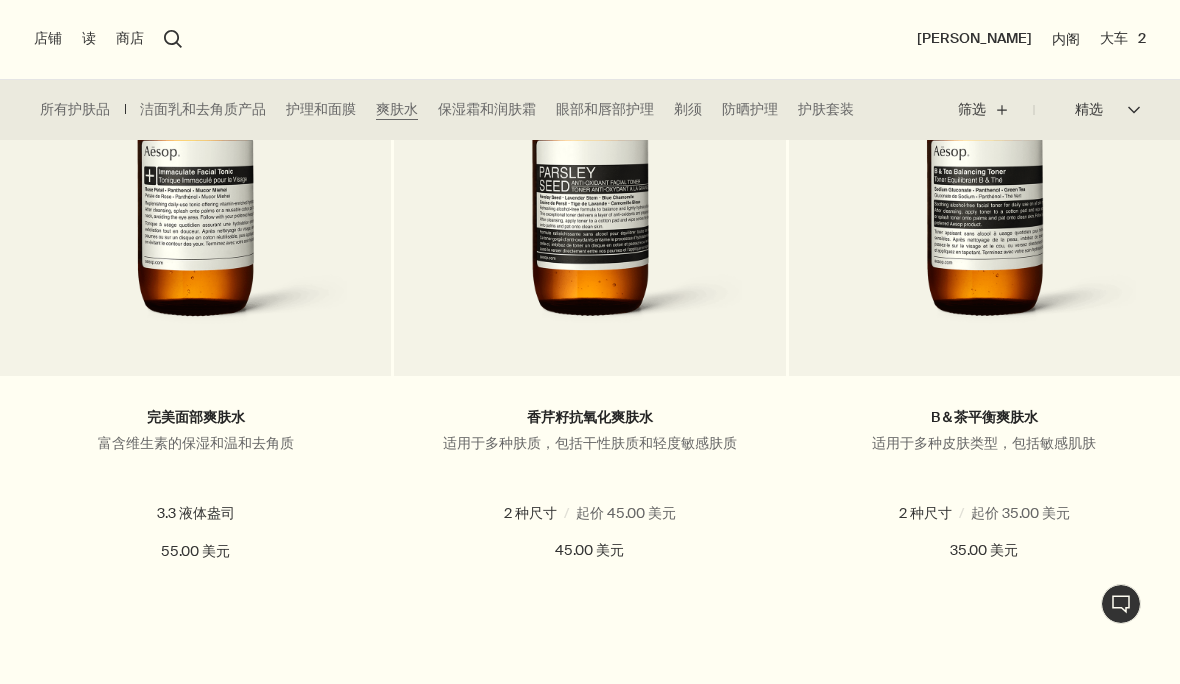 scroll, scrollTop: 646, scrollLeft: 0, axis: vertical 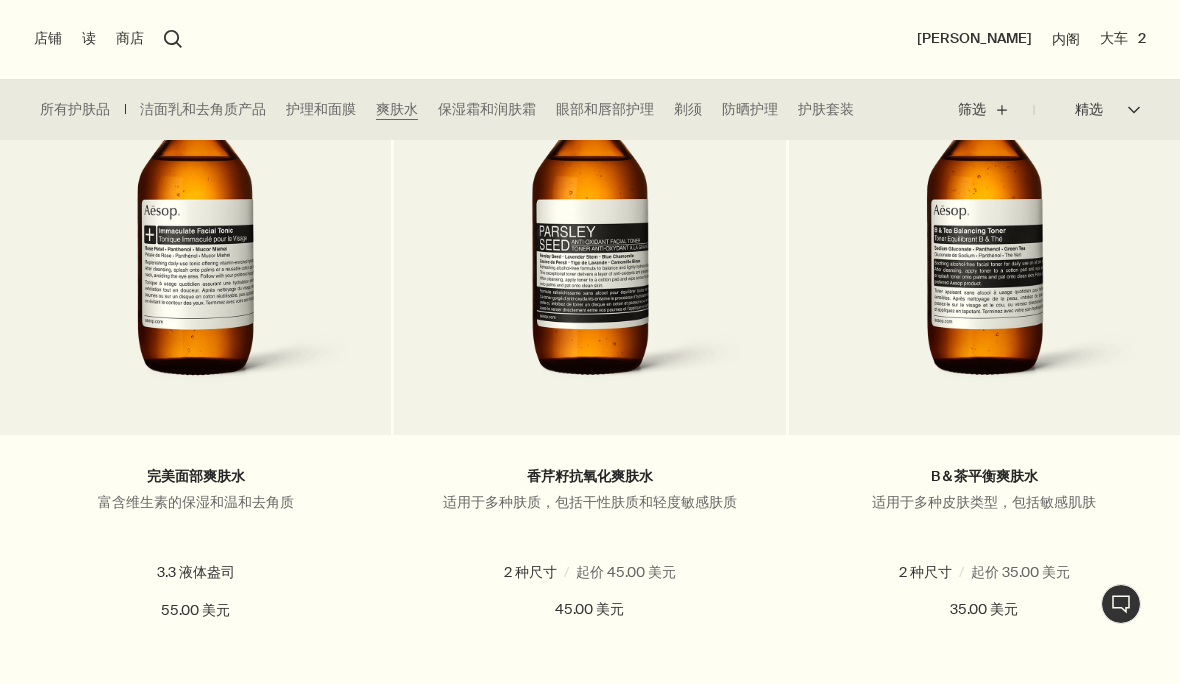 click at bounding box center (195, 236) 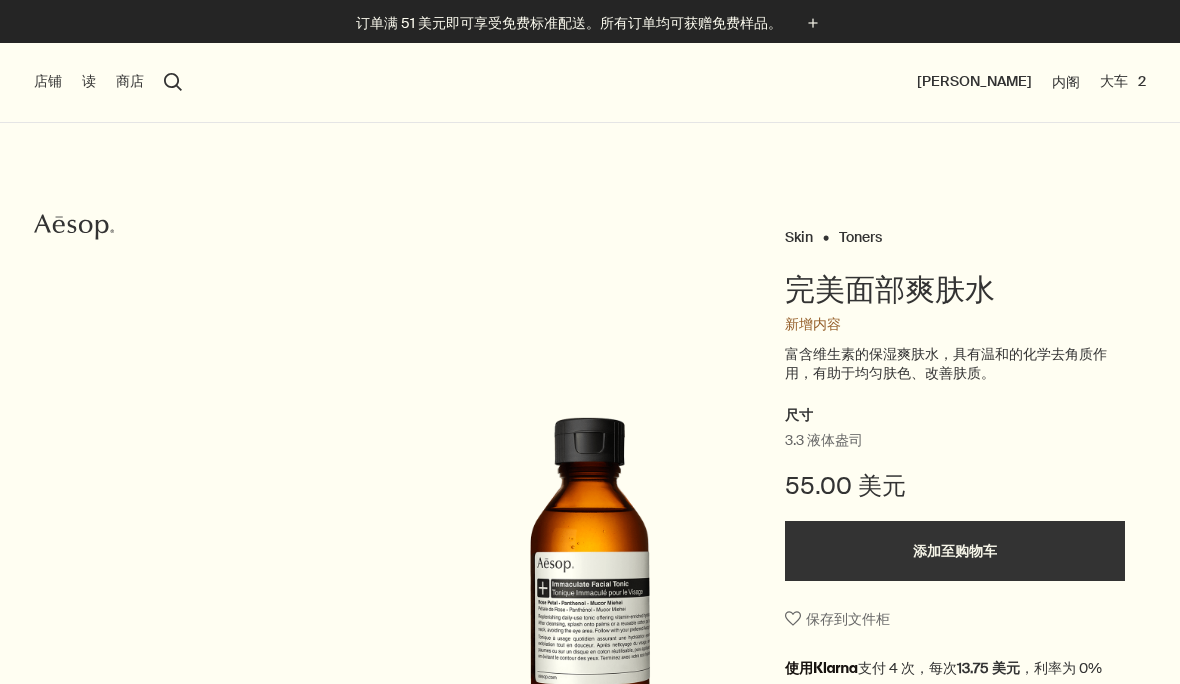scroll, scrollTop: 0, scrollLeft: 0, axis: both 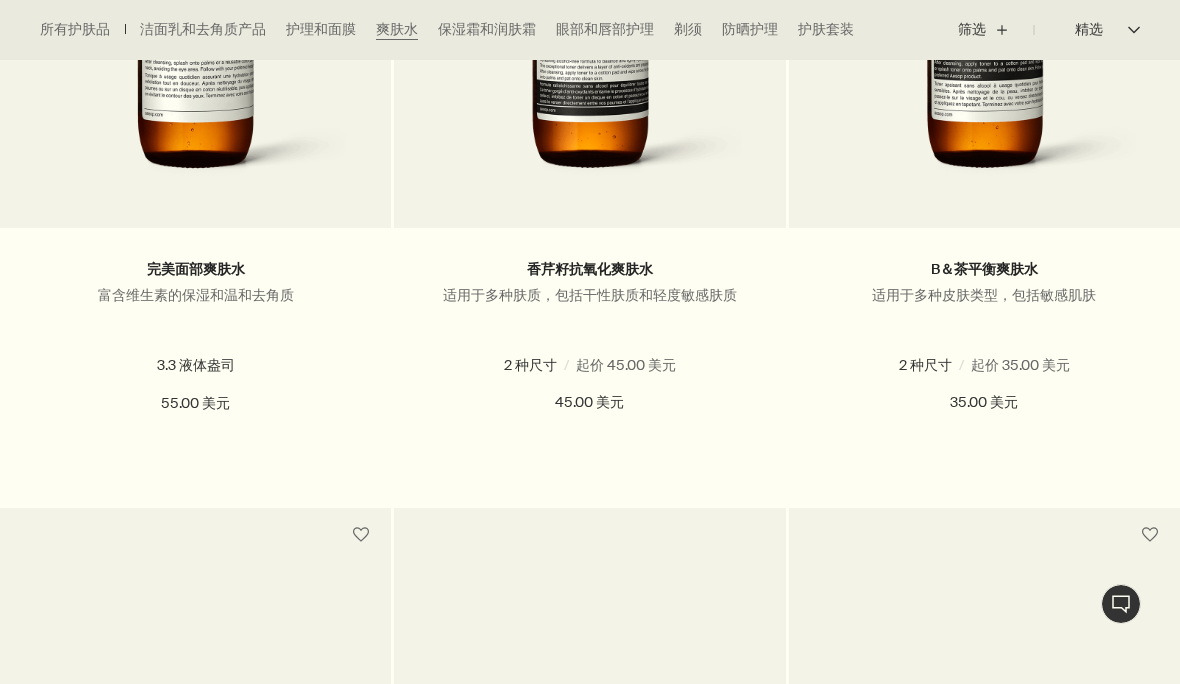 click on "添加 添加至购物车" at bounding box center [195, 475] 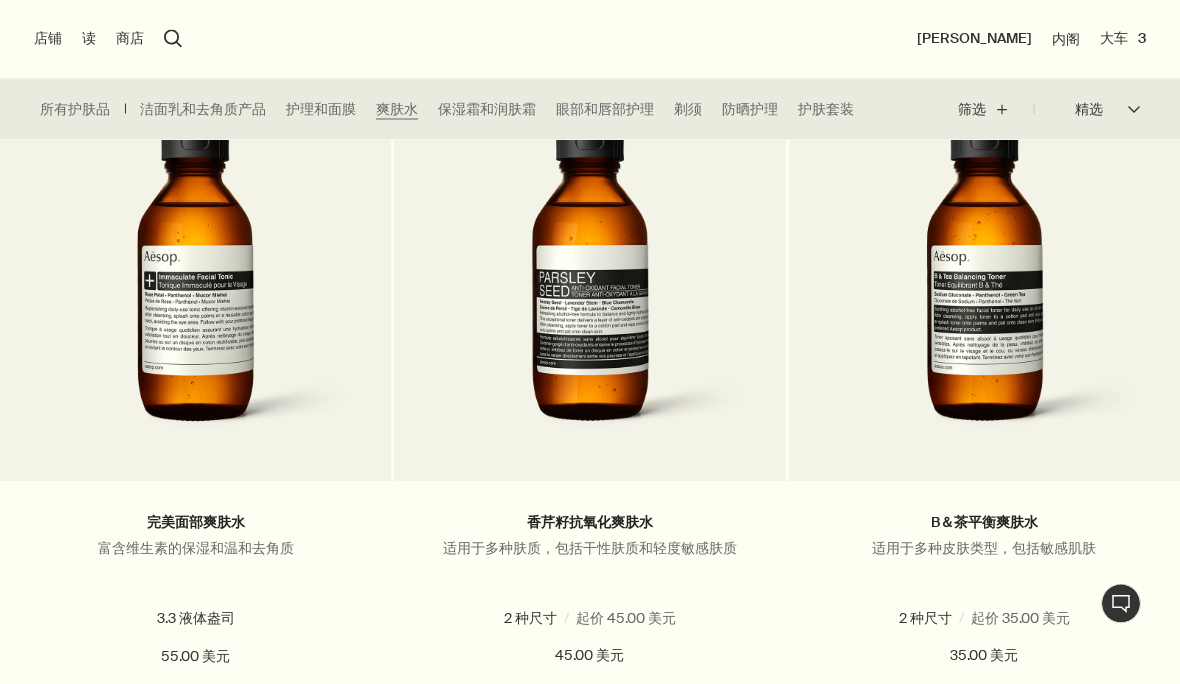 scroll, scrollTop: 466, scrollLeft: 0, axis: vertical 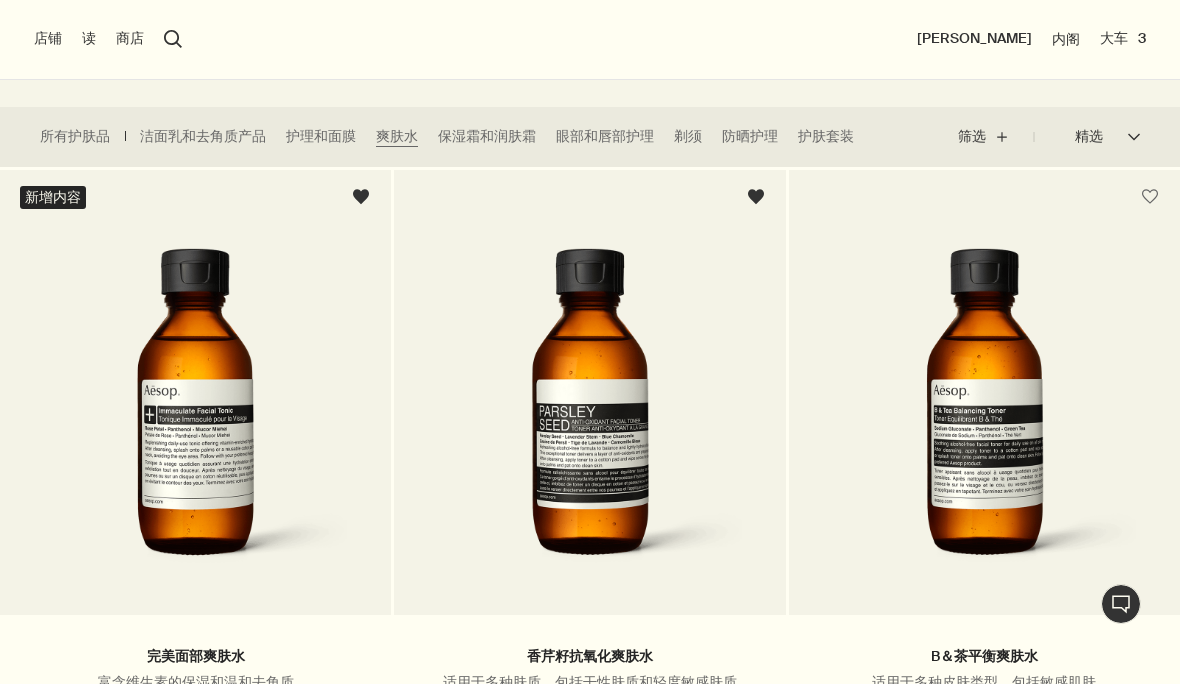 click on "护理和面膜" at bounding box center (321, 136) 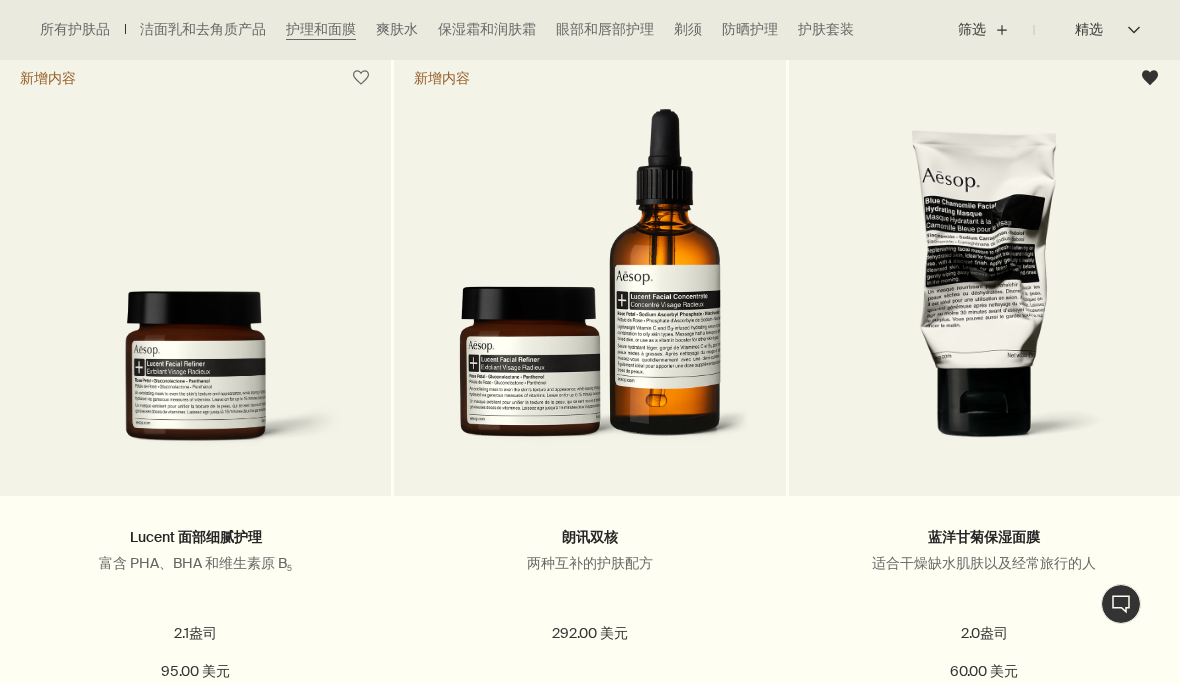 scroll, scrollTop: 590, scrollLeft: 0, axis: vertical 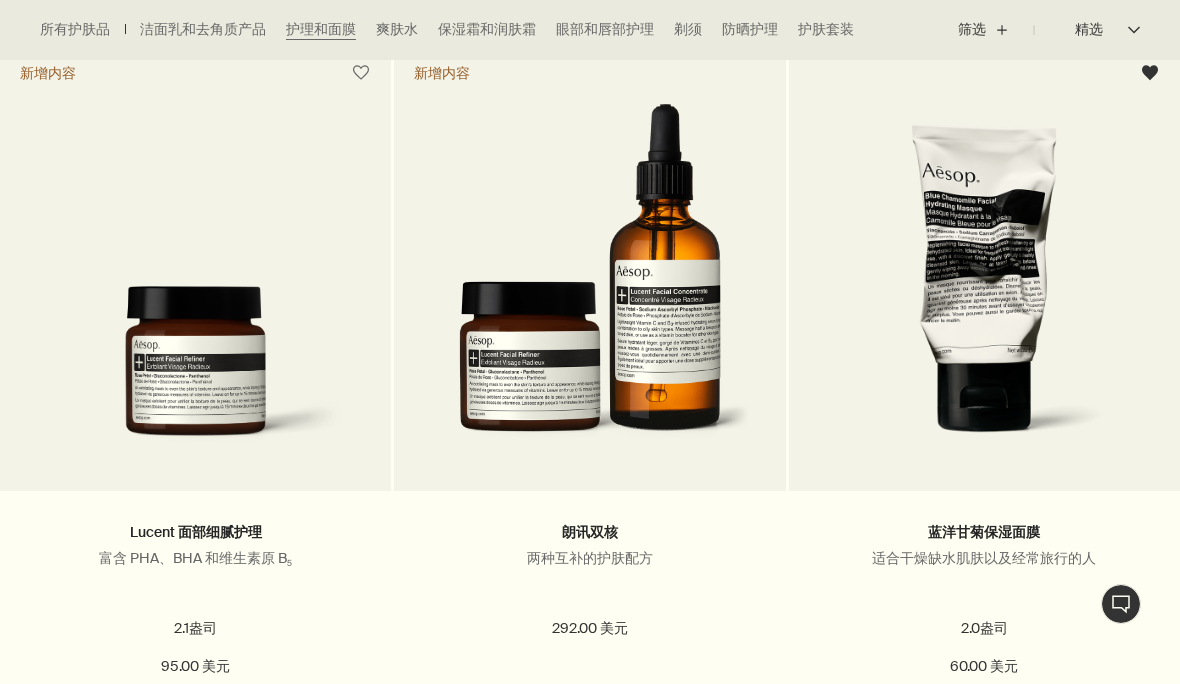 click at bounding box center [361, 73] 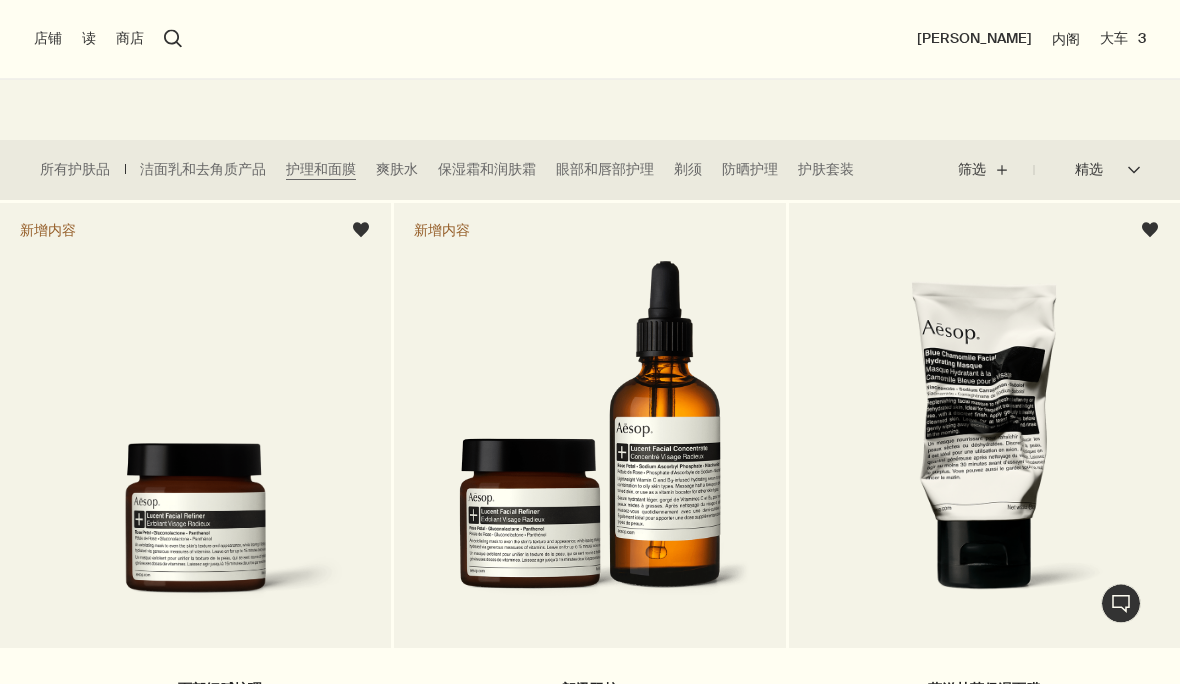 scroll, scrollTop: 425, scrollLeft: 0, axis: vertical 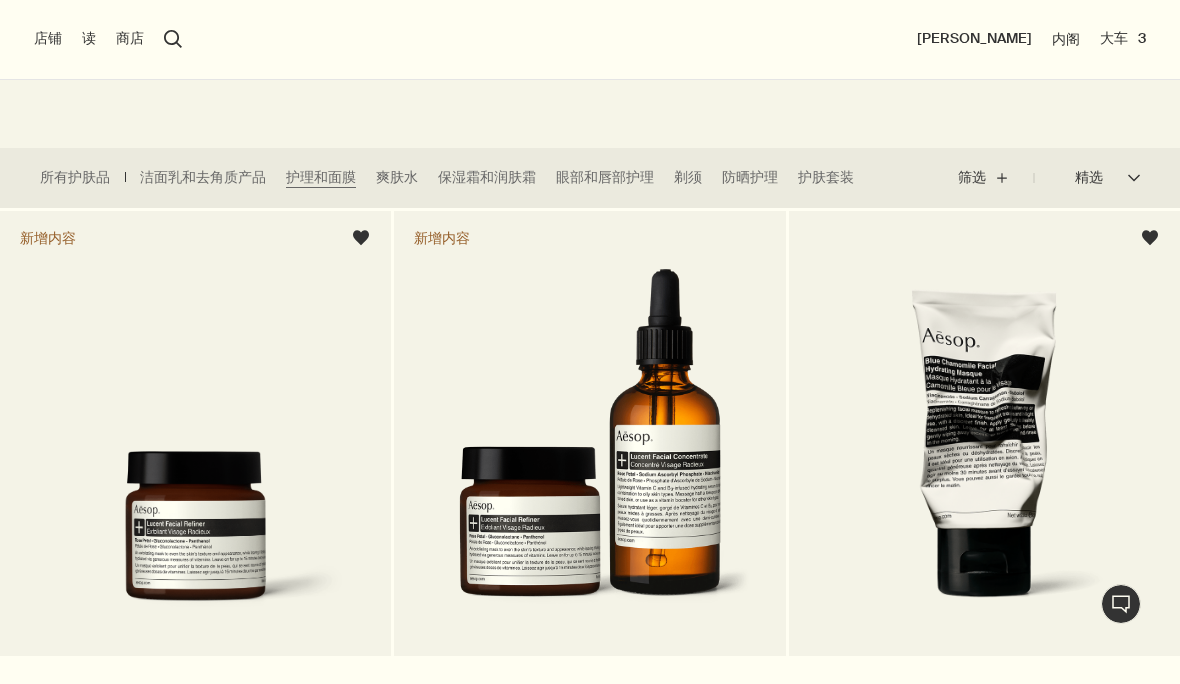 click on "爽肤水" at bounding box center (397, 177) 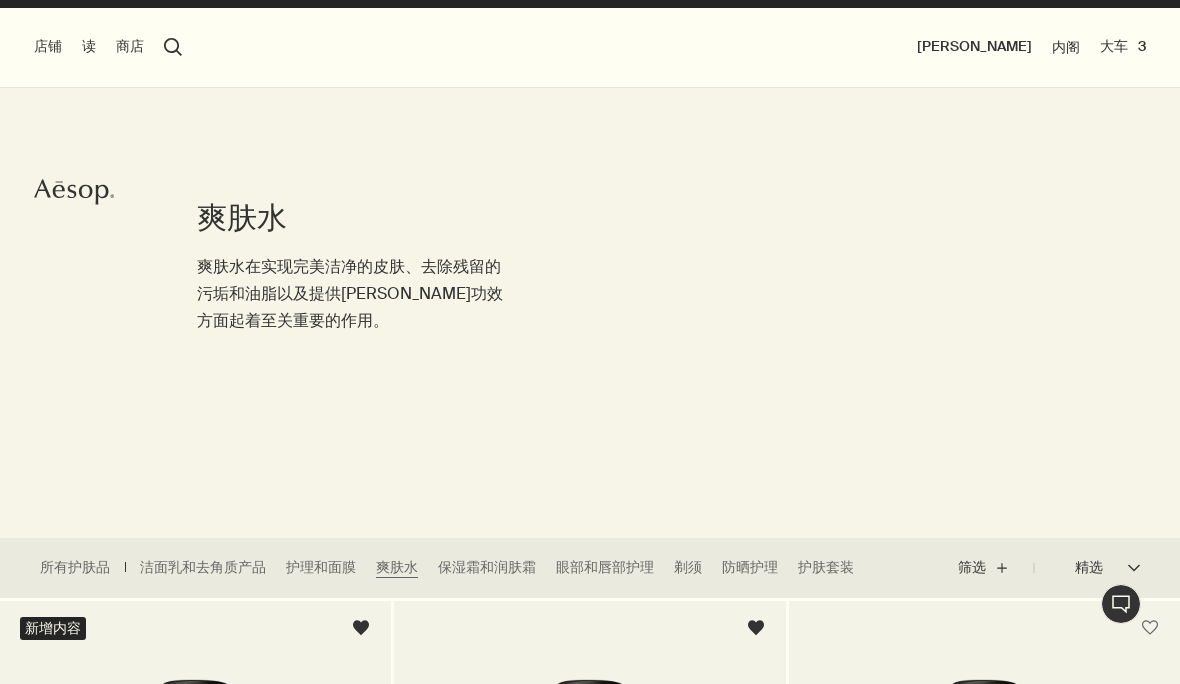 scroll, scrollTop: 63, scrollLeft: 0, axis: vertical 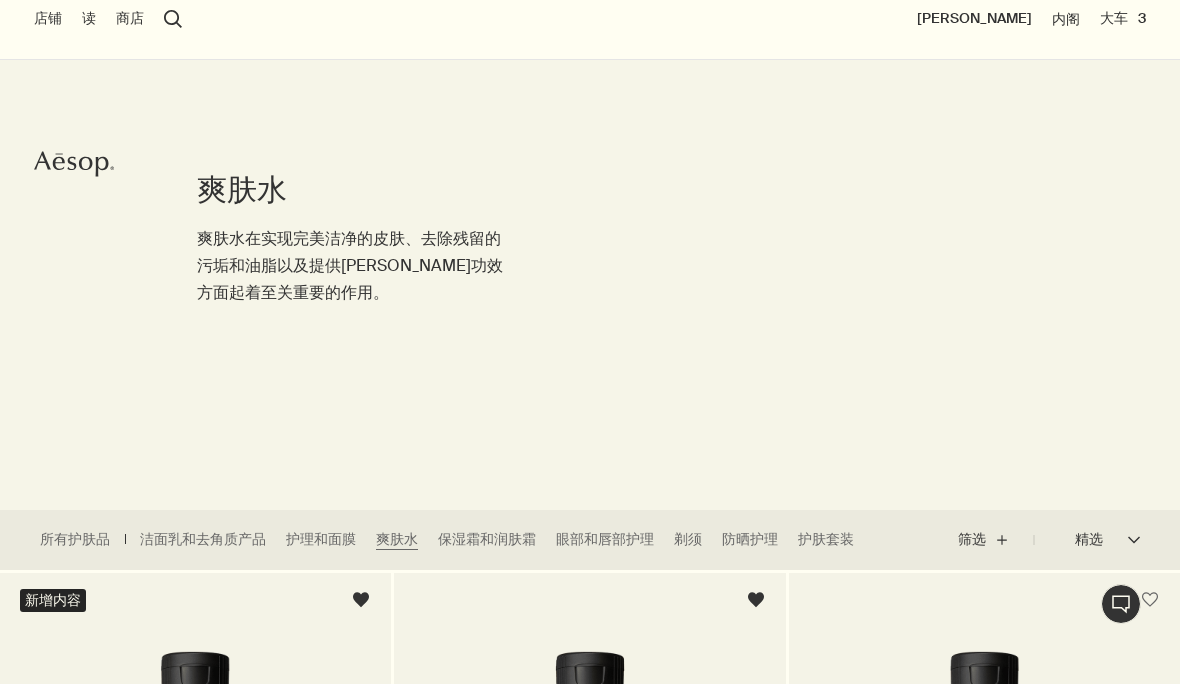 click on "护肤套装" at bounding box center [826, 539] 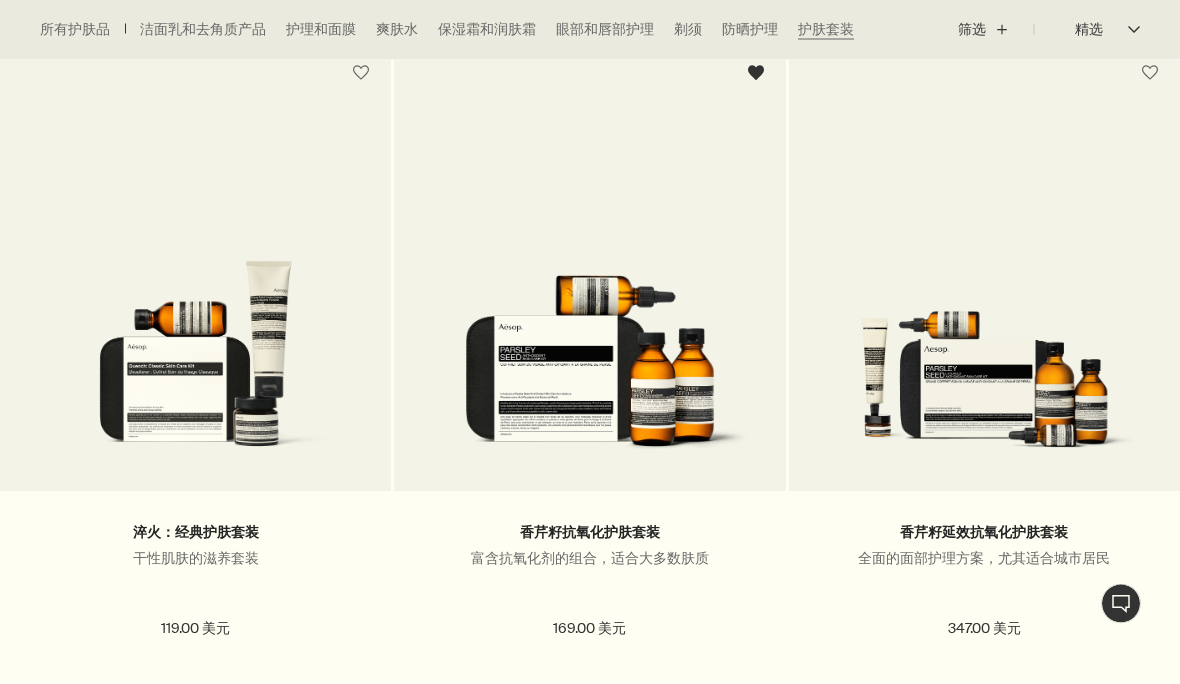 scroll, scrollTop: 590, scrollLeft: 0, axis: vertical 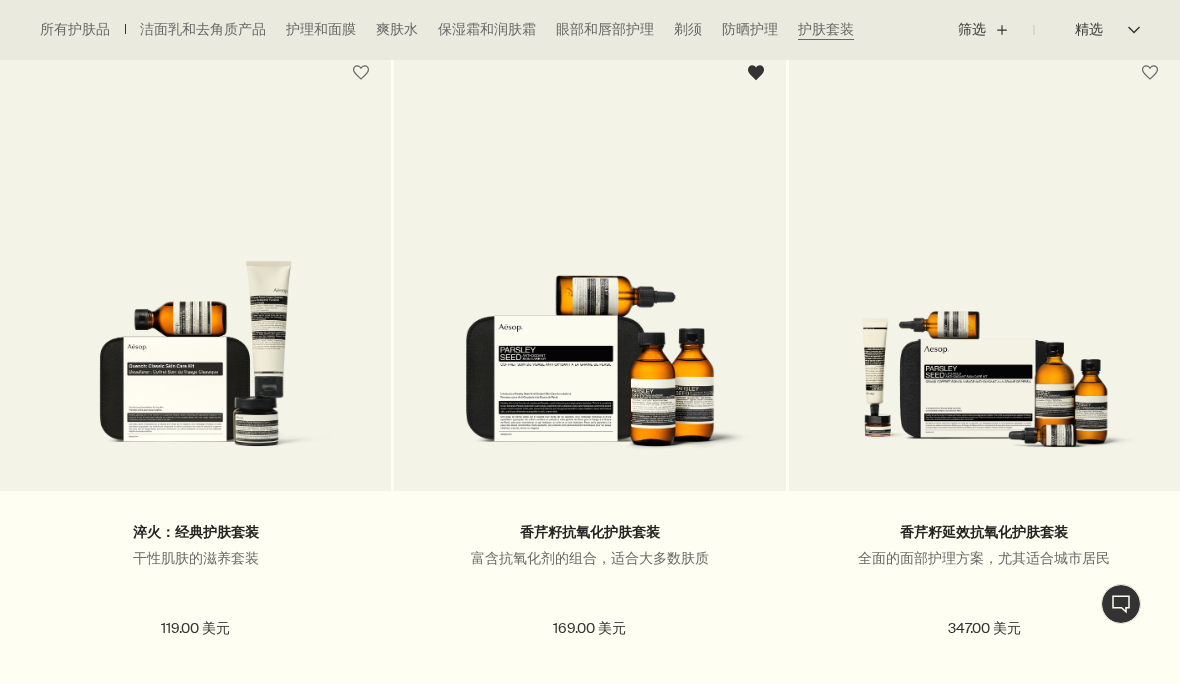 click at bounding box center [195, 360] 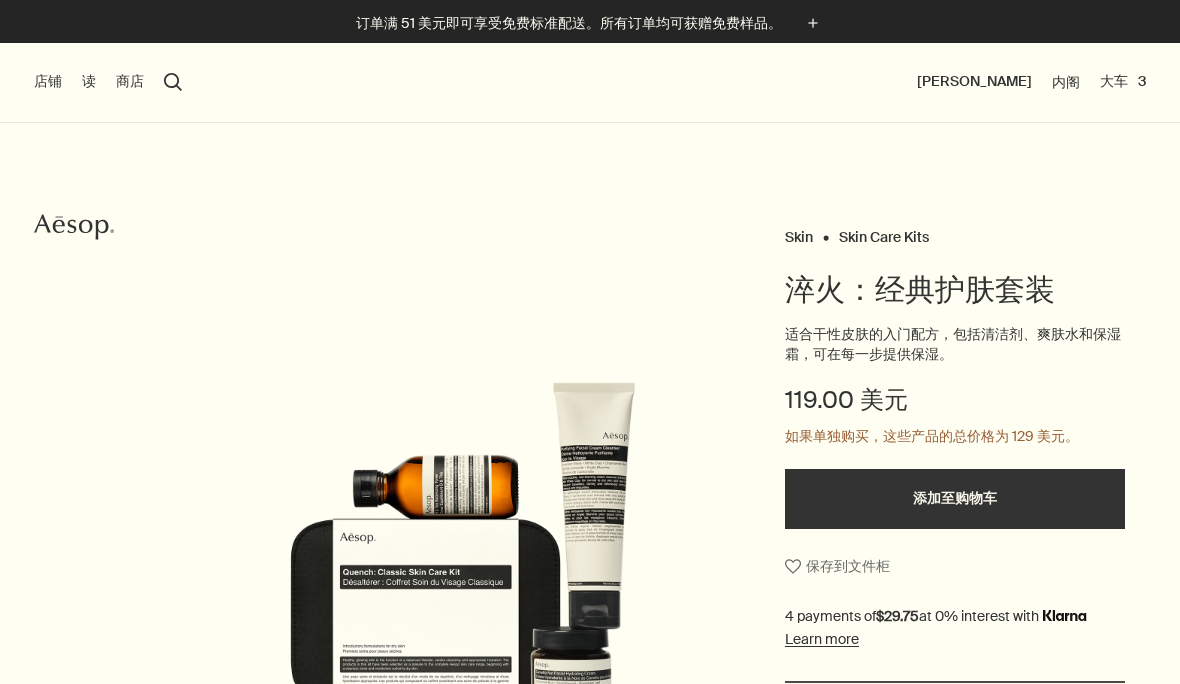 scroll, scrollTop: 0, scrollLeft: 0, axis: both 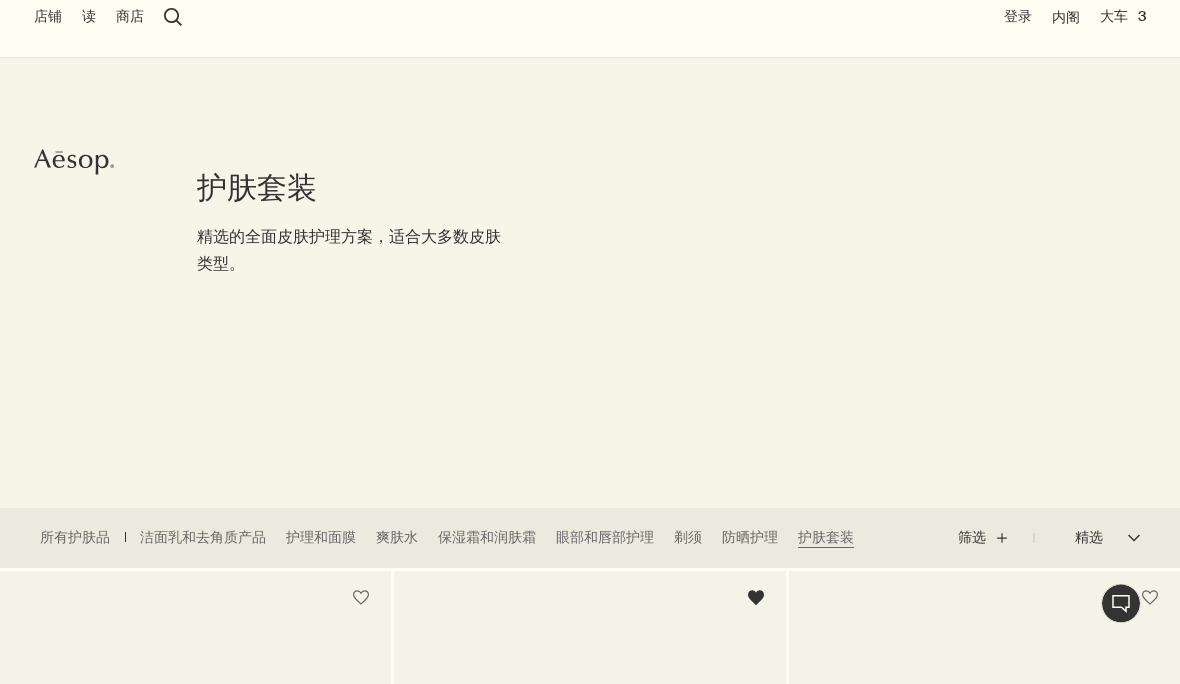 click on "精选 精选 chevron" at bounding box center (1087, 539) 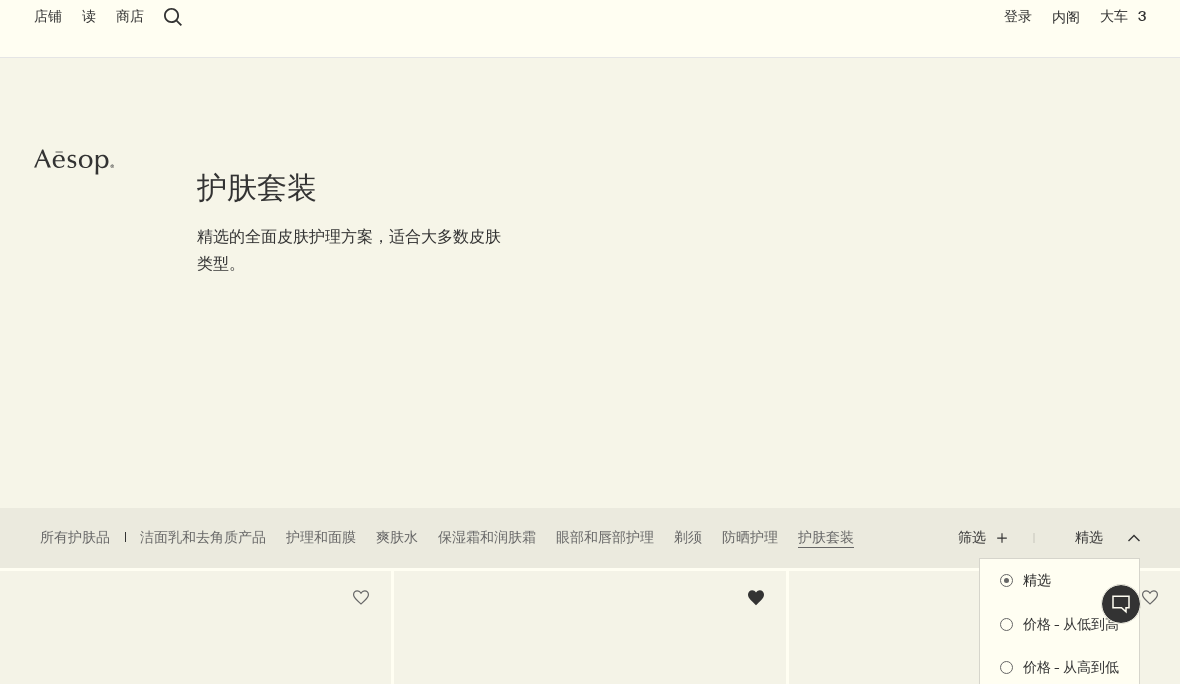 click at bounding box center [590, 342] 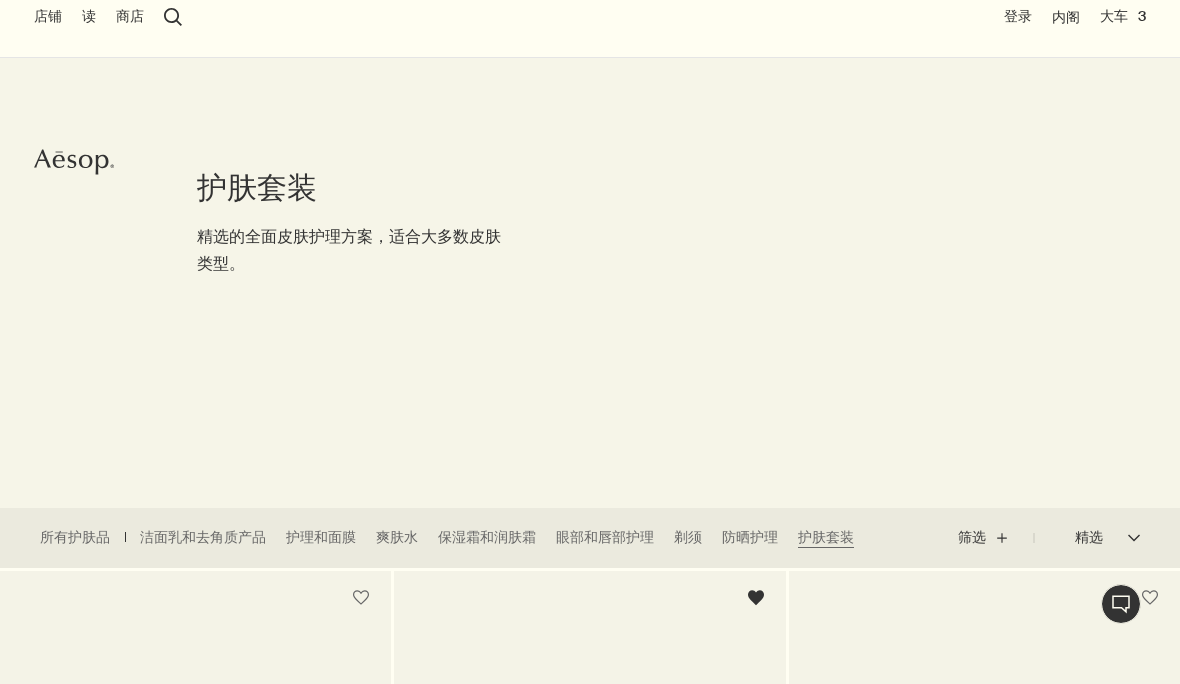 click on "大车 3" at bounding box center (1123, 17) 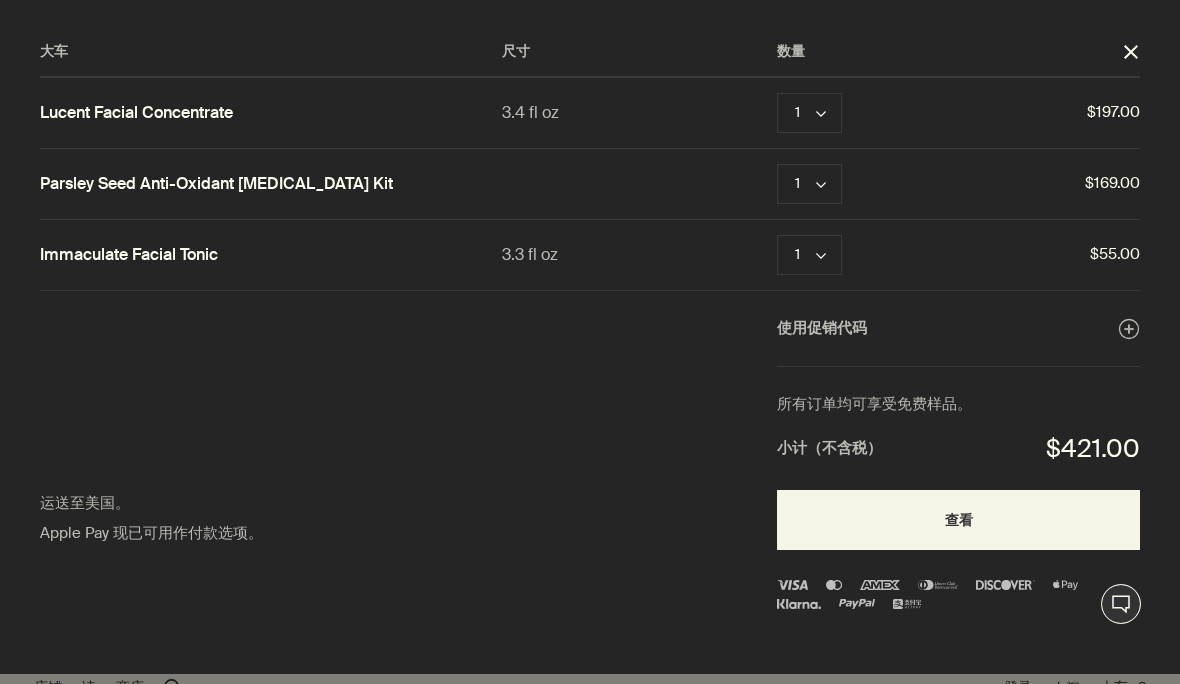 scroll, scrollTop: 0, scrollLeft: 0, axis: both 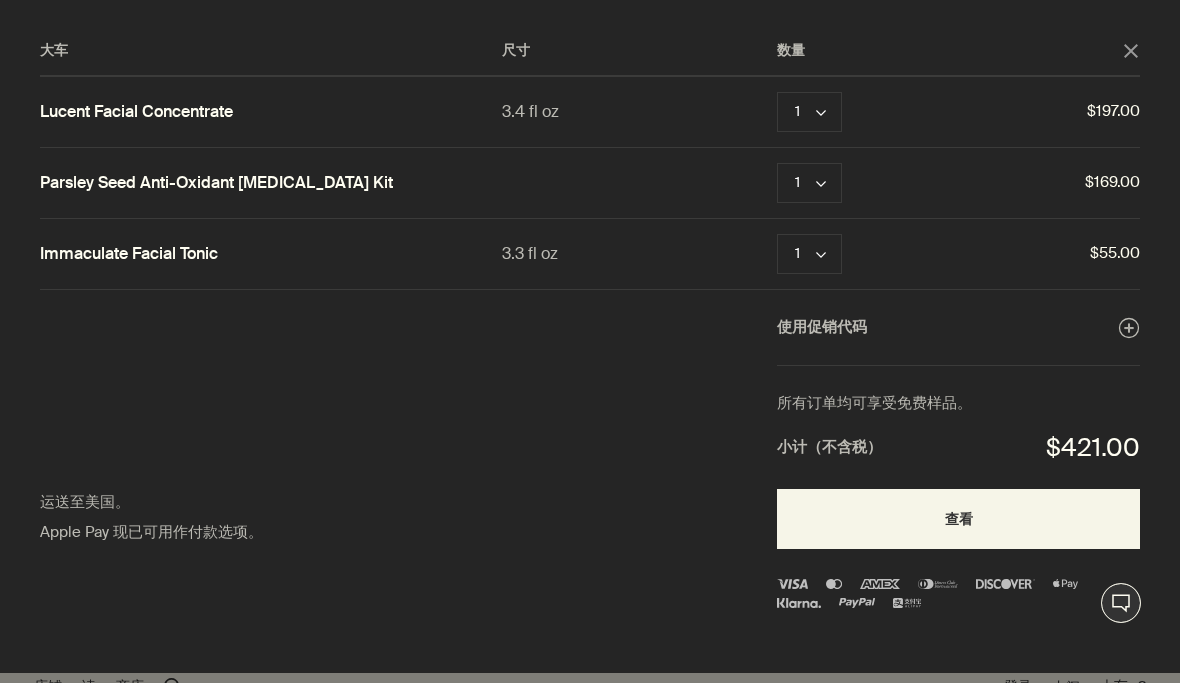 click on "Remove" at bounding box center (899, 184) 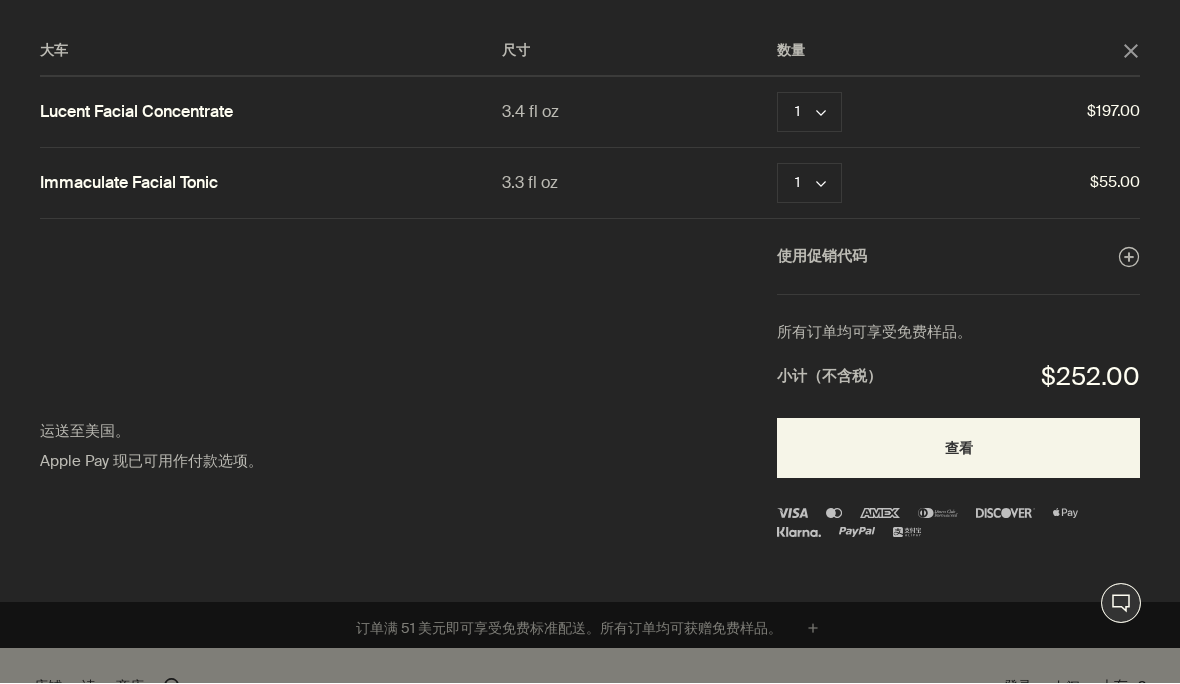 click on "3.3 fl oz" at bounding box center (639, 183) 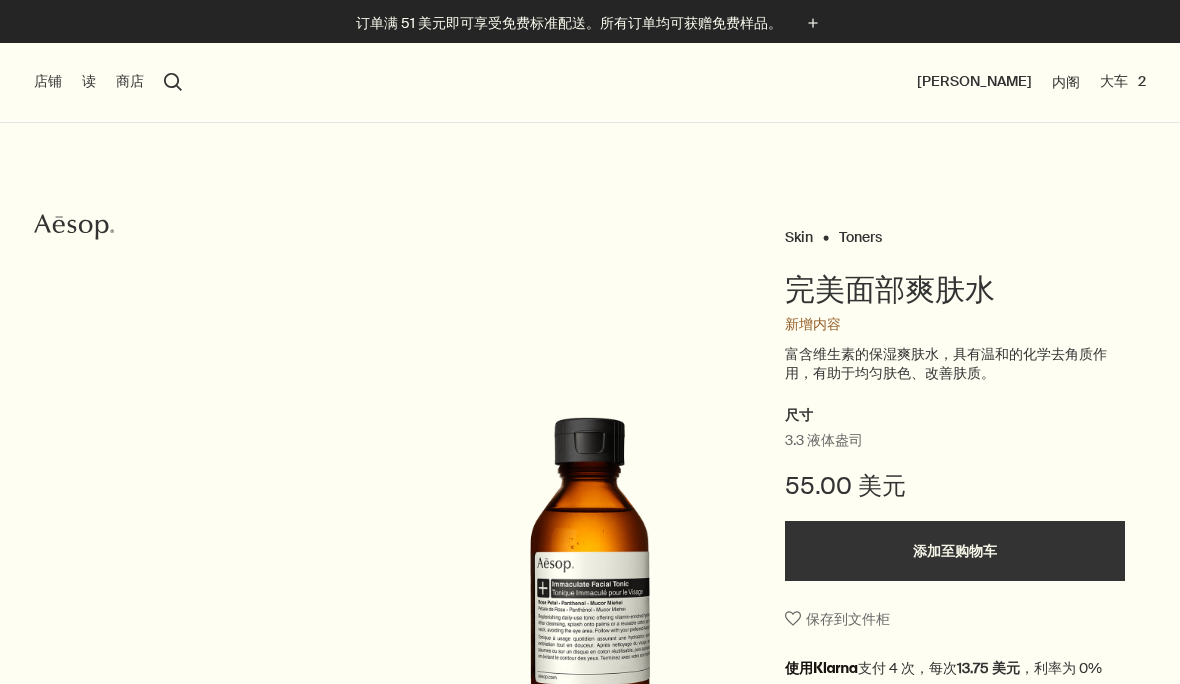 scroll, scrollTop: 0, scrollLeft: 0, axis: both 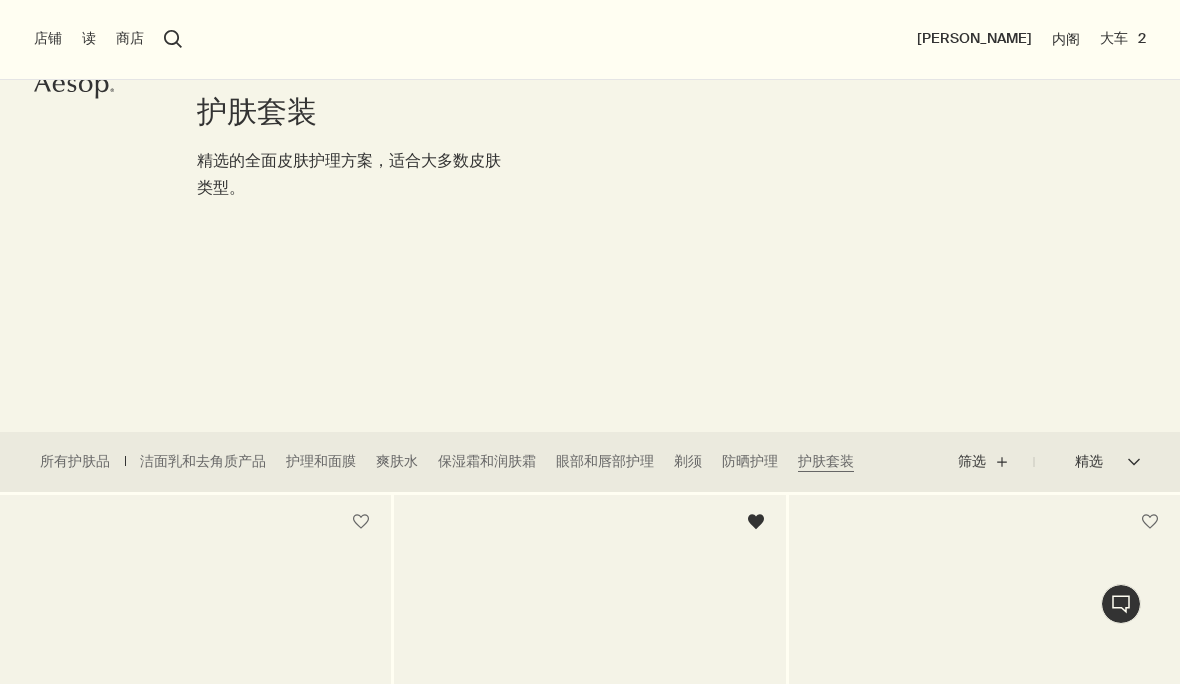 click on "大车 2" at bounding box center (1123, 39) 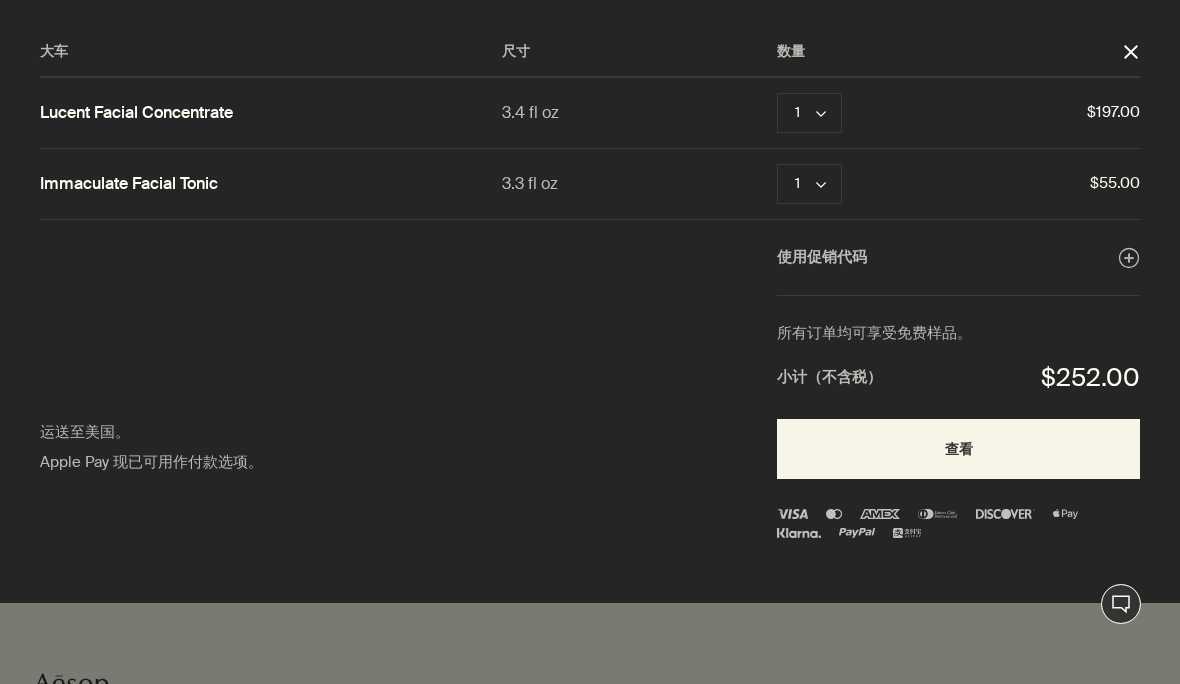scroll, scrollTop: 0, scrollLeft: 0, axis: both 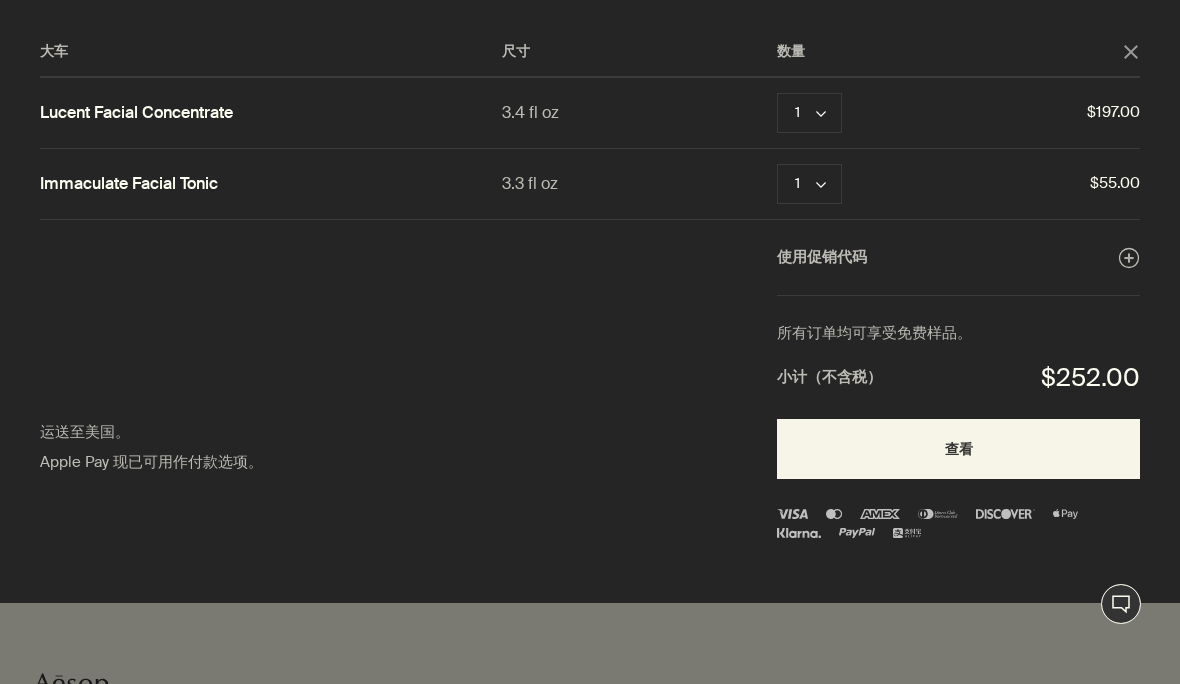 click on "Lucent Facial Concentrate" at bounding box center (136, 113) 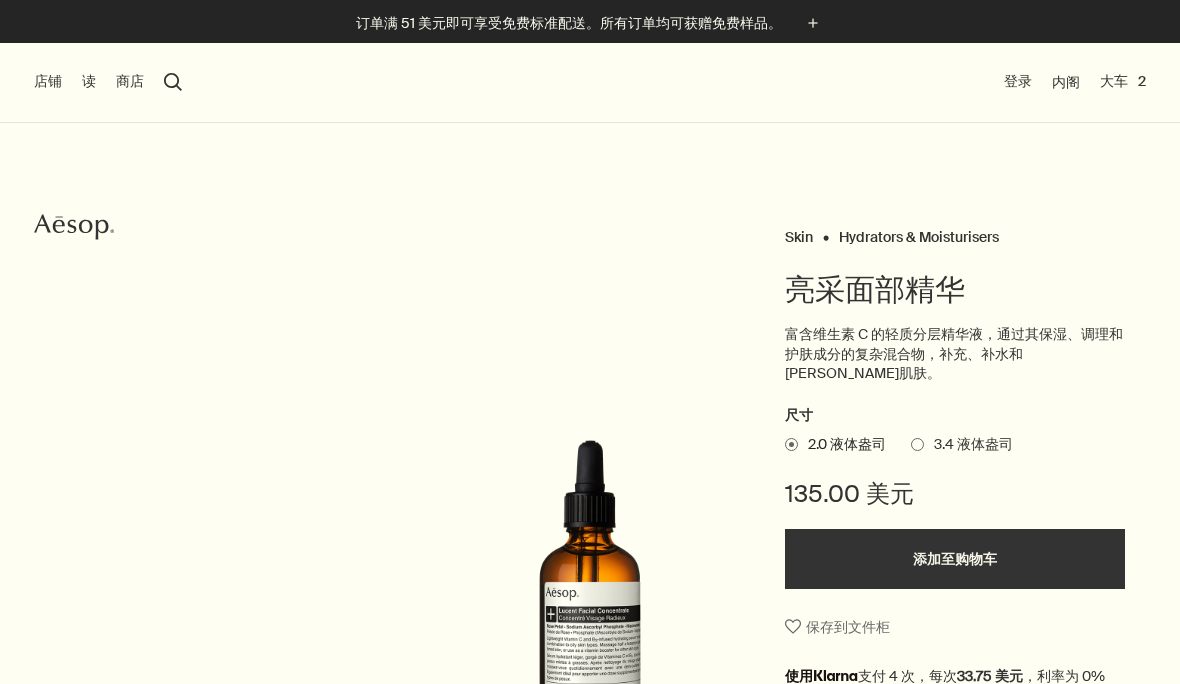scroll, scrollTop: 0, scrollLeft: 0, axis: both 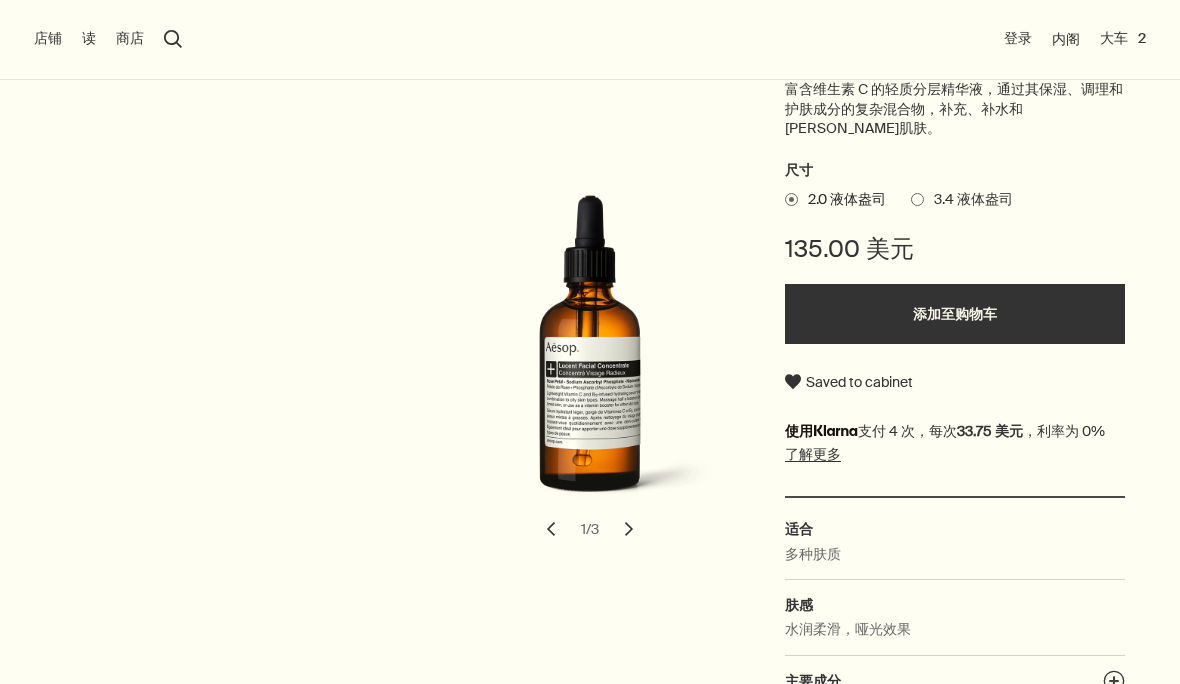 click on "3.4 液体盎司" at bounding box center [968, 200] 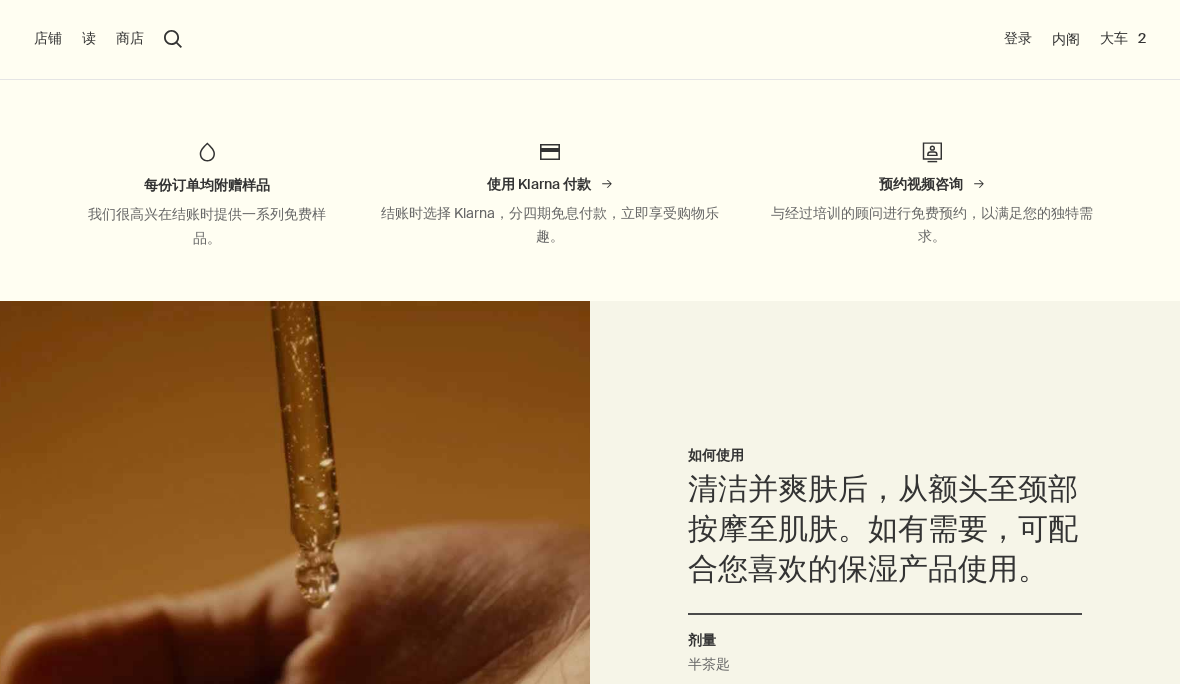 scroll, scrollTop: 1002, scrollLeft: 0, axis: vertical 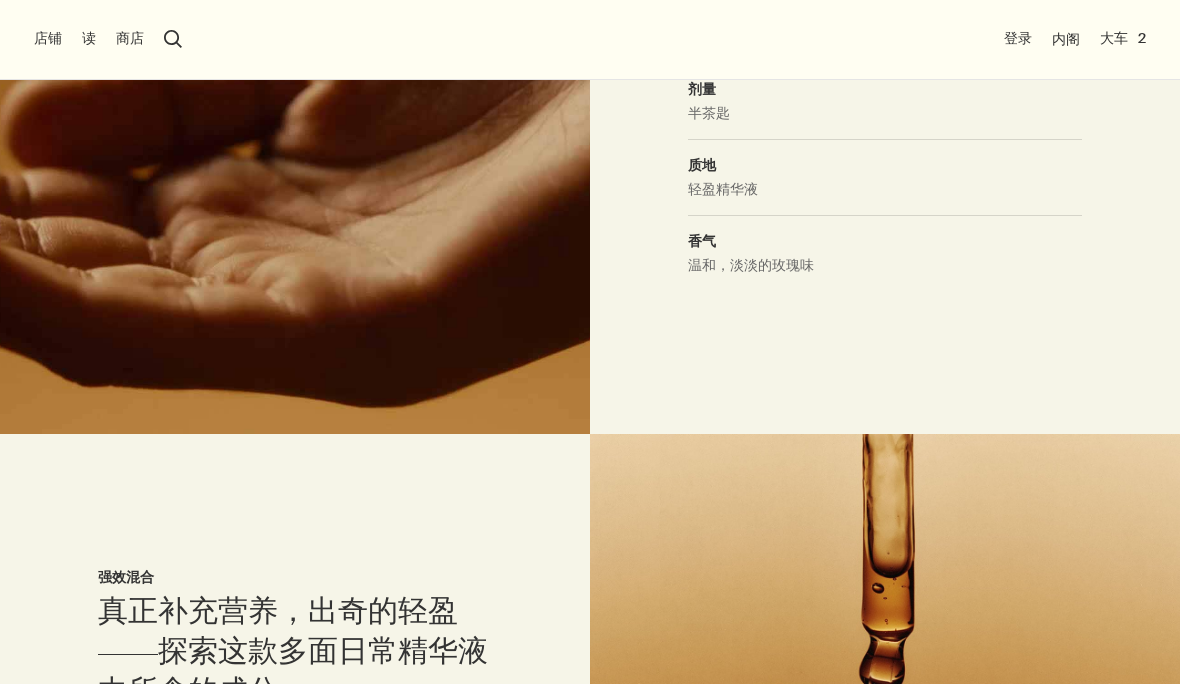 click on "如何使用 清洁并爽肤后，从额头至颈部按摩至肌肤。如有需要，可配合您喜欢的保湿产品使用。 剂量 半茶匙 质地 轻盈精华液 香气 温和，淡淡的玫瑰味" at bounding box center [885, 92] 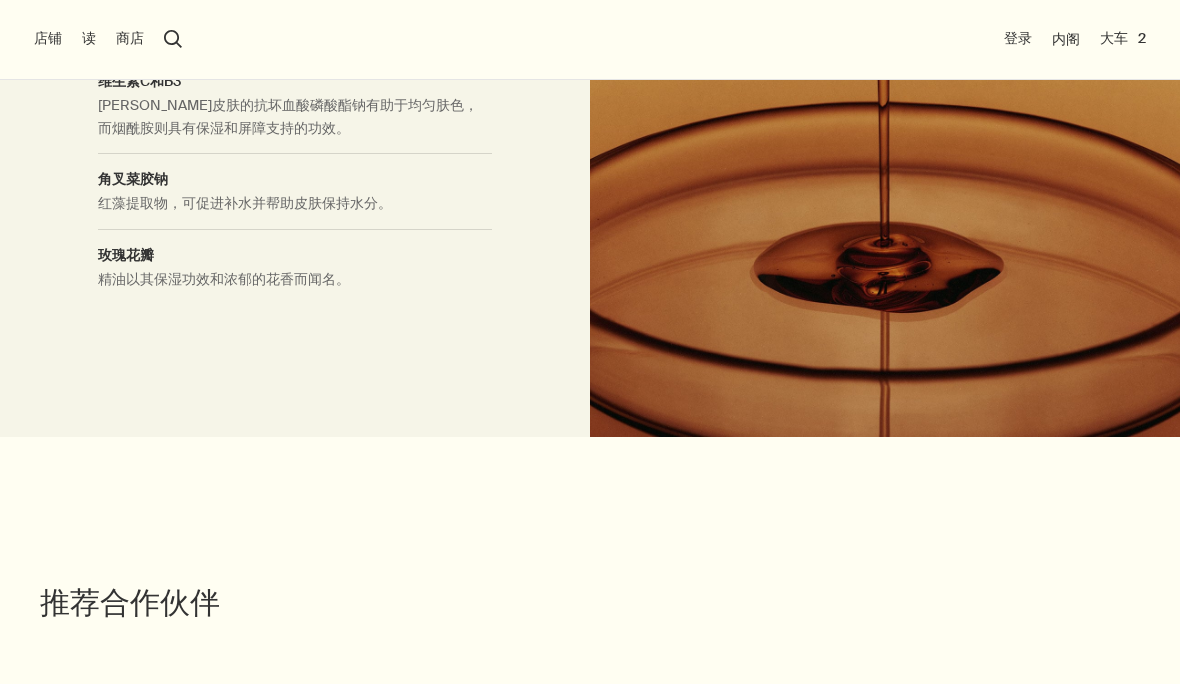 scroll, scrollTop: 2233, scrollLeft: 0, axis: vertical 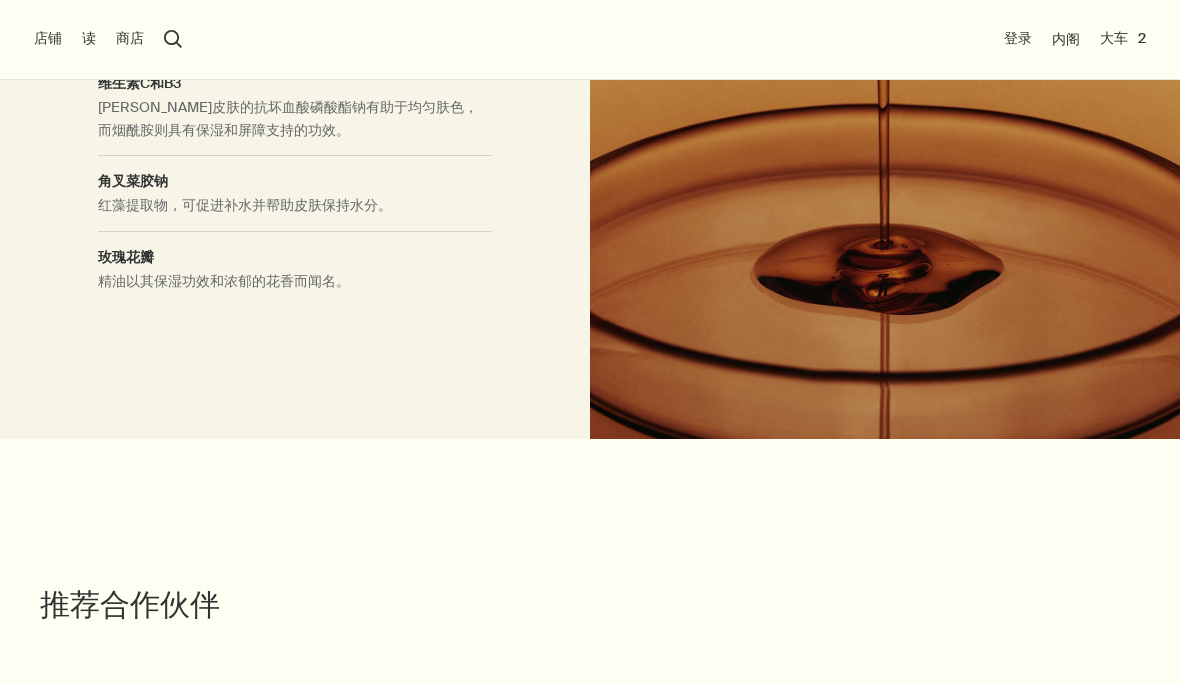 click on "大车 2" at bounding box center (1123, 39) 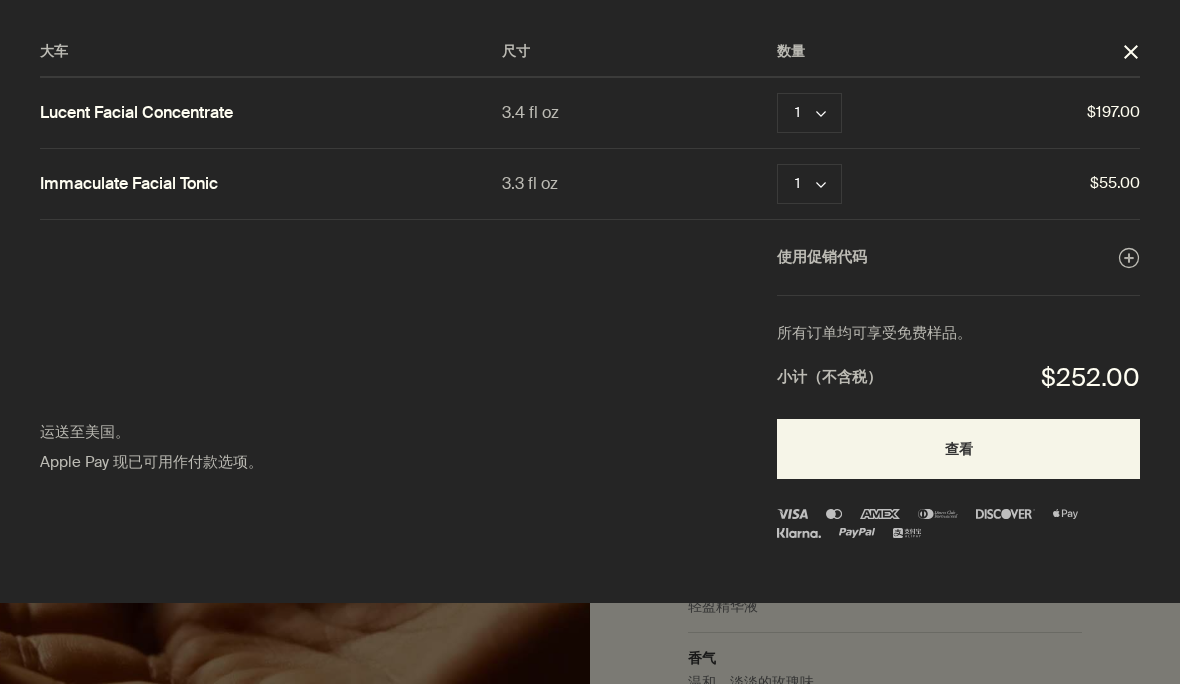 scroll, scrollTop: 1708, scrollLeft: 0, axis: vertical 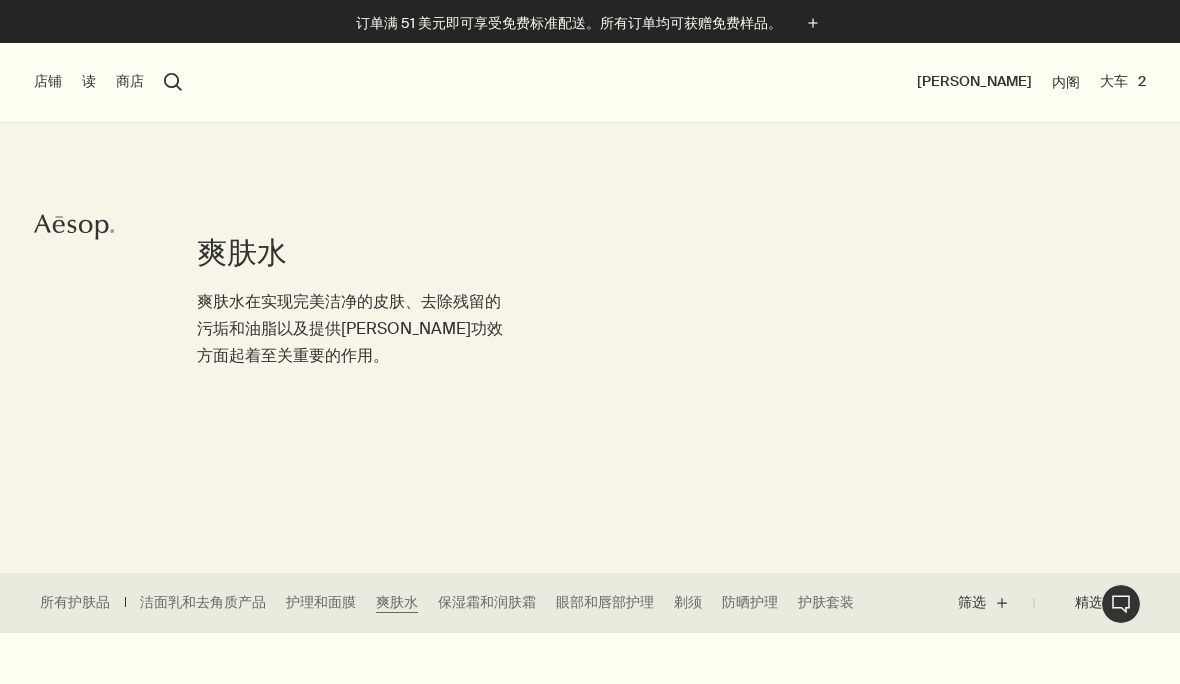 click on "保湿霜和润肤霜" at bounding box center (487, 602) 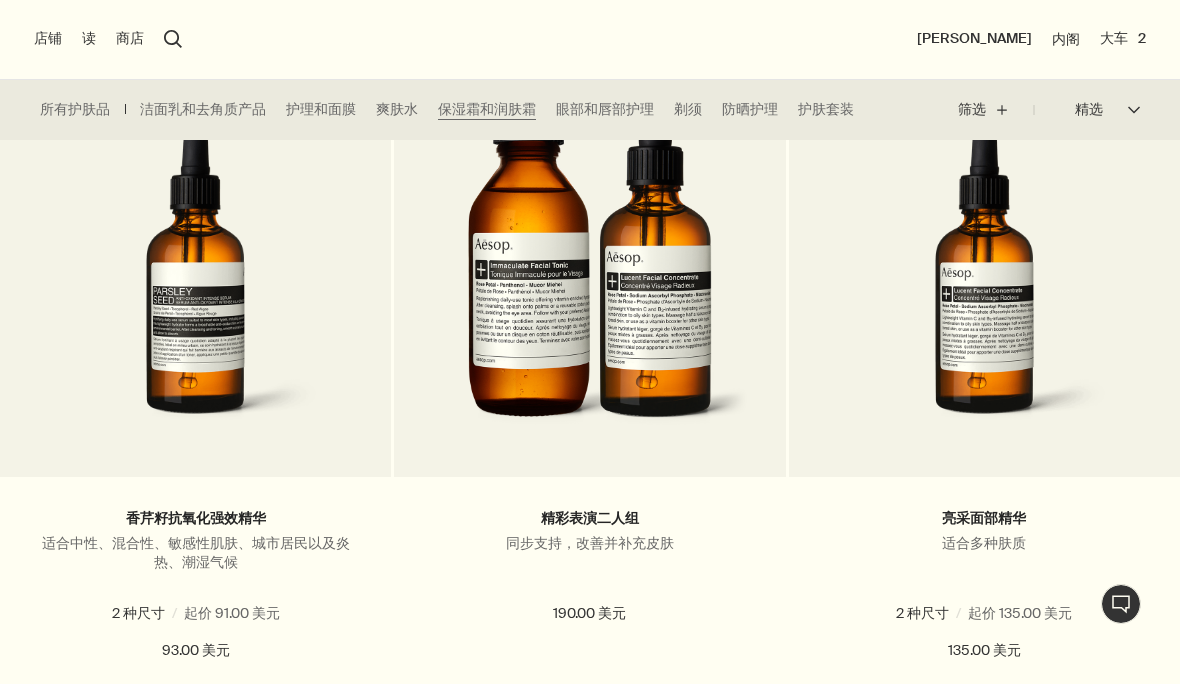 scroll, scrollTop: 1326, scrollLeft: 0, axis: vertical 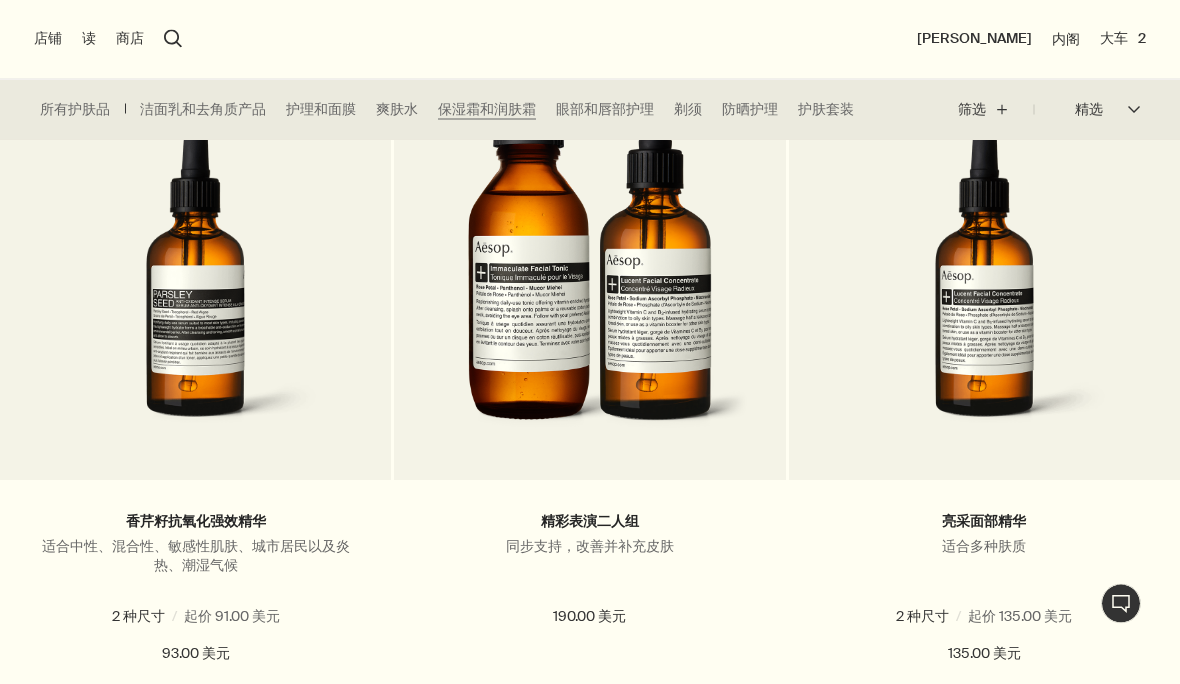 click at bounding box center (590, 270) 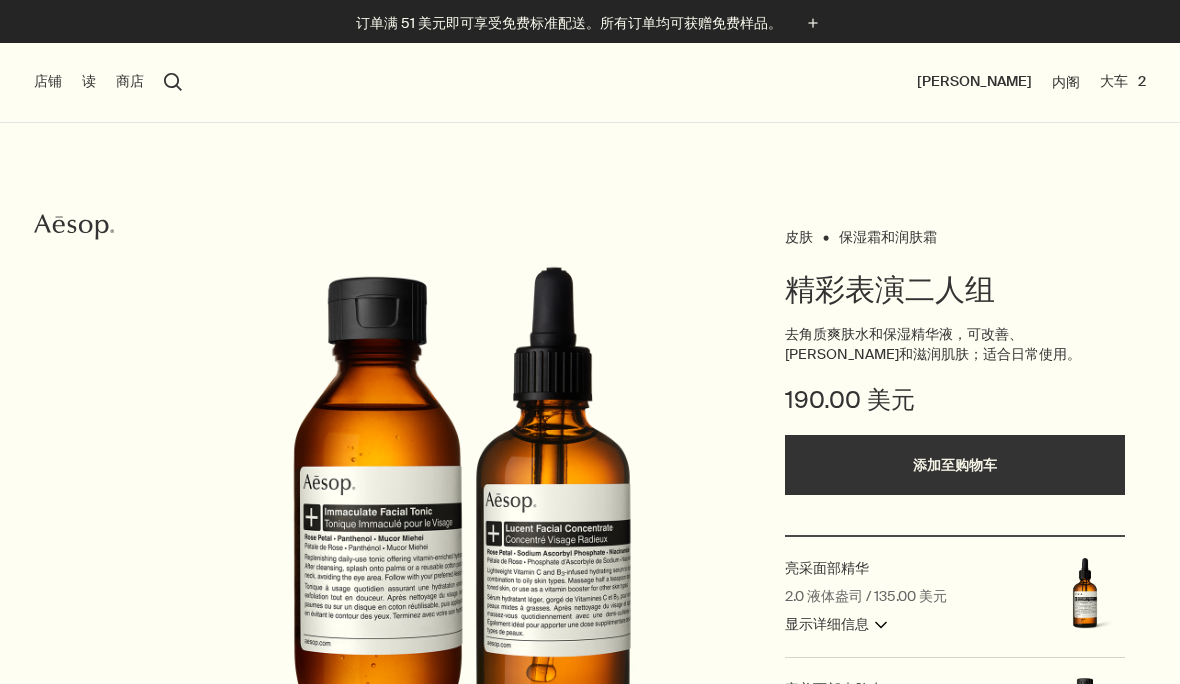 scroll, scrollTop: 0, scrollLeft: 0, axis: both 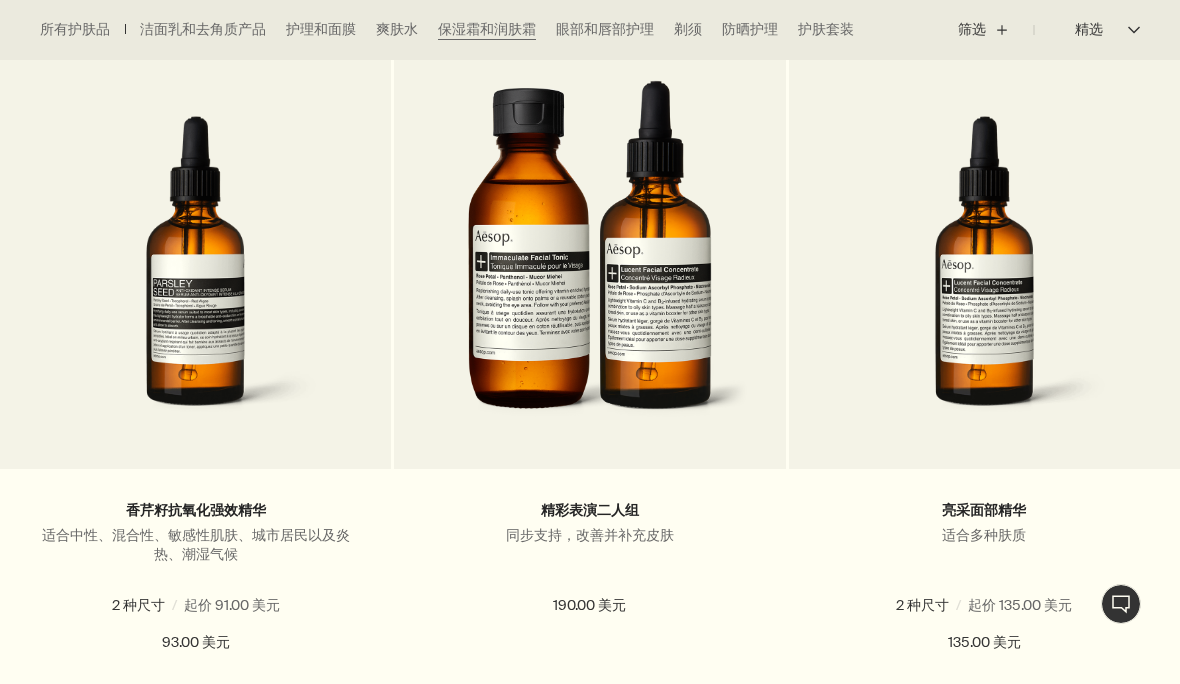 click on "2.0 液体盎司补充装" at bounding box center [270, 605] 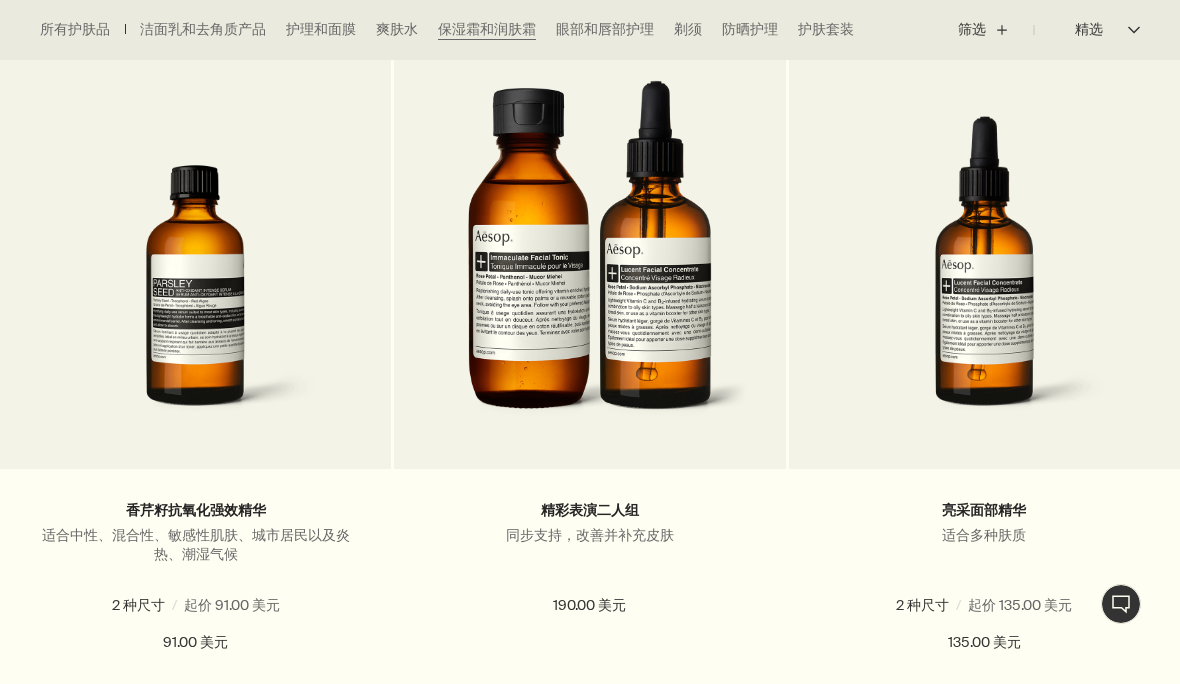 click on "2.0 液体盎司" at bounding box center [123, 605] 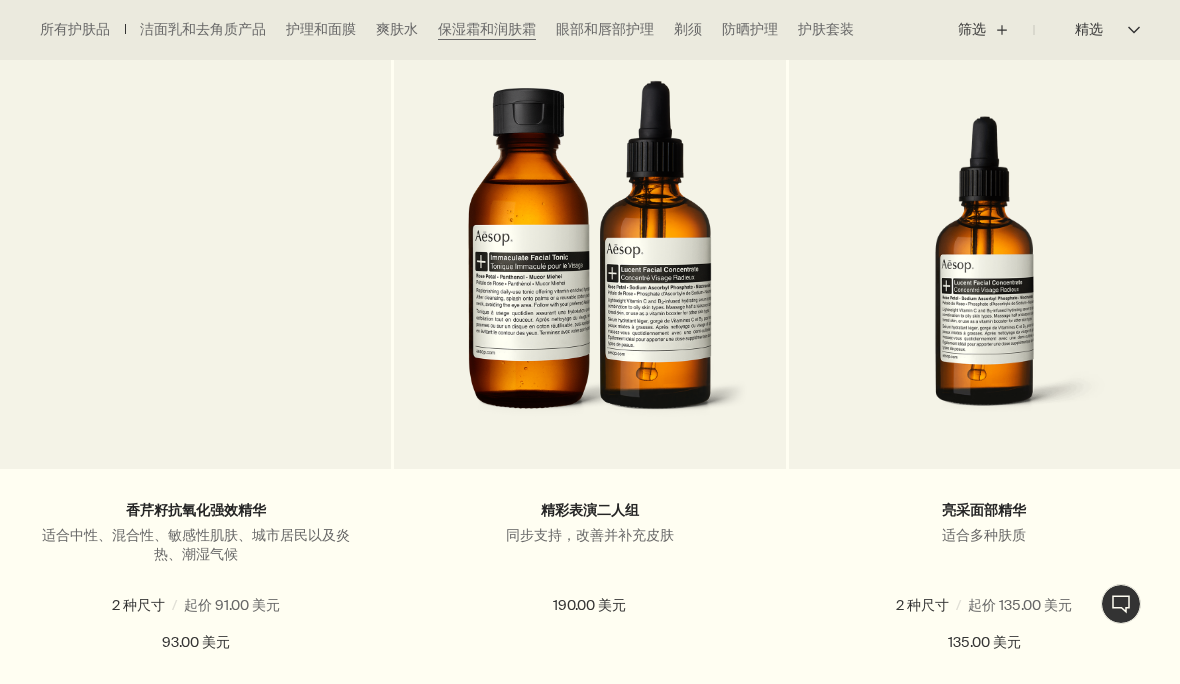 click at bounding box center [193, 605] 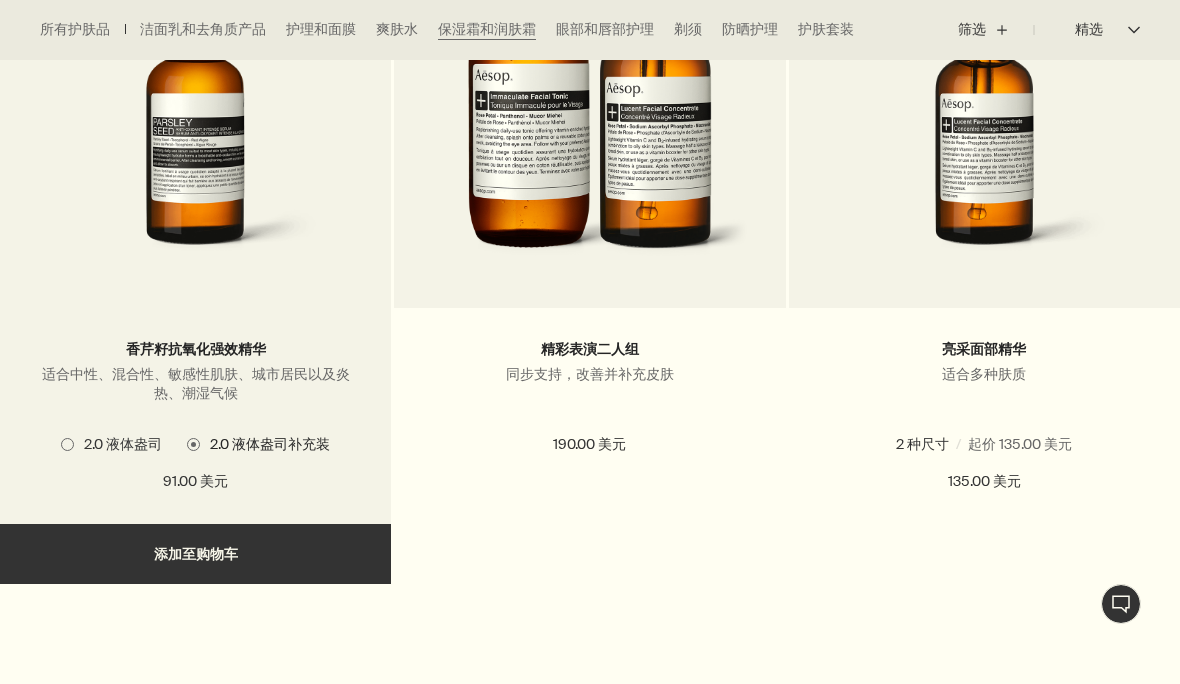 scroll, scrollTop: 1506, scrollLeft: 0, axis: vertical 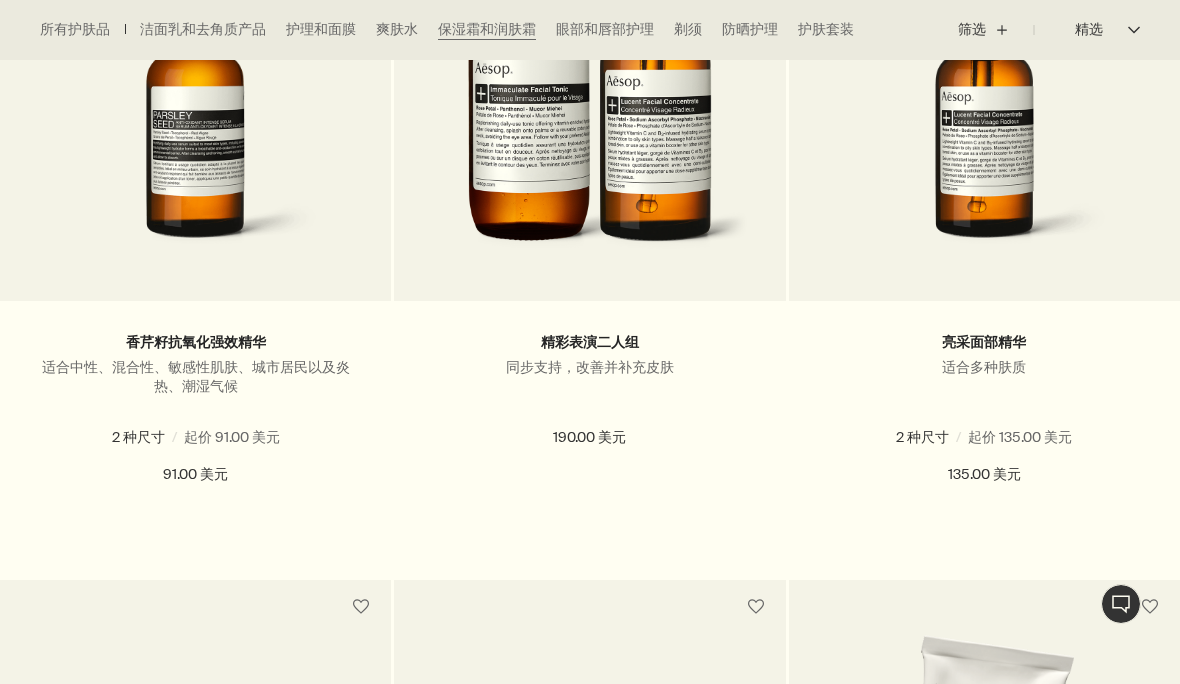 click on "添加 添加至购物车" at bounding box center [195, 547] 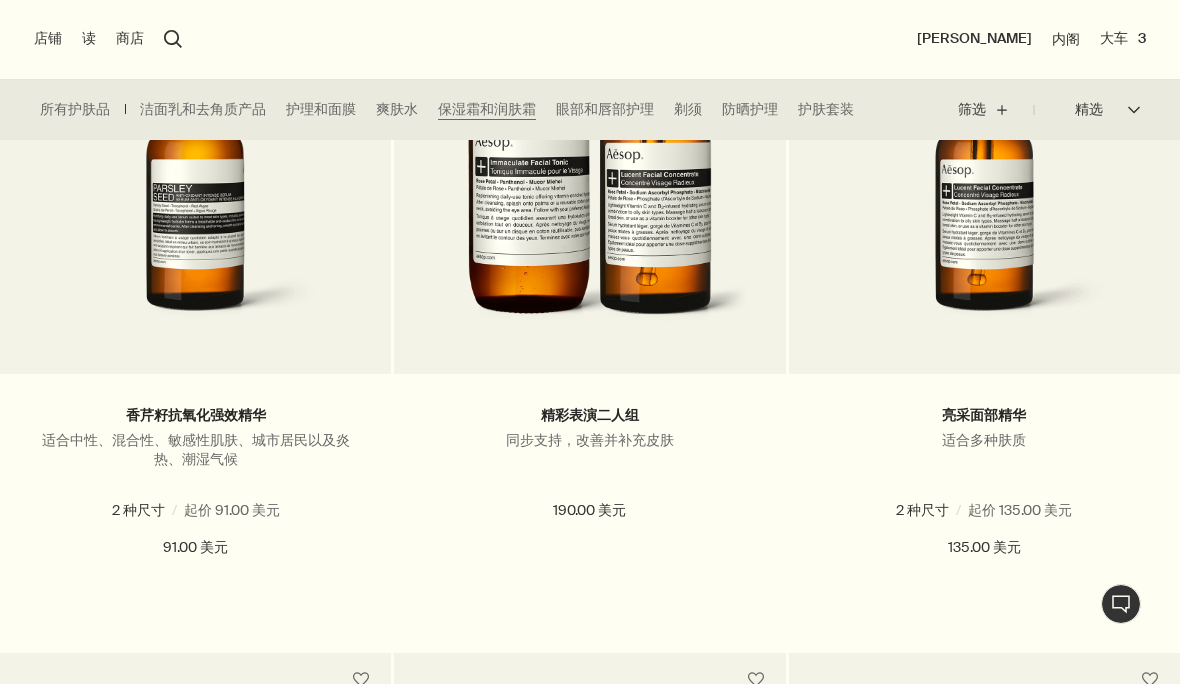 scroll, scrollTop: 1396, scrollLeft: 0, axis: vertical 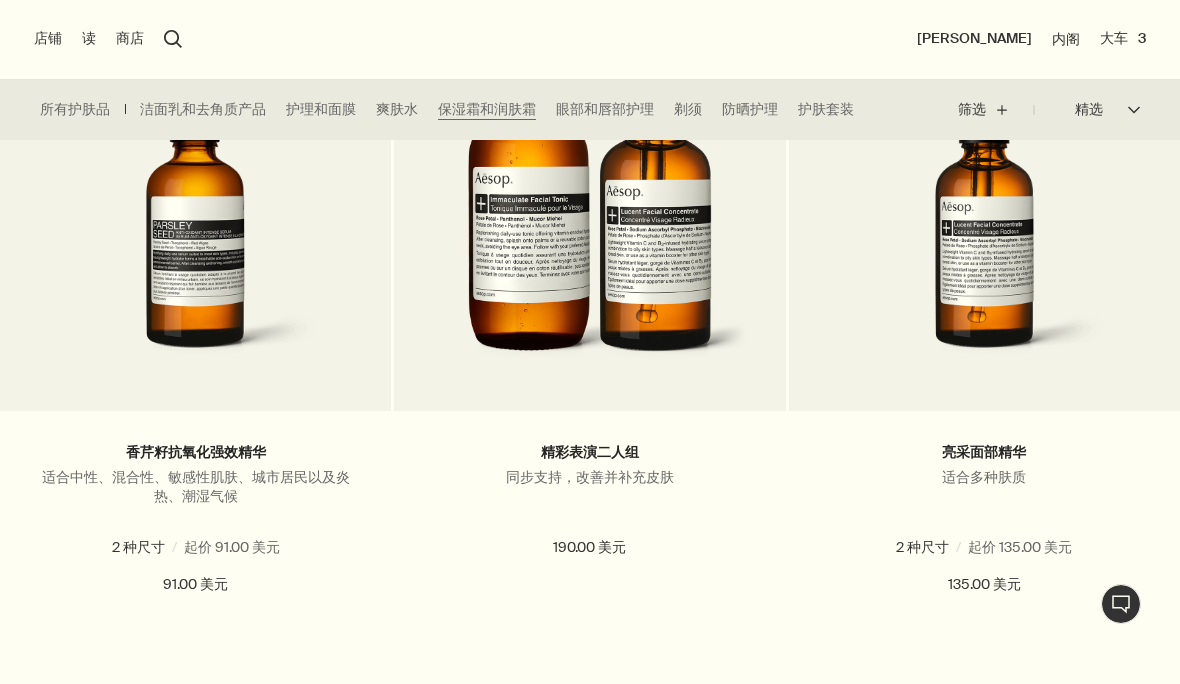click on "大车 3" at bounding box center (1123, 39) 